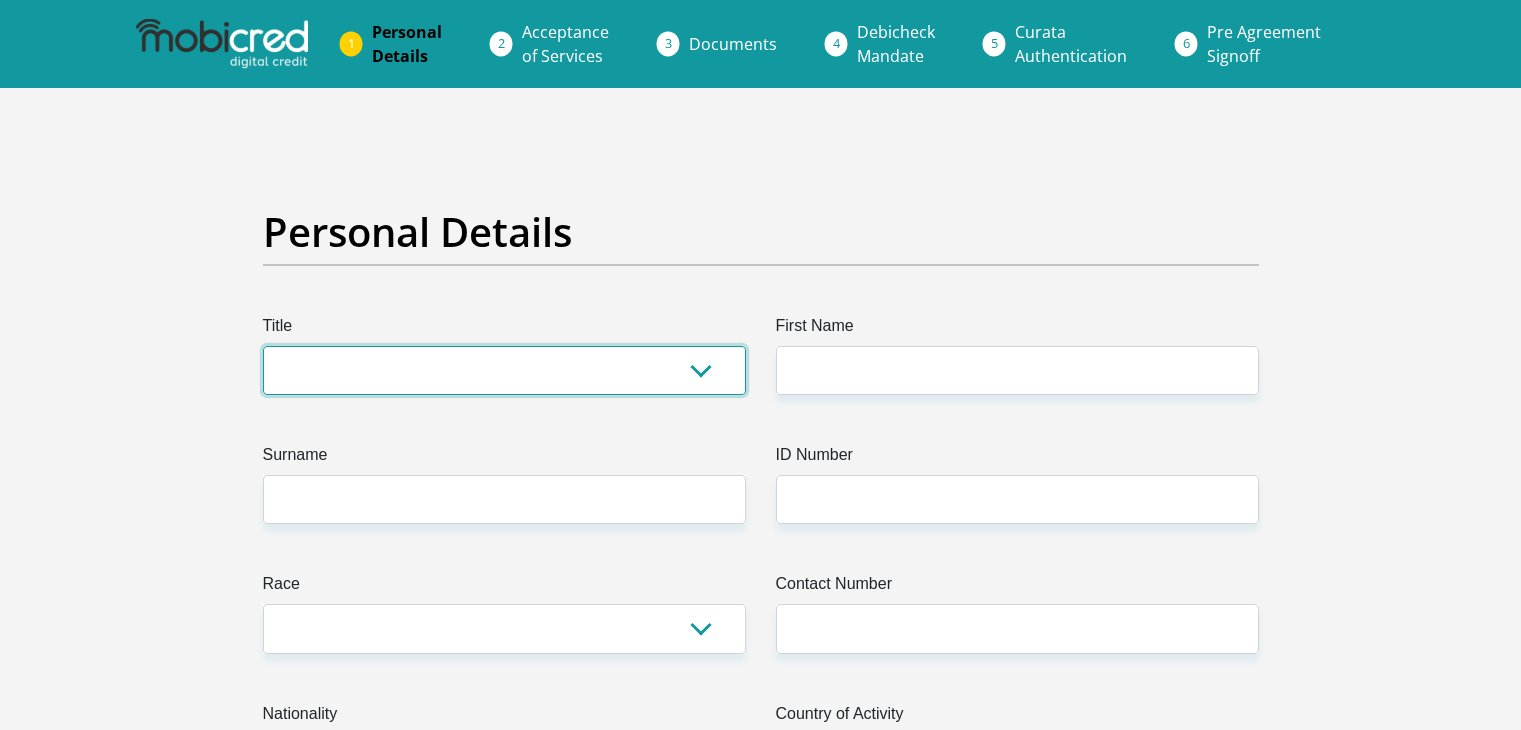 scroll, scrollTop: 0, scrollLeft: 0, axis: both 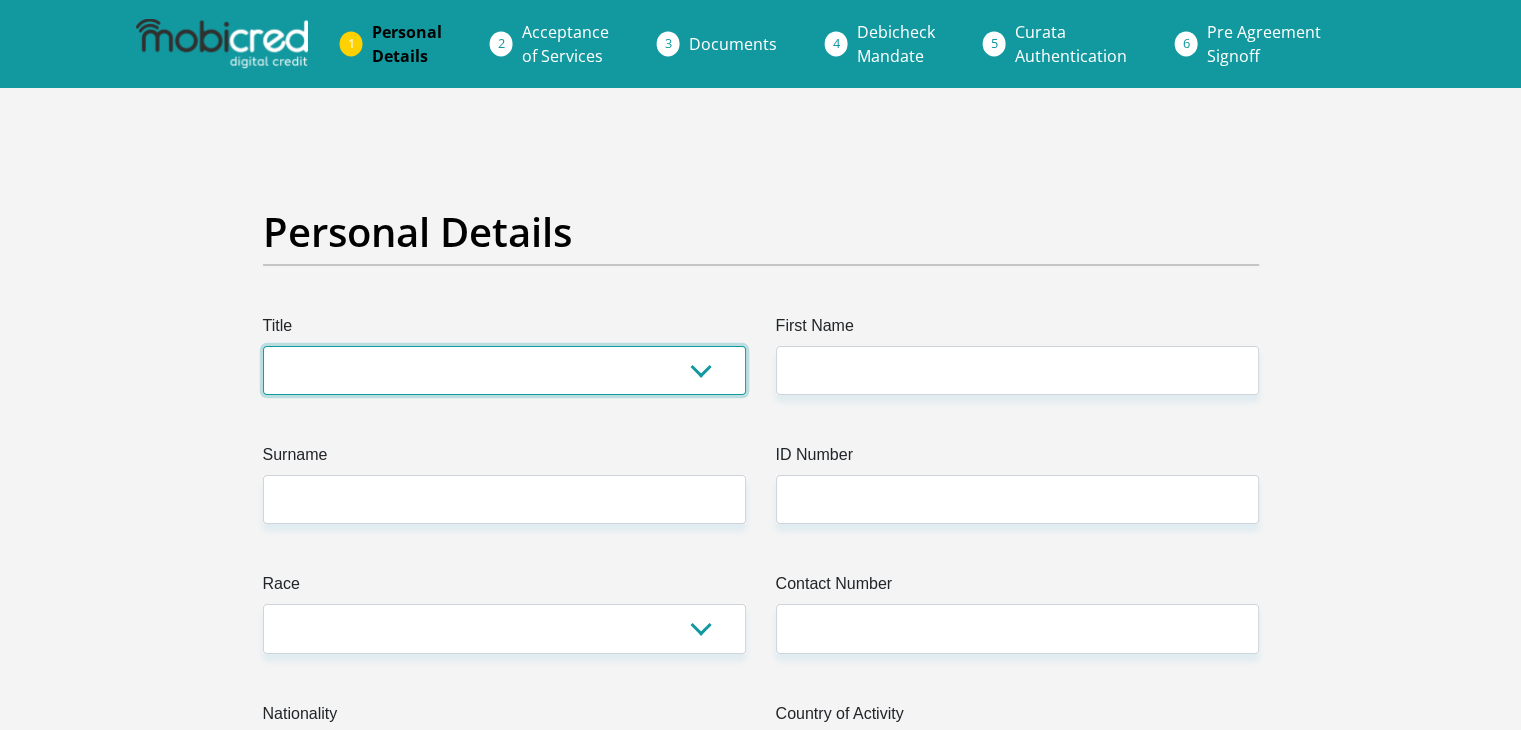 click on "Mr
Ms
Mrs
Dr
[PERSON_NAME]" at bounding box center [504, 370] 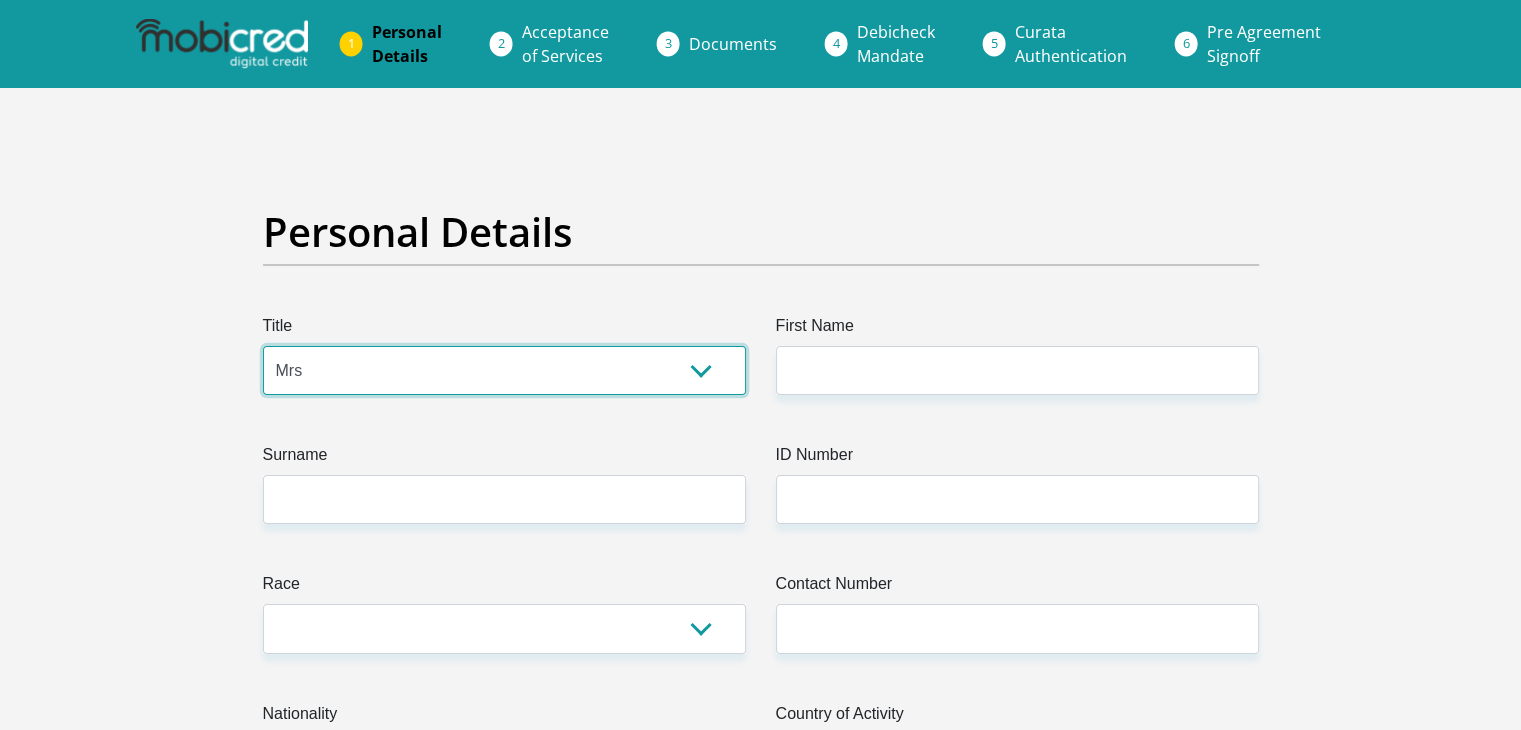 click on "Mr
Ms
Mrs
Dr
[PERSON_NAME]" at bounding box center (504, 370) 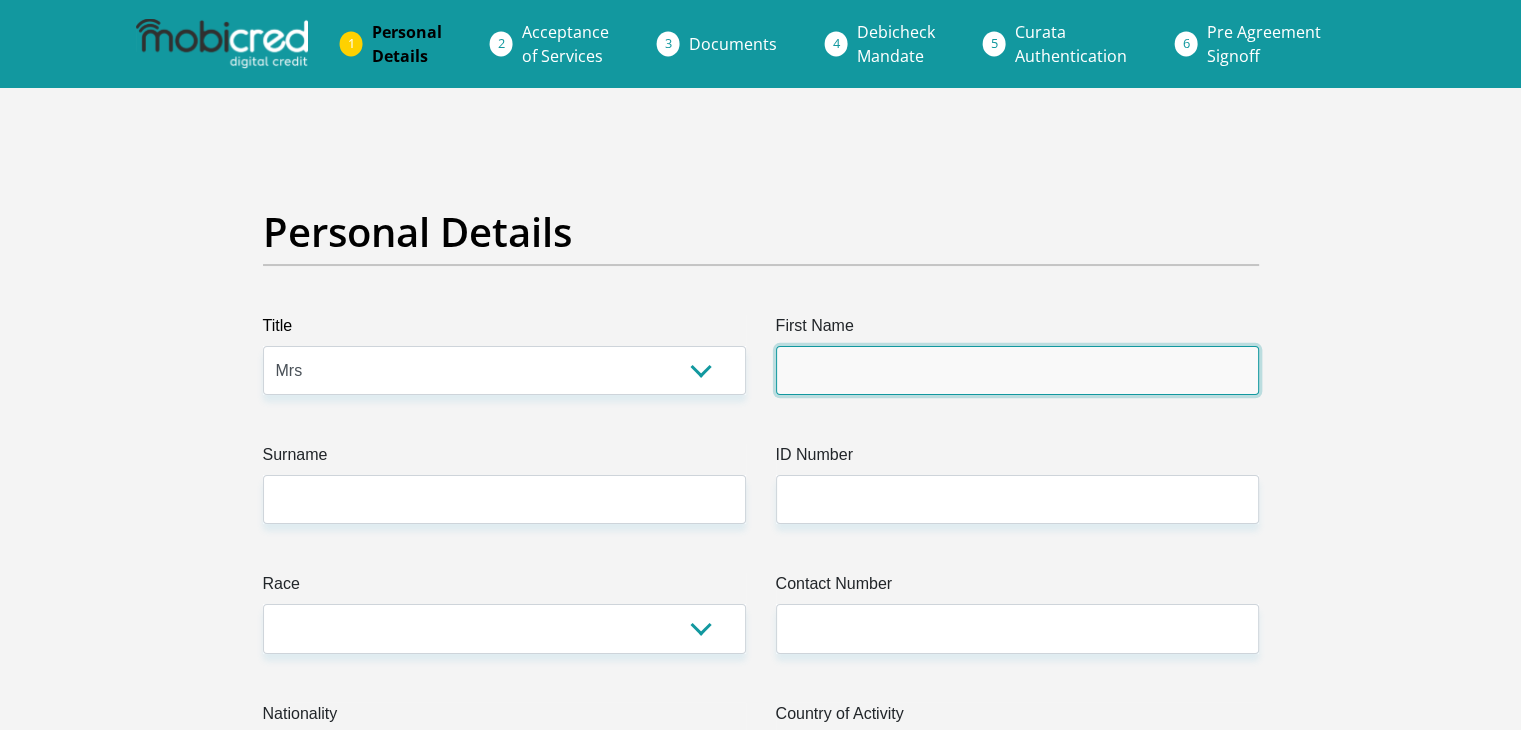 click on "First Name" at bounding box center [1017, 370] 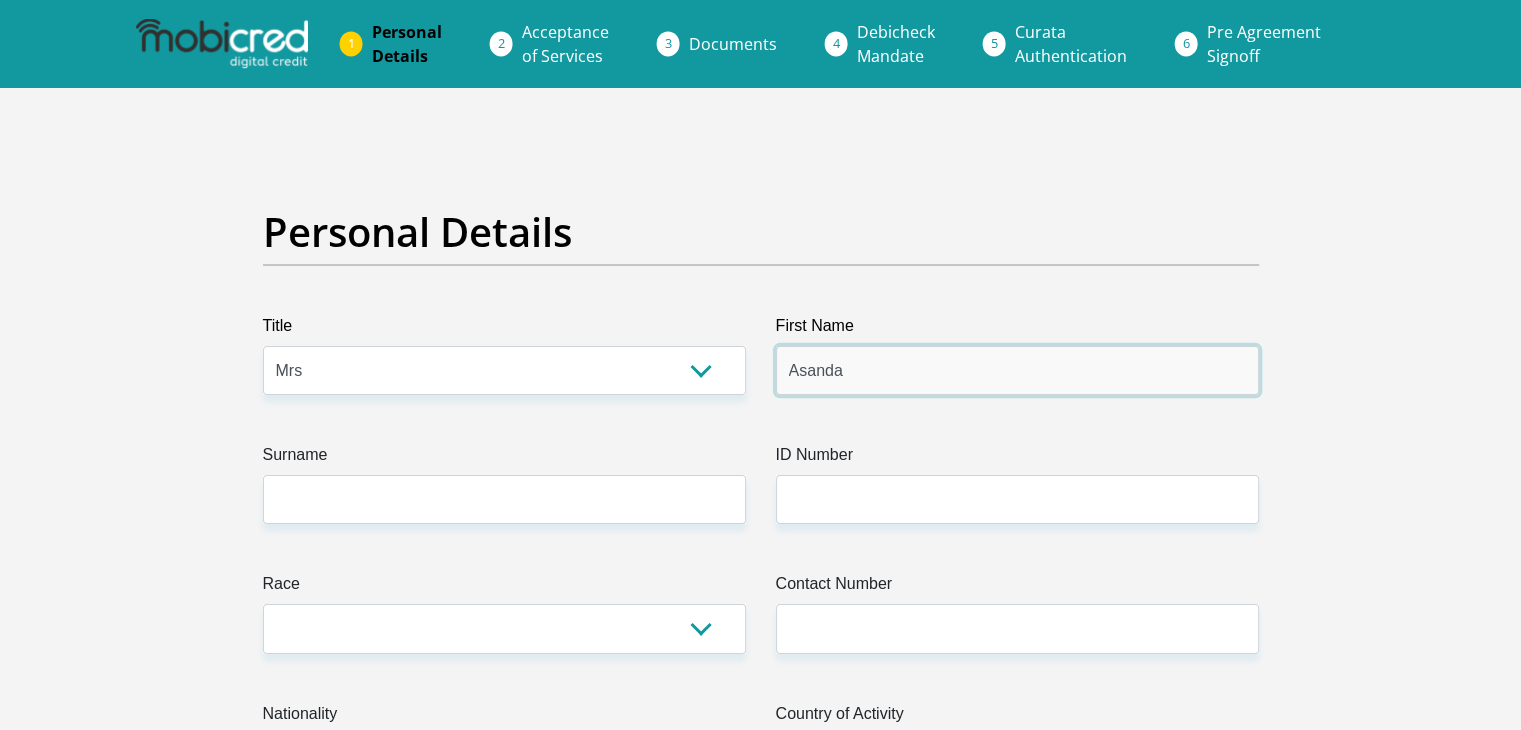 type on "Asanda" 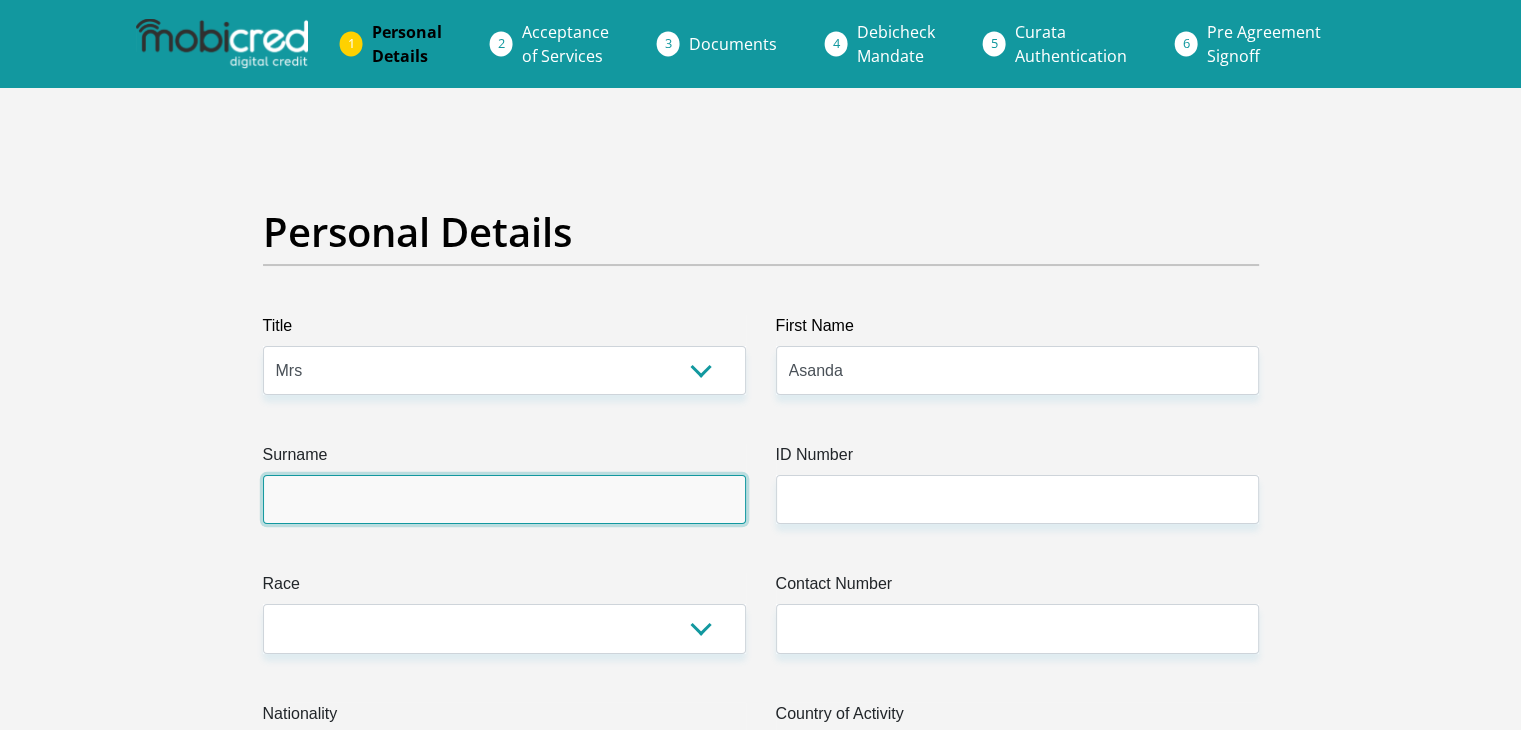 click on "Surname" at bounding box center [504, 499] 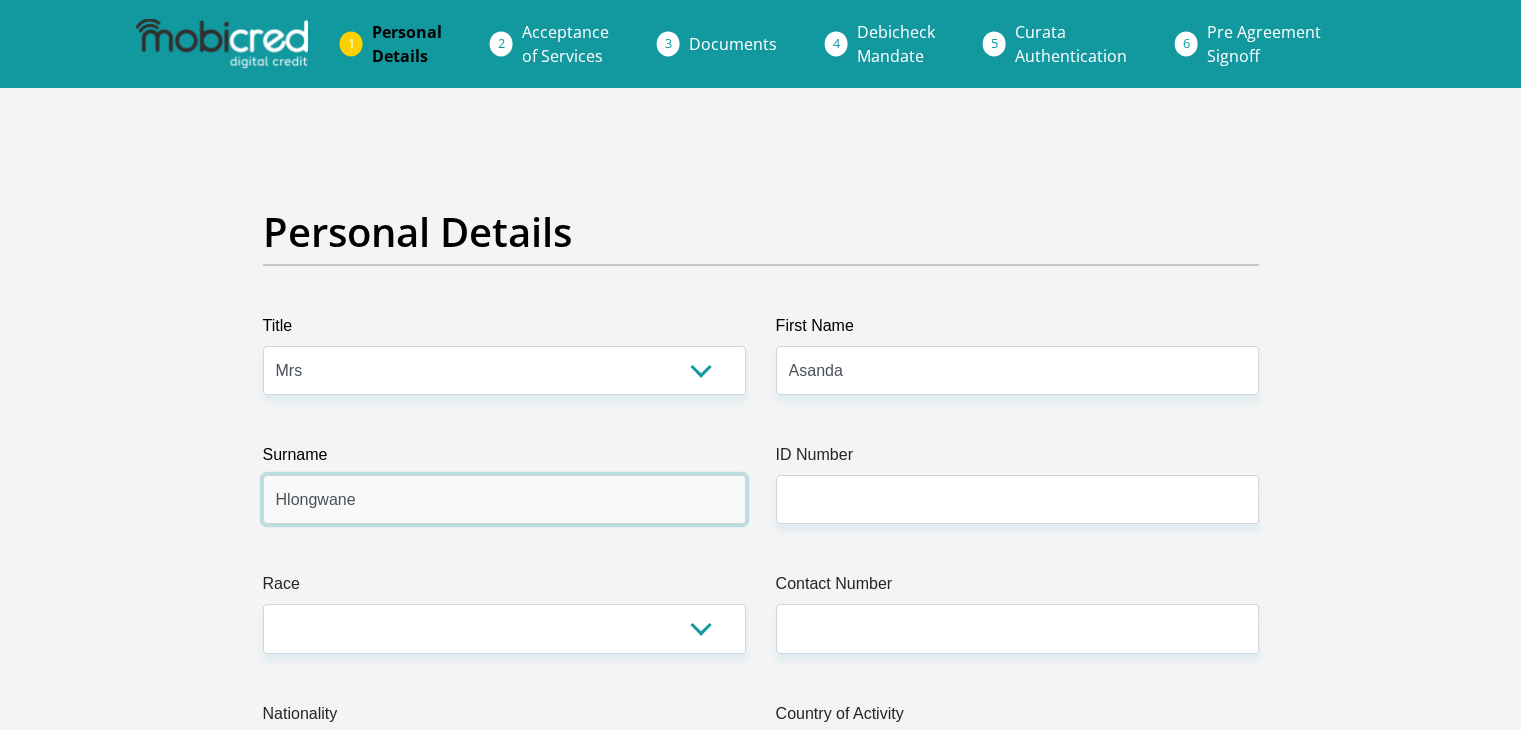 type on "Hlongwane" 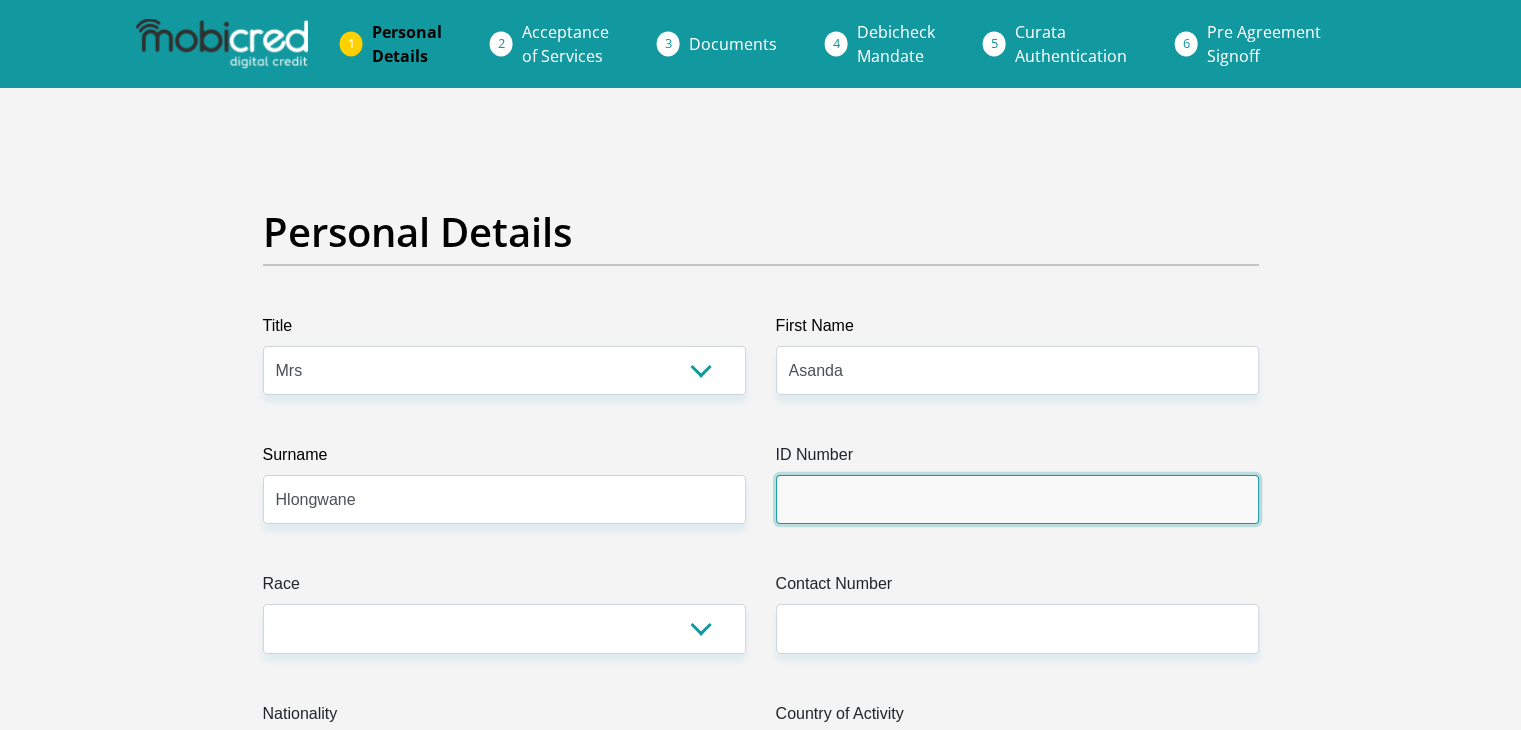 click on "ID Number" at bounding box center (1017, 499) 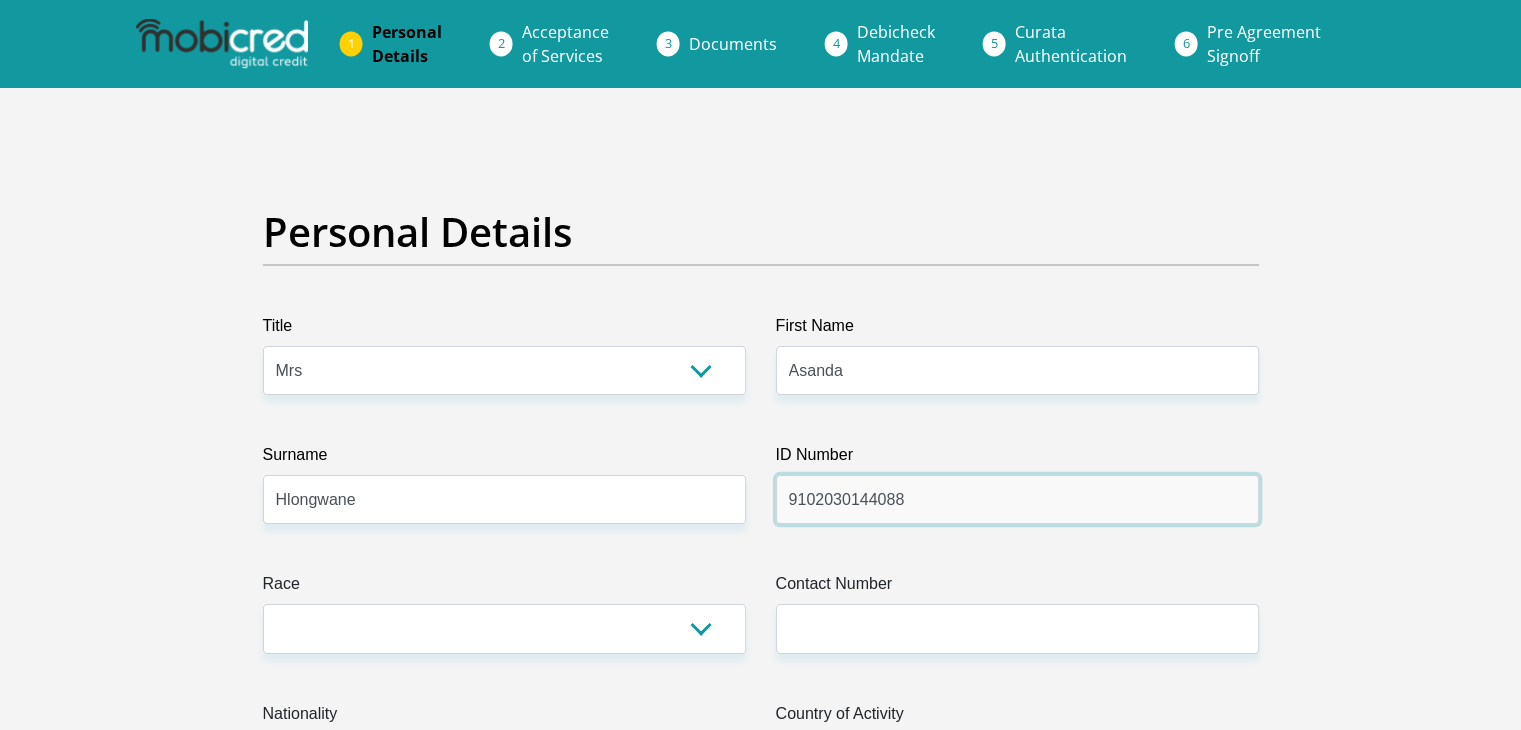 type on "9102030144088" 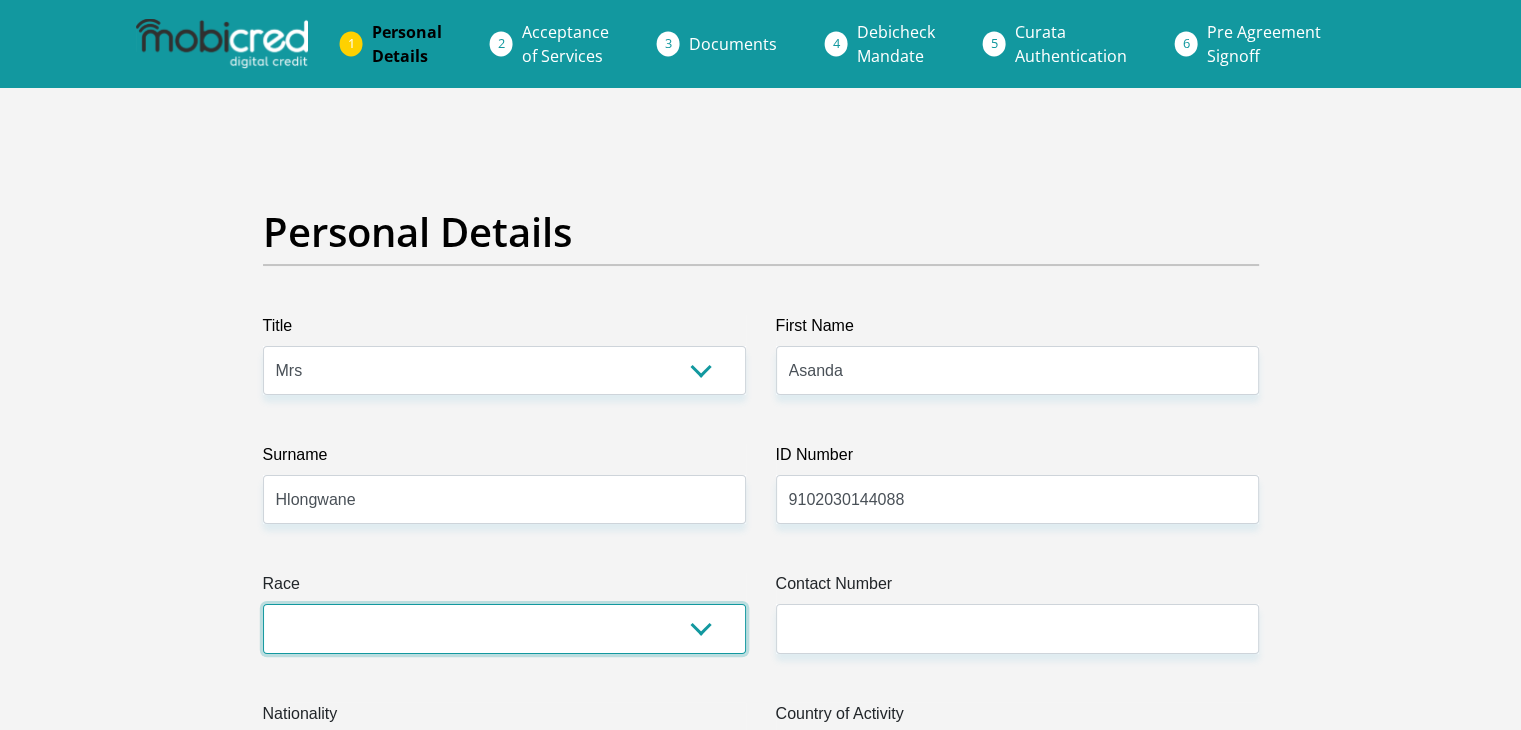 click on "Black
Coloured
Indian
White
Other" at bounding box center [504, 628] 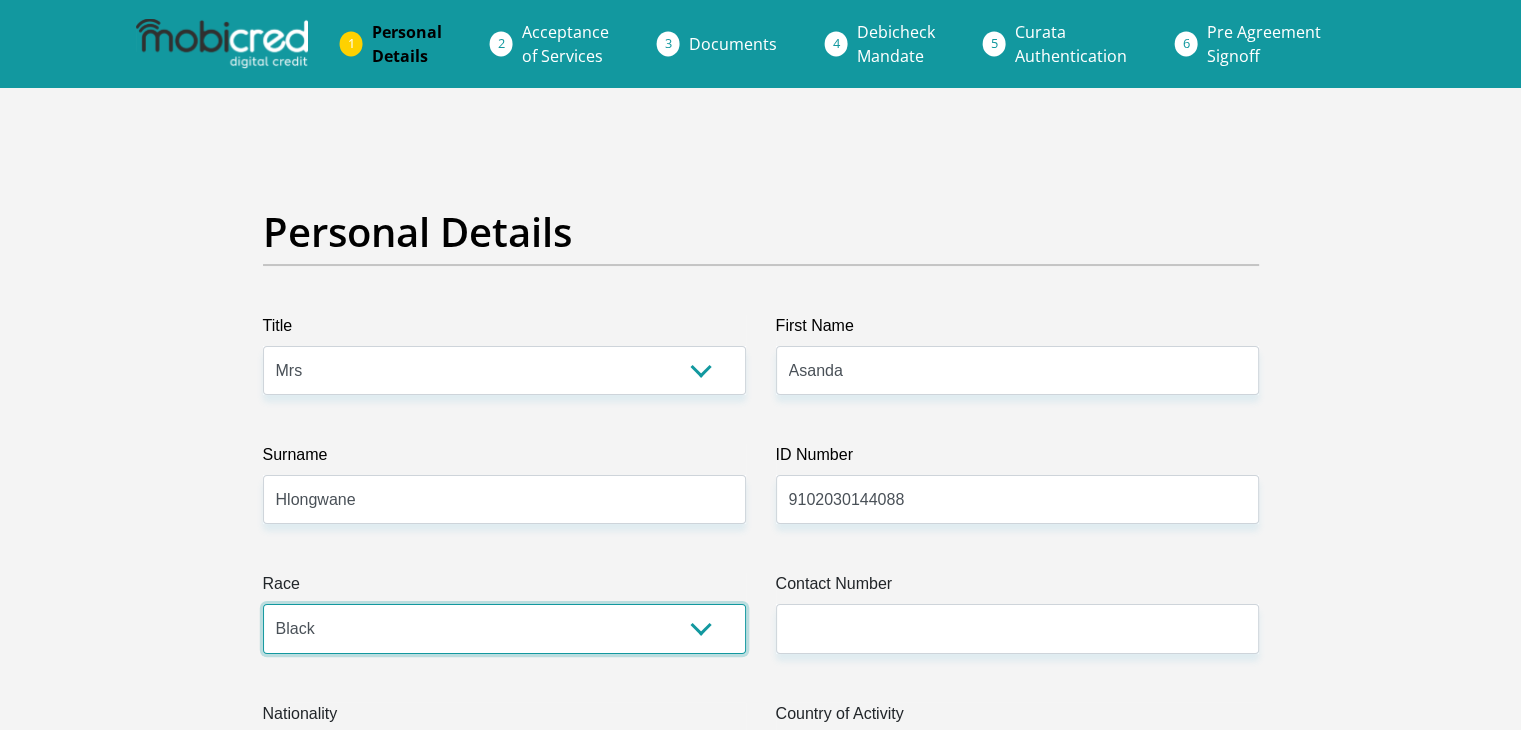 click on "Black
Coloured
Indian
White
Other" at bounding box center [504, 628] 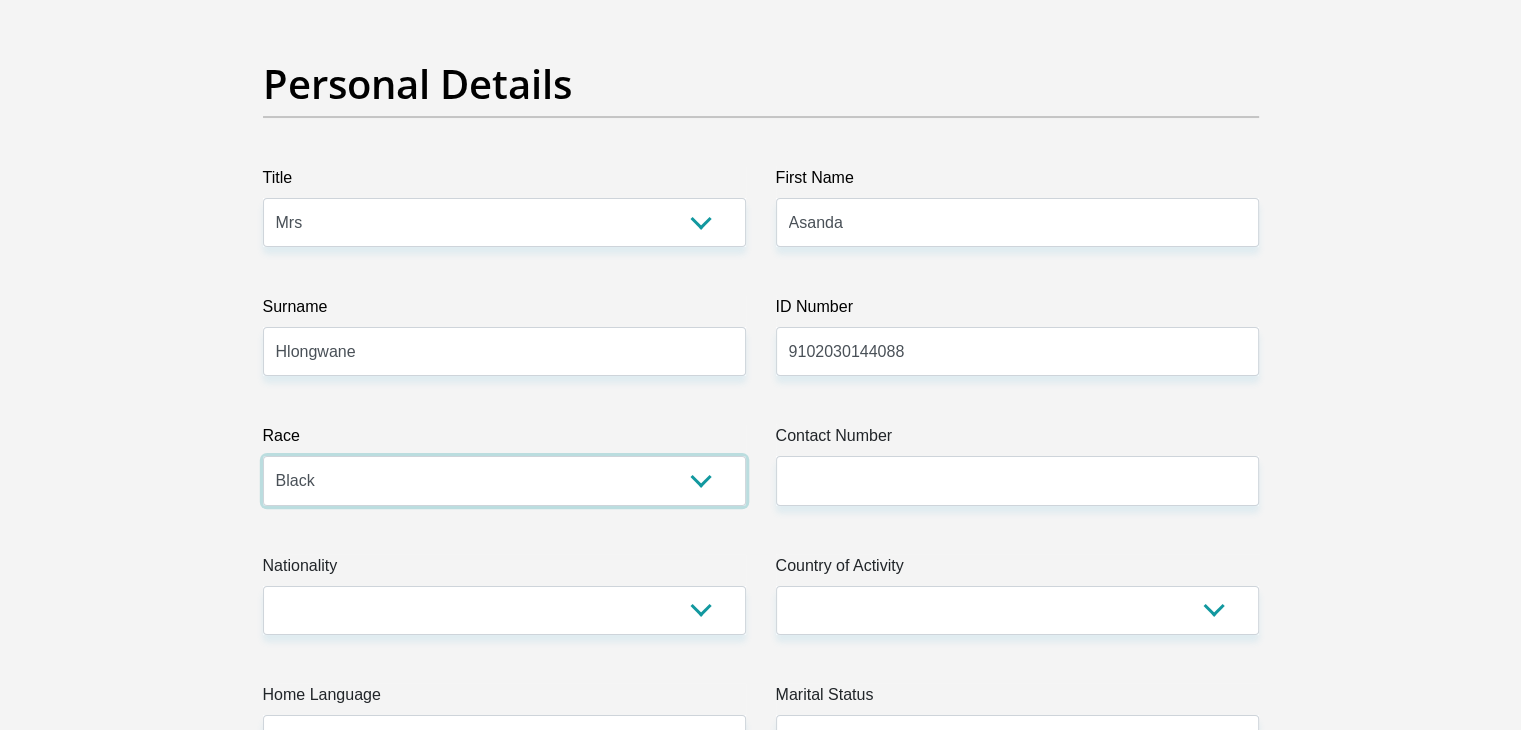 scroll, scrollTop: 200, scrollLeft: 0, axis: vertical 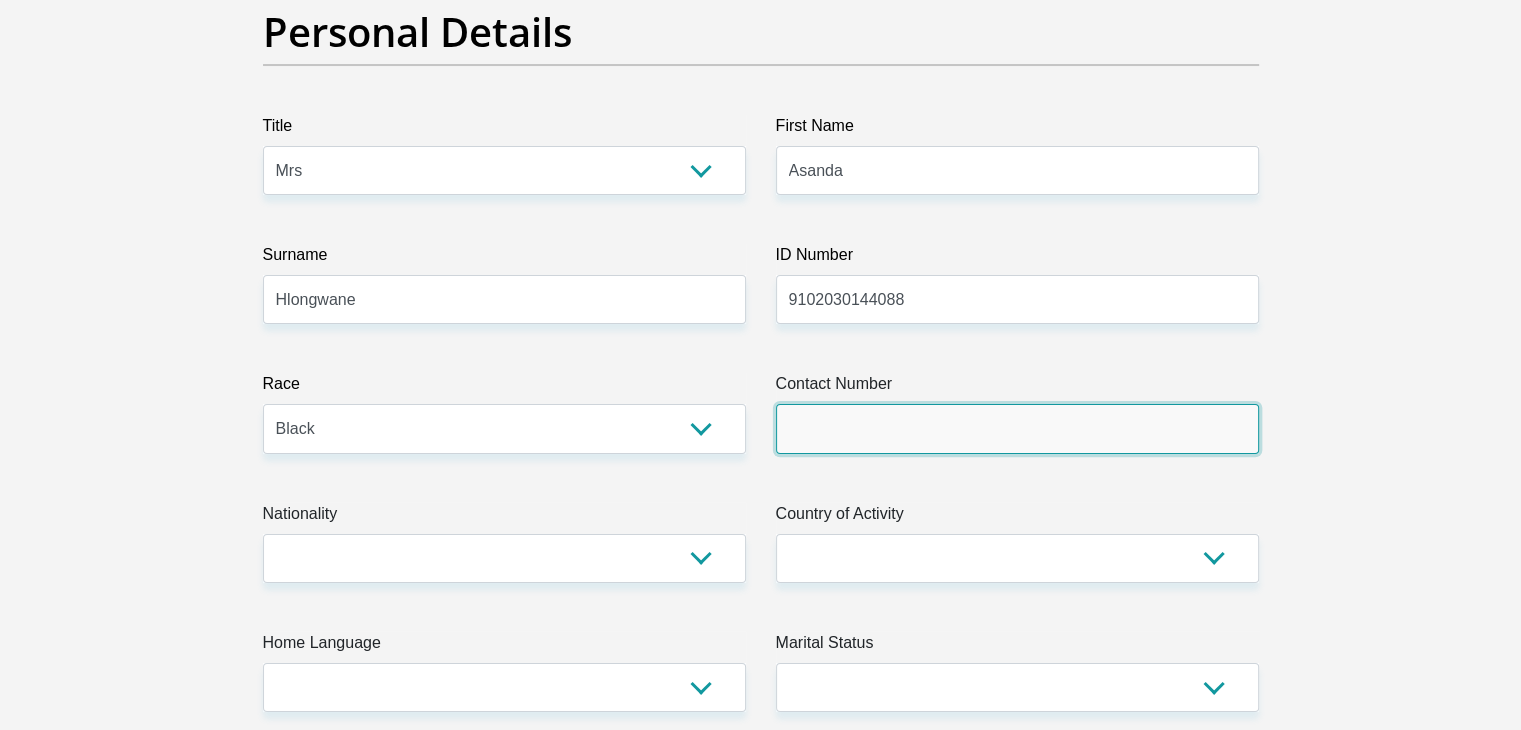 click on "Contact Number" at bounding box center [1017, 428] 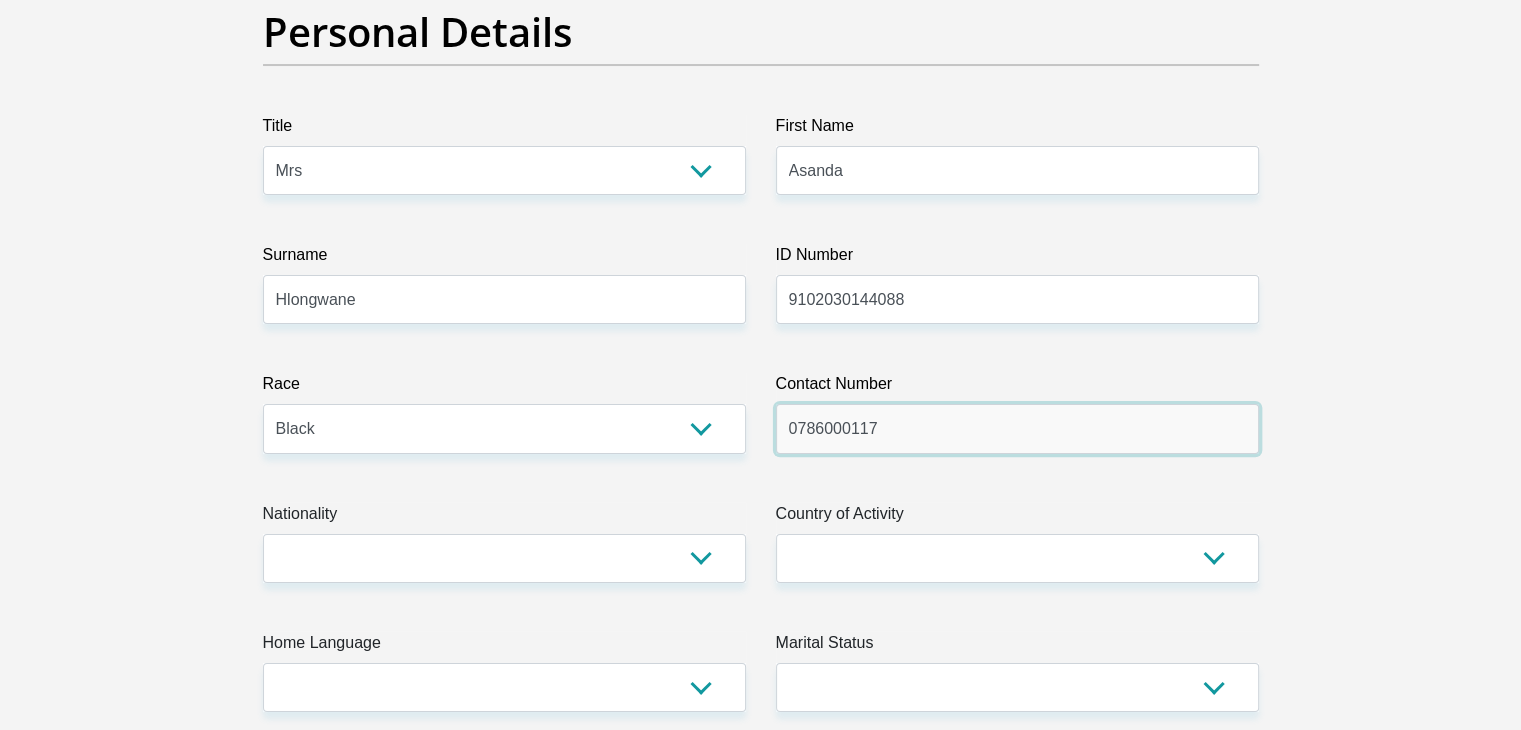 type on "0786000117" 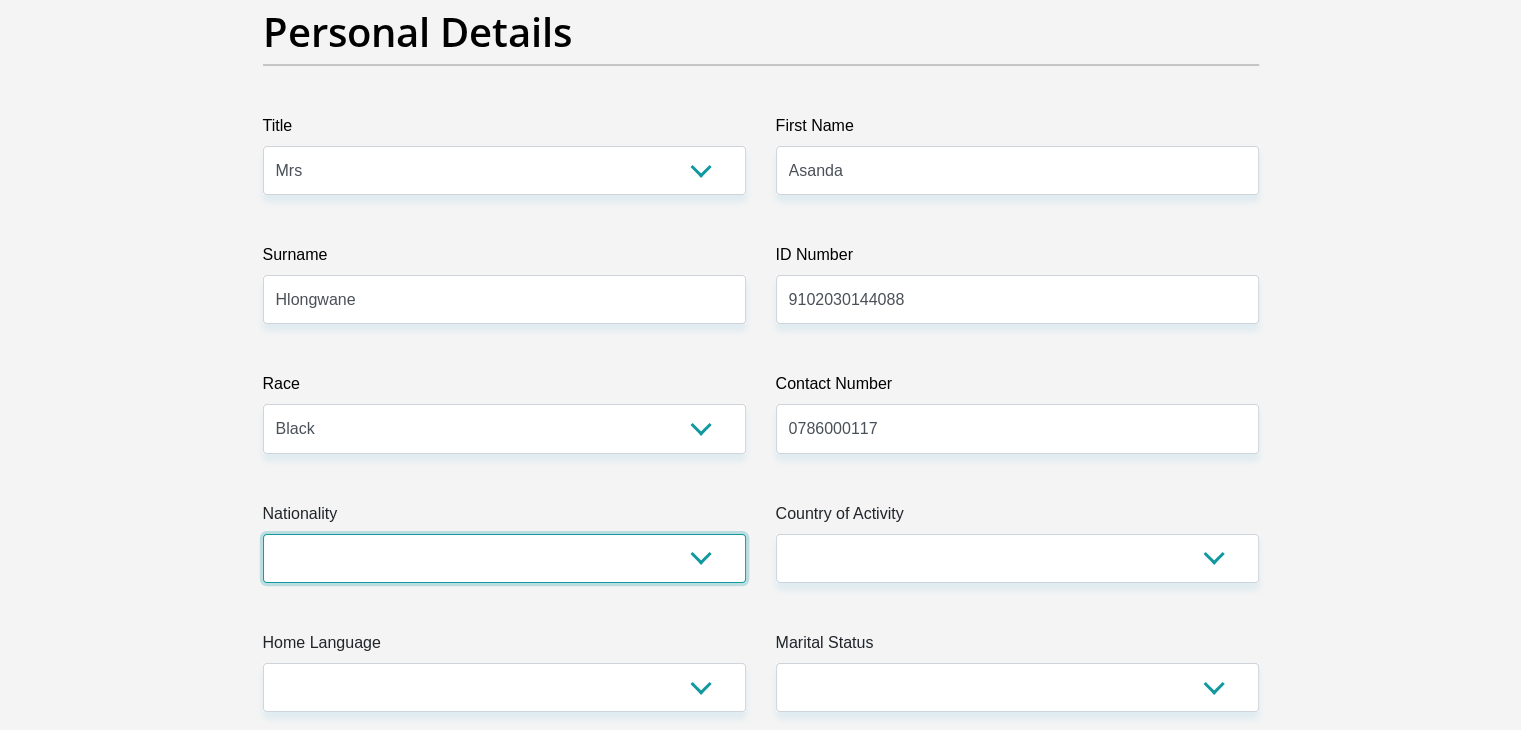 click on "[GEOGRAPHIC_DATA]
[GEOGRAPHIC_DATA]
[GEOGRAPHIC_DATA]
[GEOGRAPHIC_DATA]
[GEOGRAPHIC_DATA]
[GEOGRAPHIC_DATA] [GEOGRAPHIC_DATA]
[GEOGRAPHIC_DATA]
[GEOGRAPHIC_DATA]
[GEOGRAPHIC_DATA]
[GEOGRAPHIC_DATA]
[GEOGRAPHIC_DATA]
[GEOGRAPHIC_DATA]
[GEOGRAPHIC_DATA]
[GEOGRAPHIC_DATA]
[GEOGRAPHIC_DATA]
[DATE][GEOGRAPHIC_DATA]
[GEOGRAPHIC_DATA]
[GEOGRAPHIC_DATA]
[GEOGRAPHIC_DATA]
[GEOGRAPHIC_DATA]
[GEOGRAPHIC_DATA]
[GEOGRAPHIC_DATA]
[GEOGRAPHIC_DATA]
[GEOGRAPHIC_DATA]" at bounding box center (504, 558) 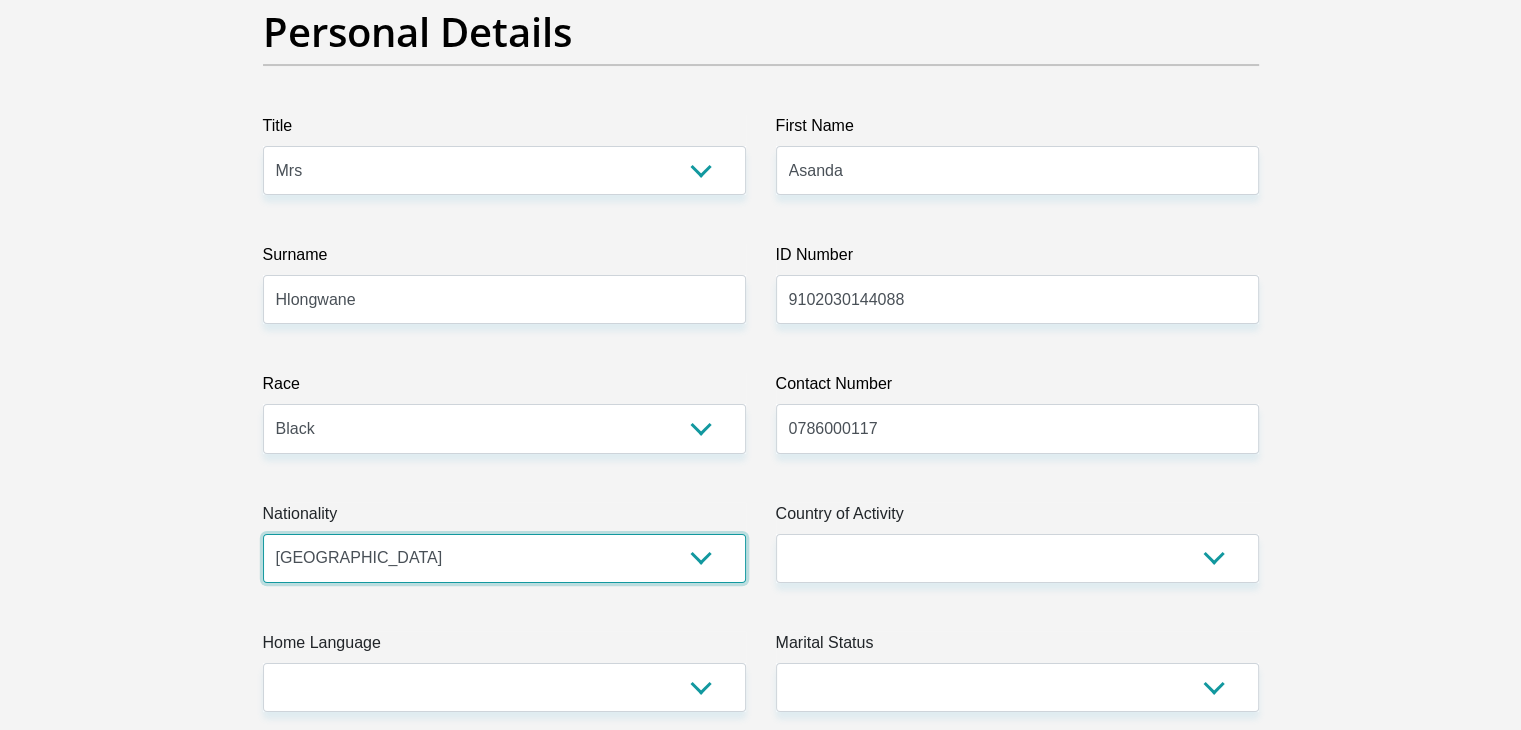 click on "[GEOGRAPHIC_DATA]
[GEOGRAPHIC_DATA]
[GEOGRAPHIC_DATA]
[GEOGRAPHIC_DATA]
[GEOGRAPHIC_DATA]
[GEOGRAPHIC_DATA] [GEOGRAPHIC_DATA]
[GEOGRAPHIC_DATA]
[GEOGRAPHIC_DATA]
[GEOGRAPHIC_DATA]
[GEOGRAPHIC_DATA]
[GEOGRAPHIC_DATA]
[GEOGRAPHIC_DATA]
[GEOGRAPHIC_DATA]
[GEOGRAPHIC_DATA]
[GEOGRAPHIC_DATA]
[DATE][GEOGRAPHIC_DATA]
[GEOGRAPHIC_DATA]
[GEOGRAPHIC_DATA]
[GEOGRAPHIC_DATA]
[GEOGRAPHIC_DATA]
[GEOGRAPHIC_DATA]
[GEOGRAPHIC_DATA]
[GEOGRAPHIC_DATA]
[GEOGRAPHIC_DATA]" at bounding box center [504, 558] 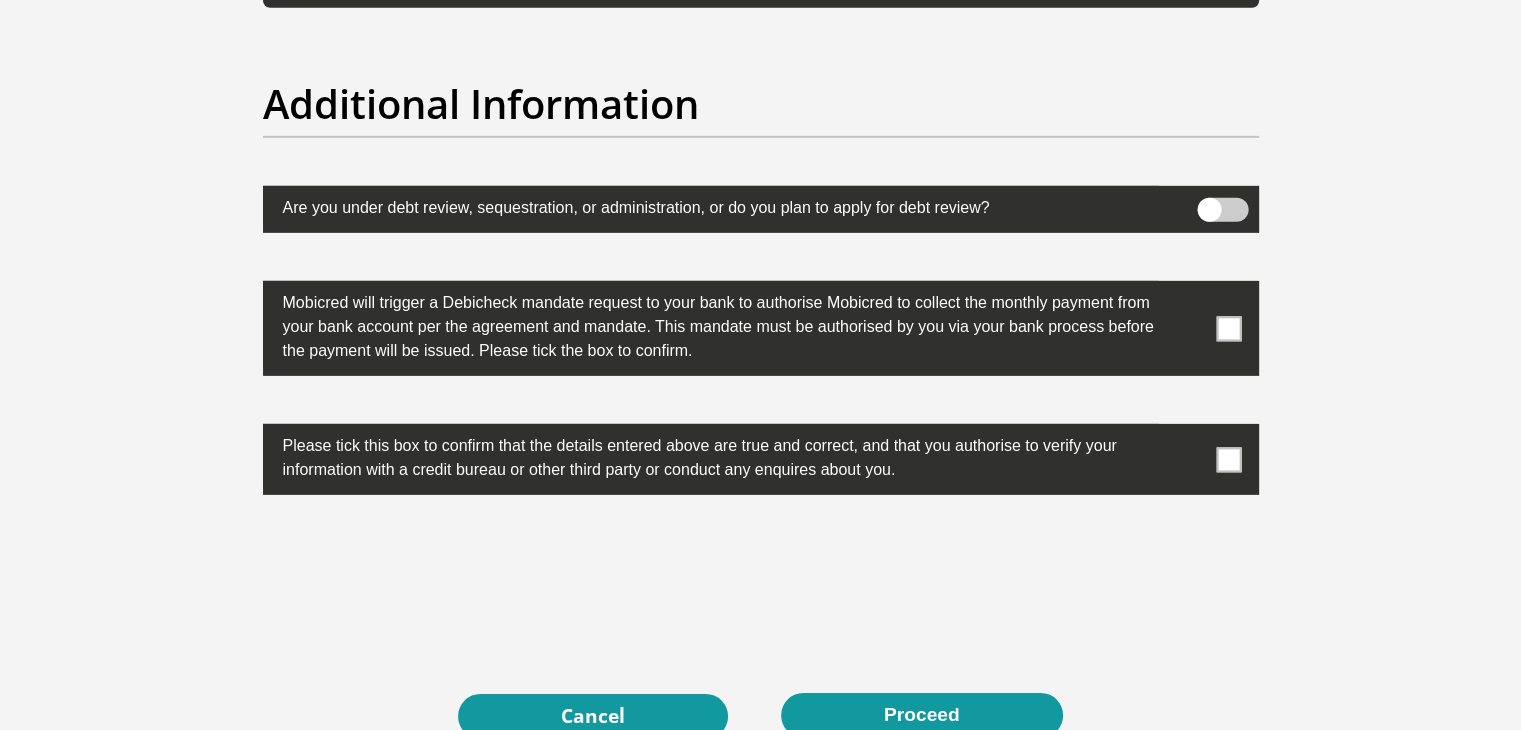 scroll, scrollTop: 6441, scrollLeft: 0, axis: vertical 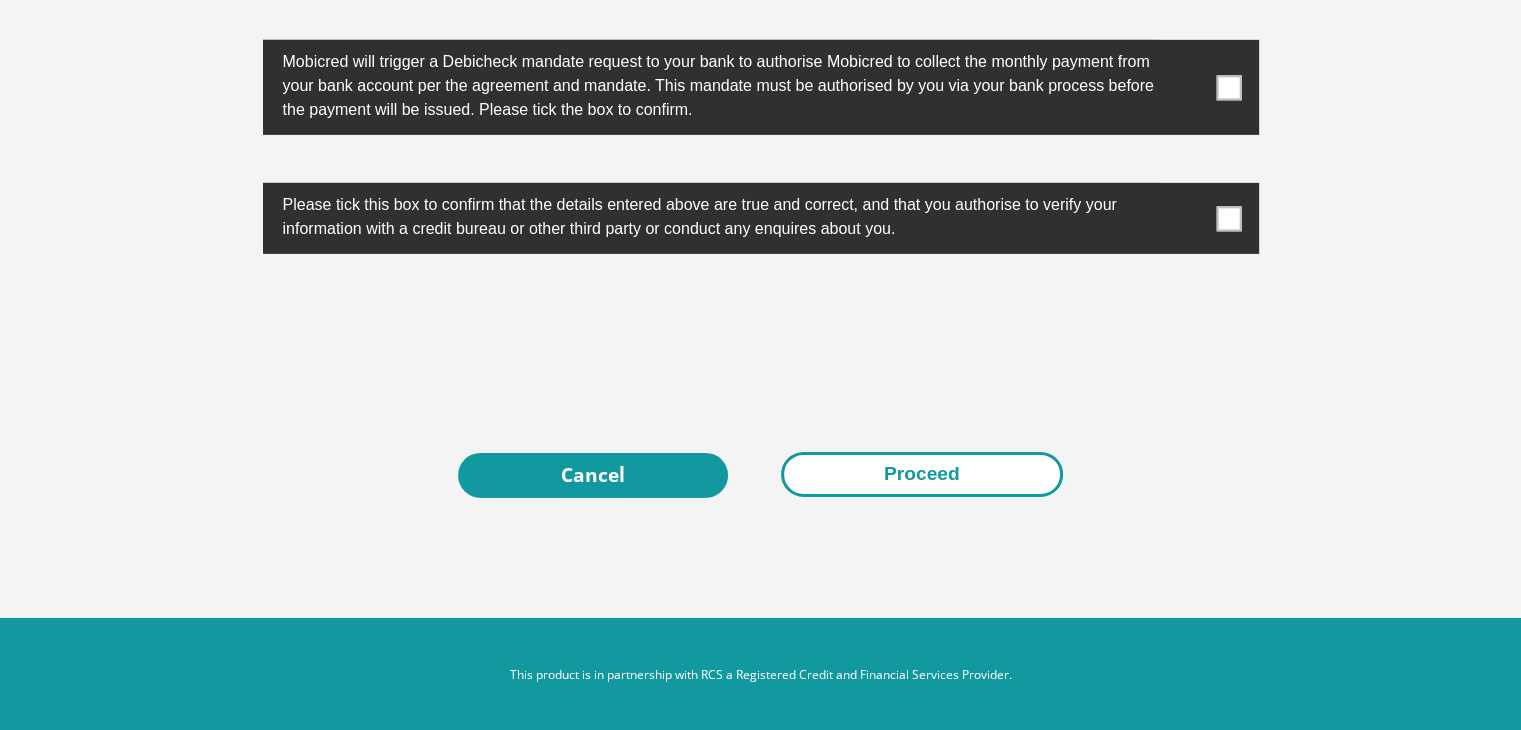 click on "Proceed" at bounding box center (922, 474) 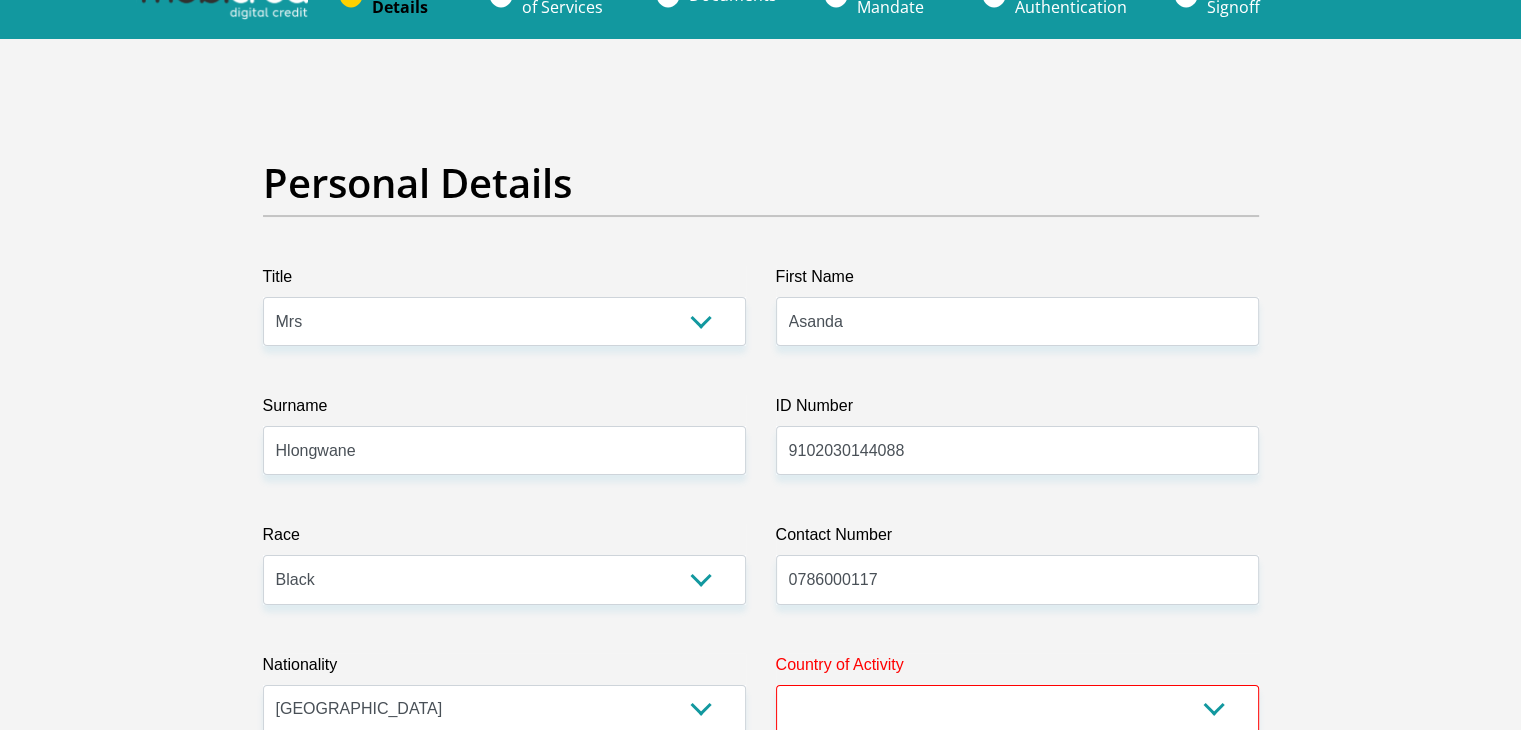 scroll, scrollTop: 400, scrollLeft: 0, axis: vertical 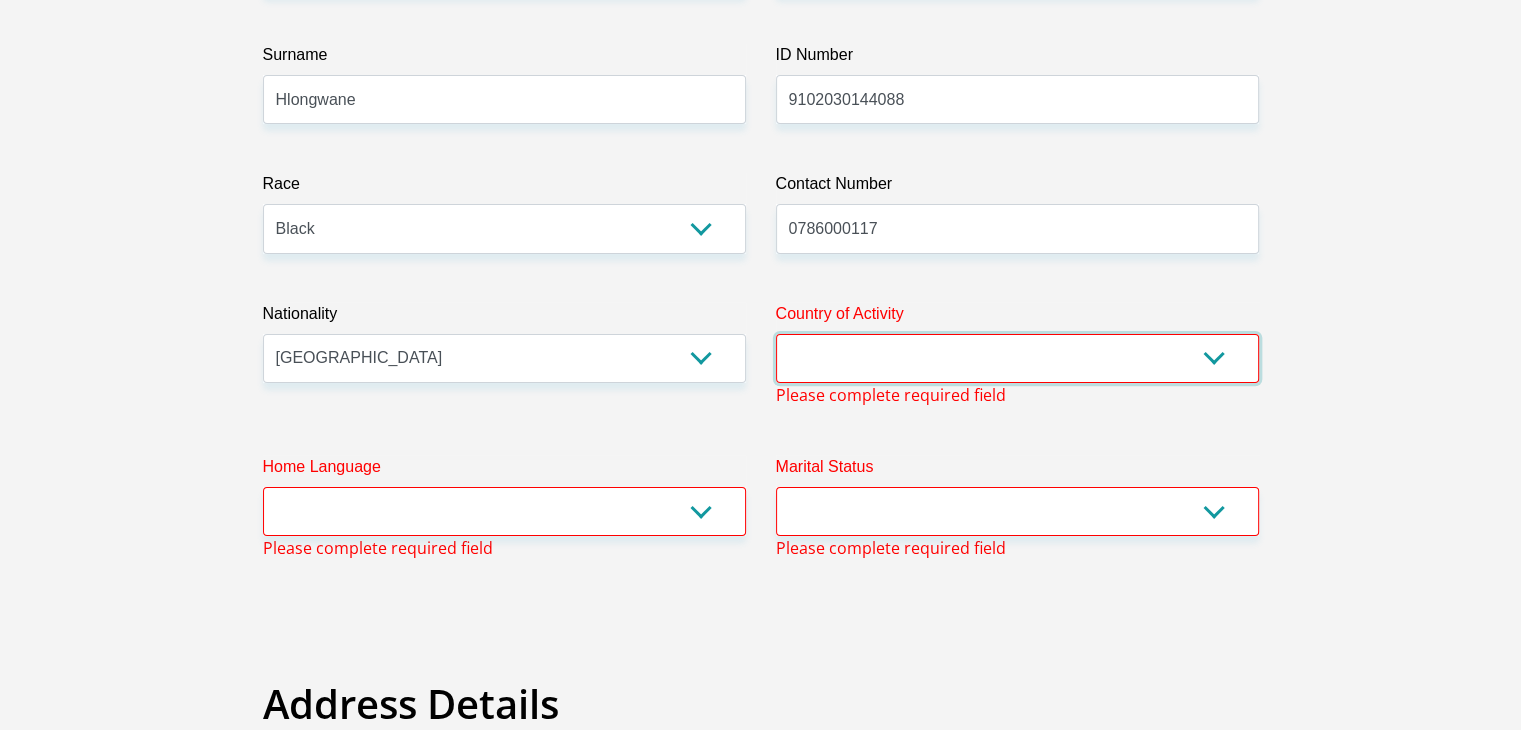 click on "[GEOGRAPHIC_DATA]
[GEOGRAPHIC_DATA]
[GEOGRAPHIC_DATA]
[GEOGRAPHIC_DATA]
[GEOGRAPHIC_DATA]
[GEOGRAPHIC_DATA] [GEOGRAPHIC_DATA]
[GEOGRAPHIC_DATA]
[GEOGRAPHIC_DATA]
[GEOGRAPHIC_DATA]
[GEOGRAPHIC_DATA]
[GEOGRAPHIC_DATA]
[GEOGRAPHIC_DATA]
[GEOGRAPHIC_DATA]
[GEOGRAPHIC_DATA]
[GEOGRAPHIC_DATA]
[DATE][GEOGRAPHIC_DATA]
[GEOGRAPHIC_DATA]
[GEOGRAPHIC_DATA]
[GEOGRAPHIC_DATA]
[GEOGRAPHIC_DATA]" at bounding box center (1017, 358) 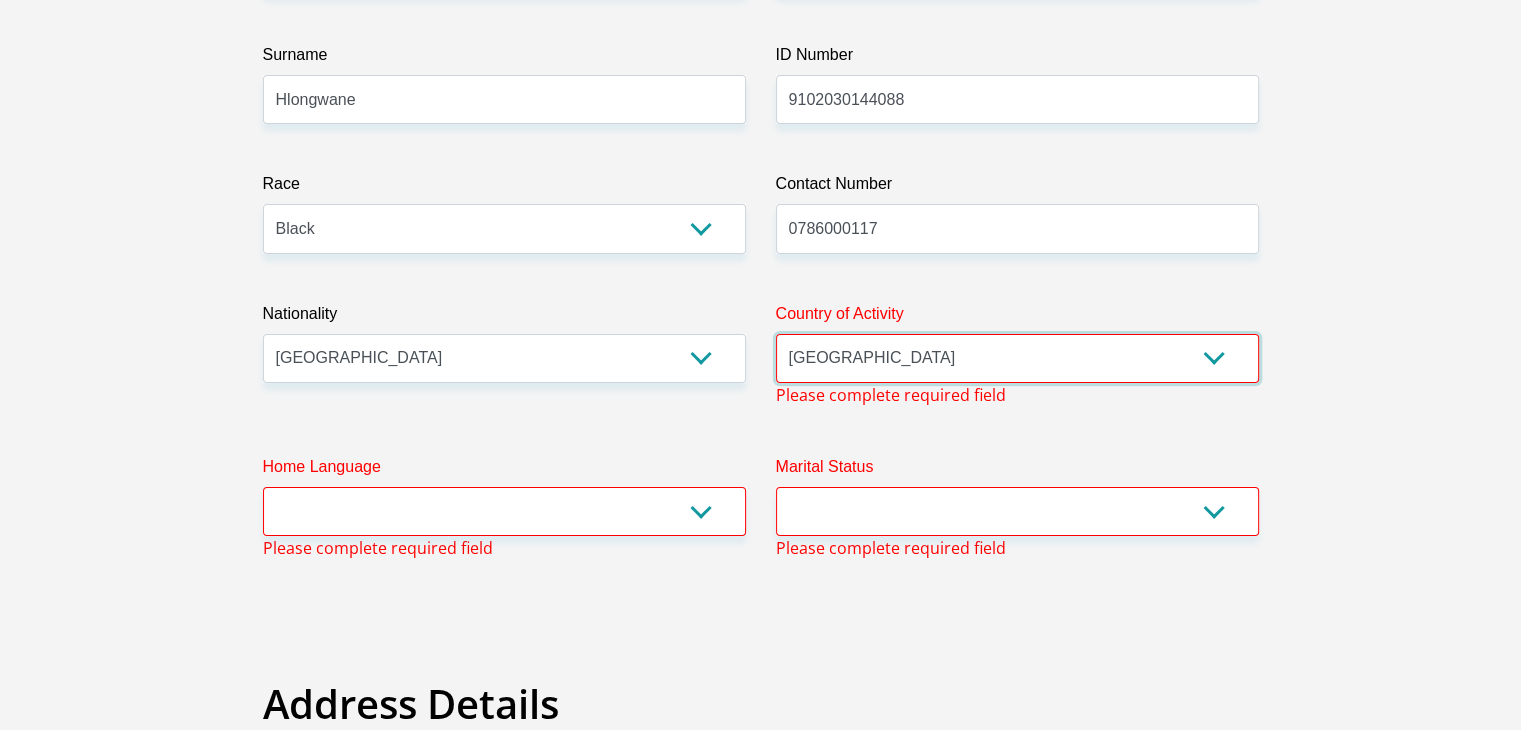 click on "[GEOGRAPHIC_DATA]
[GEOGRAPHIC_DATA]
[GEOGRAPHIC_DATA]
[GEOGRAPHIC_DATA]
[GEOGRAPHIC_DATA]
[GEOGRAPHIC_DATA] [GEOGRAPHIC_DATA]
[GEOGRAPHIC_DATA]
[GEOGRAPHIC_DATA]
[GEOGRAPHIC_DATA]
[GEOGRAPHIC_DATA]
[GEOGRAPHIC_DATA]
[GEOGRAPHIC_DATA]
[GEOGRAPHIC_DATA]
[GEOGRAPHIC_DATA]
[GEOGRAPHIC_DATA]
[DATE][GEOGRAPHIC_DATA]
[GEOGRAPHIC_DATA]
[GEOGRAPHIC_DATA]
[GEOGRAPHIC_DATA]
[GEOGRAPHIC_DATA]" at bounding box center (1017, 358) 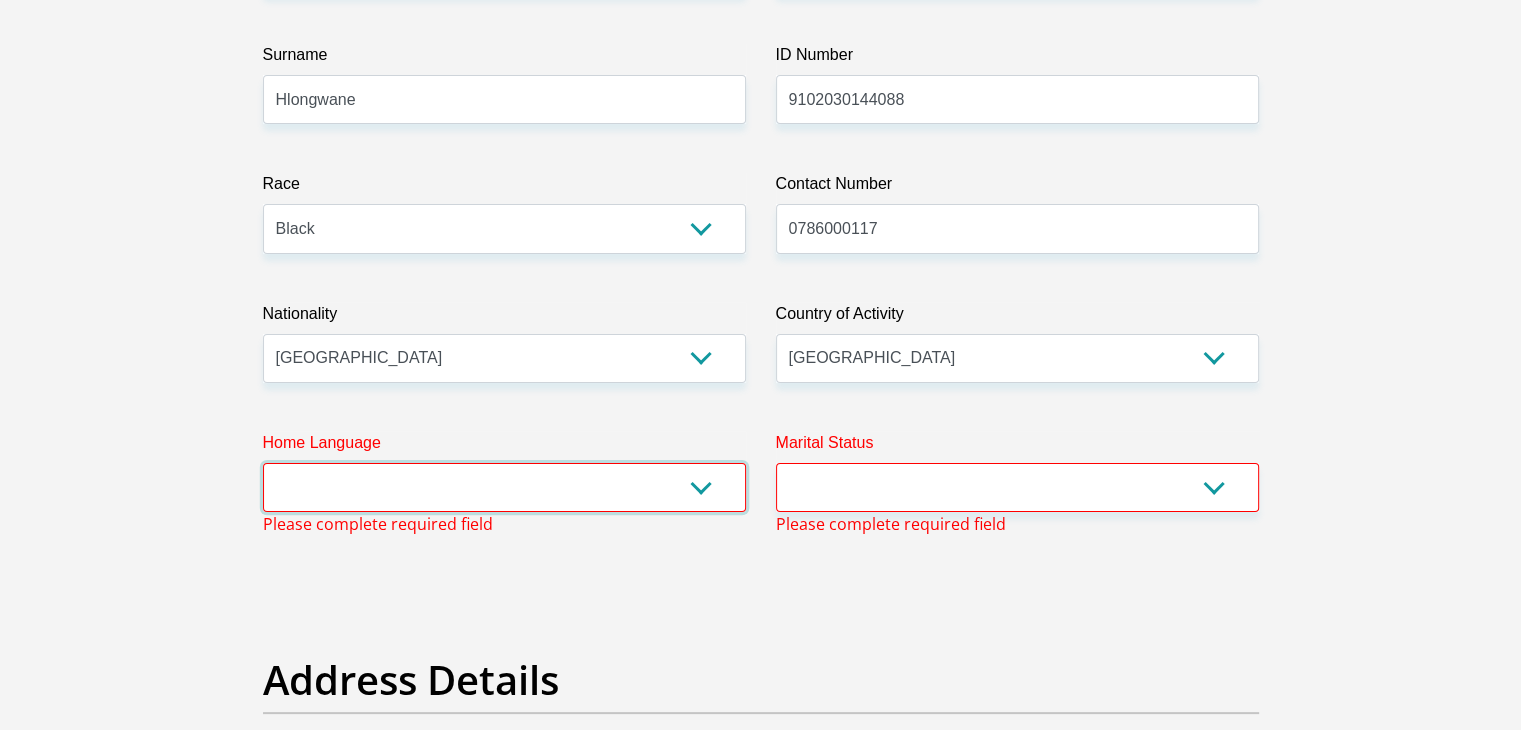 click on "Afrikaans
English
Sepedi
South Ndebele
Southern Sotho
Swati
Tsonga
Tswana
Venda
Xhosa
Zulu
Other" at bounding box center (504, 487) 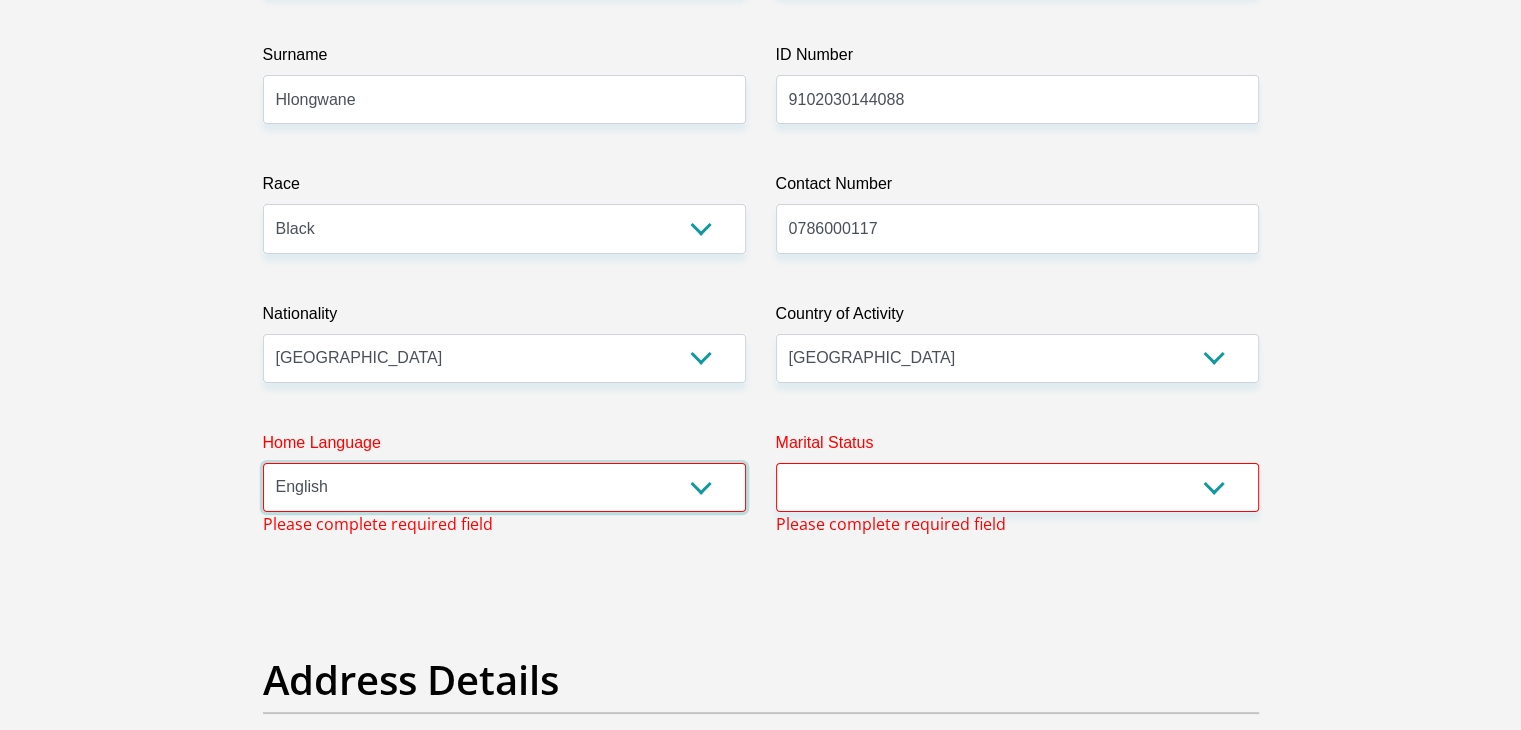 click on "Afrikaans
English
Sepedi
South Ndebele
Southern Sotho
Swati
Tsonga
Tswana
Venda
Xhosa
Zulu
Other" at bounding box center [504, 487] 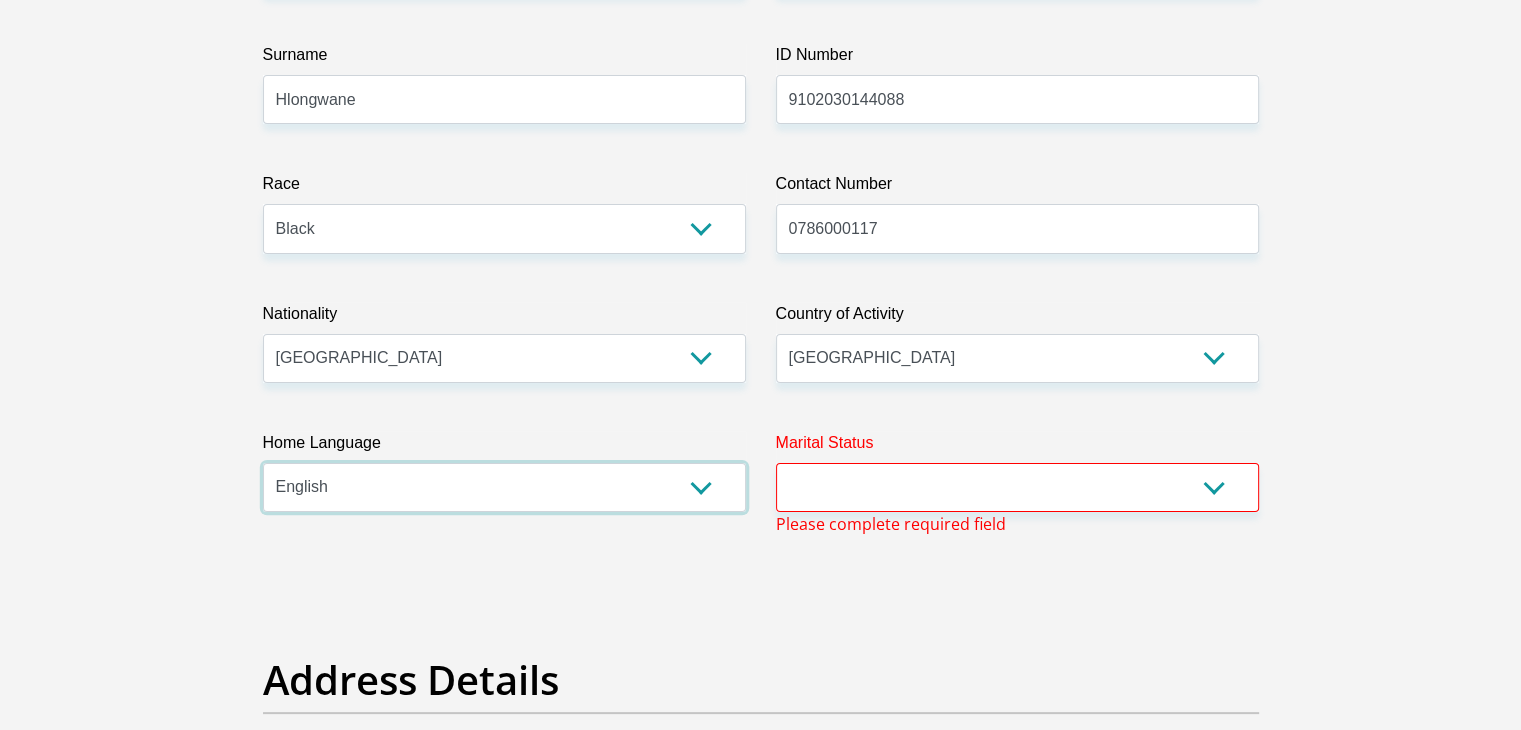 drag, startPoint x: 669, startPoint y: 481, endPoint x: 656, endPoint y: 469, distance: 17.691807 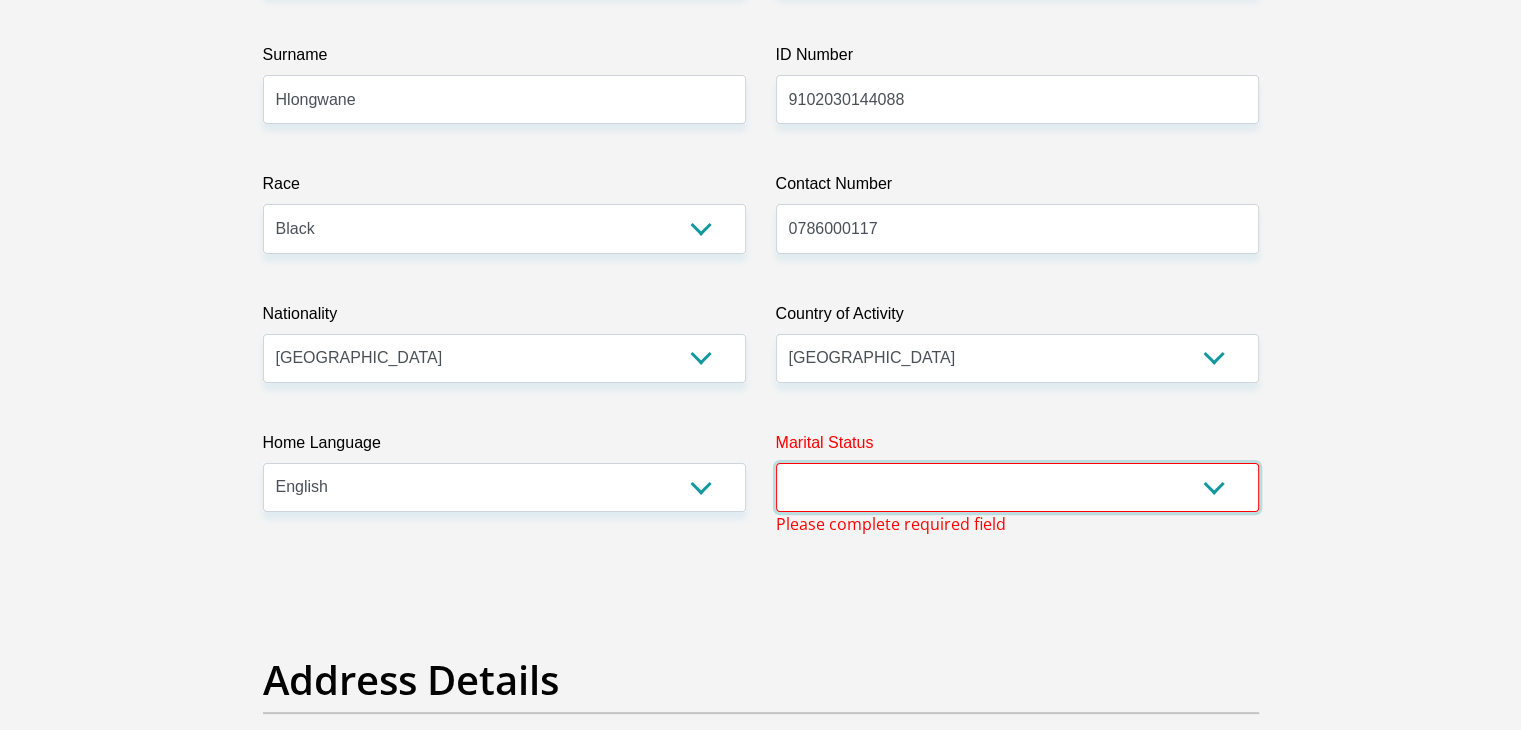 click on "Married ANC
Single
Divorced
Widowed
Married COP or Customary Law" at bounding box center (1017, 487) 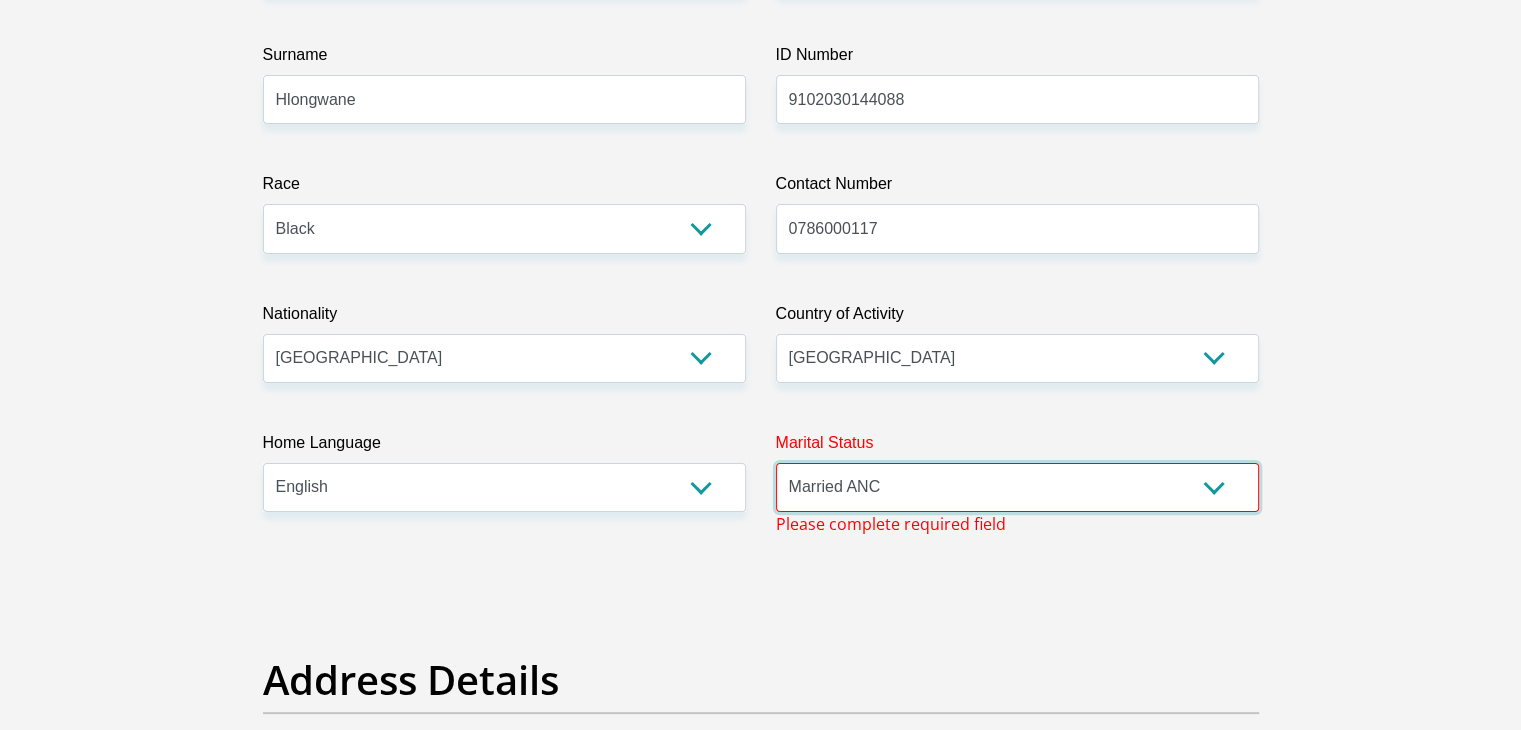 click on "Married ANC
Single
Divorced
Widowed
Married COP or Customary Law" at bounding box center (1017, 487) 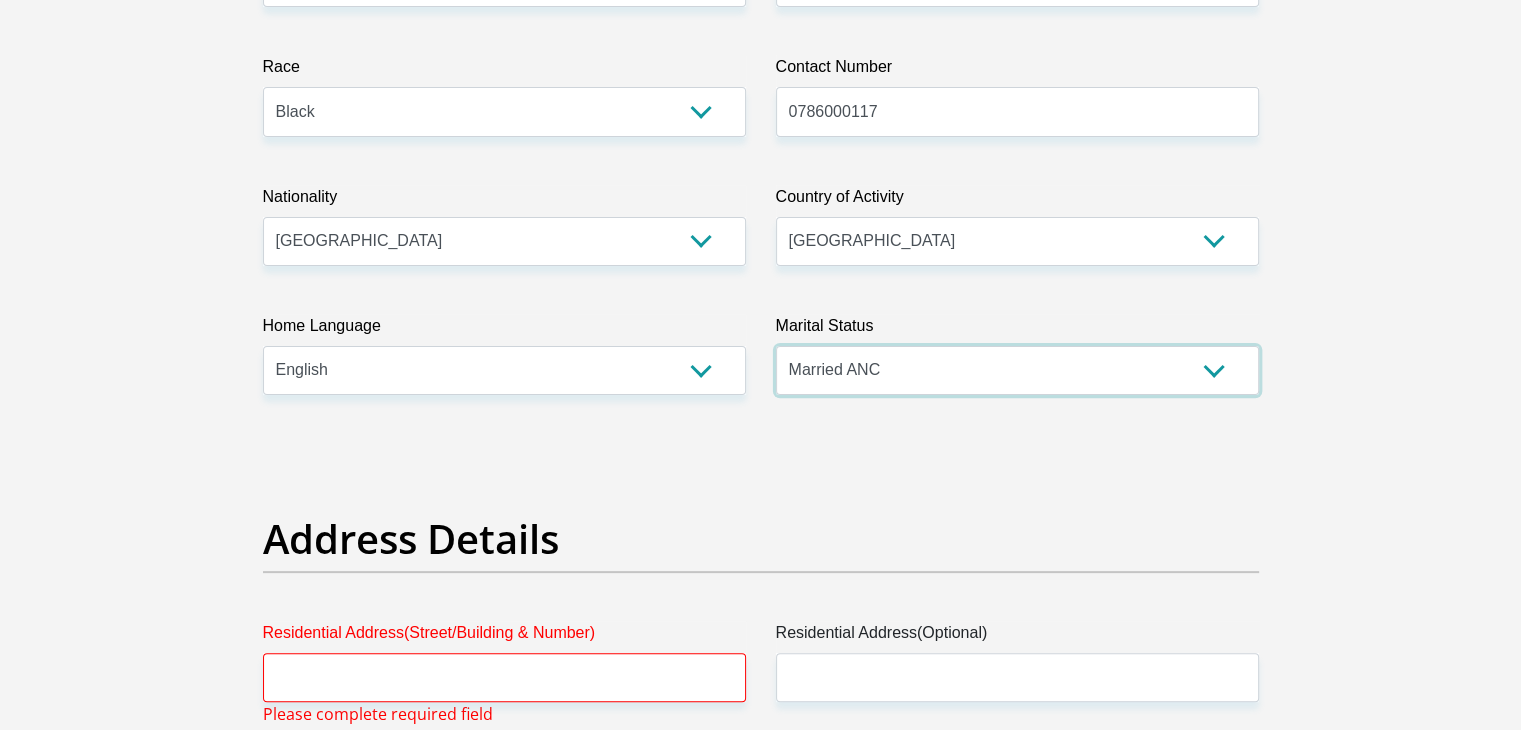 scroll, scrollTop: 800, scrollLeft: 0, axis: vertical 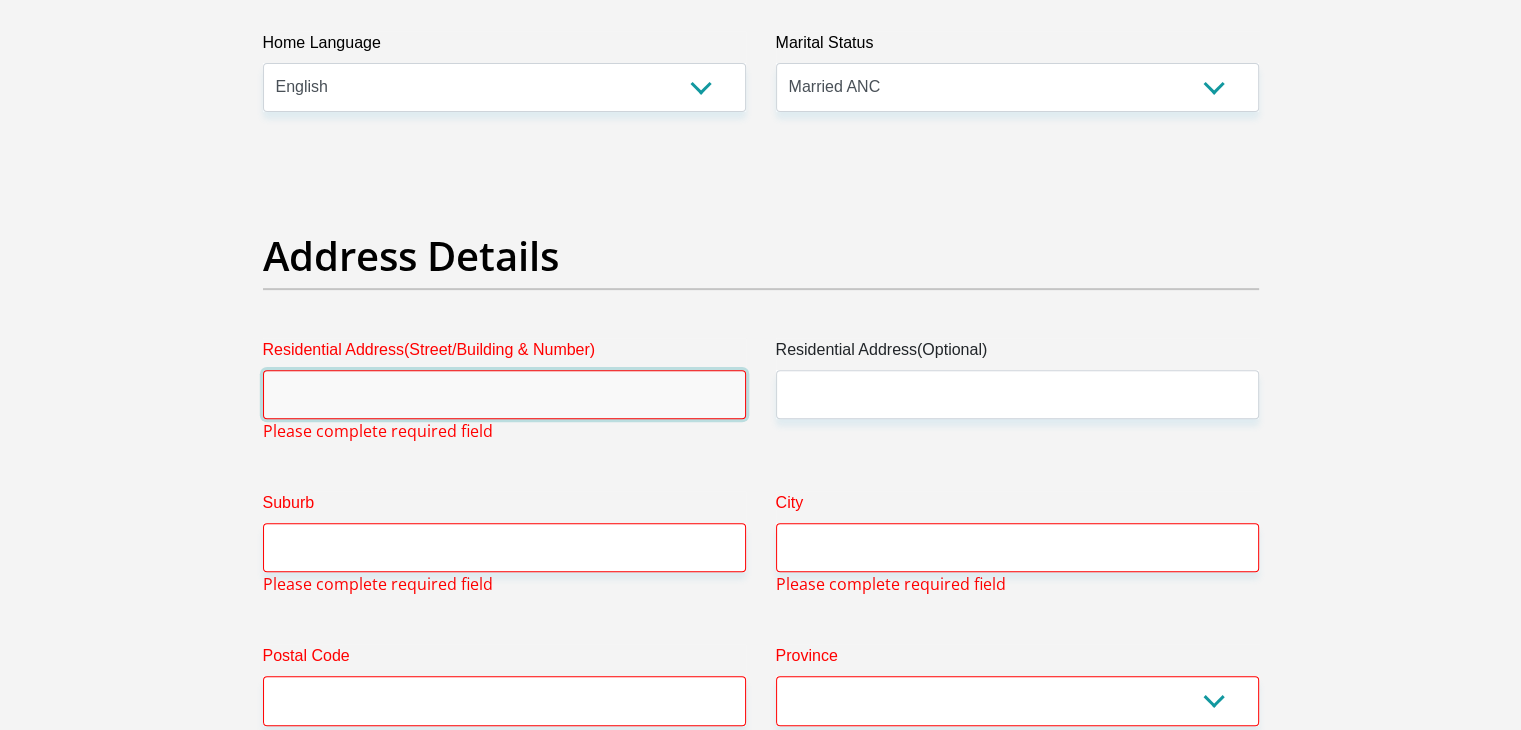 click on "Residential Address(Street/Building & Number)" at bounding box center [504, 394] 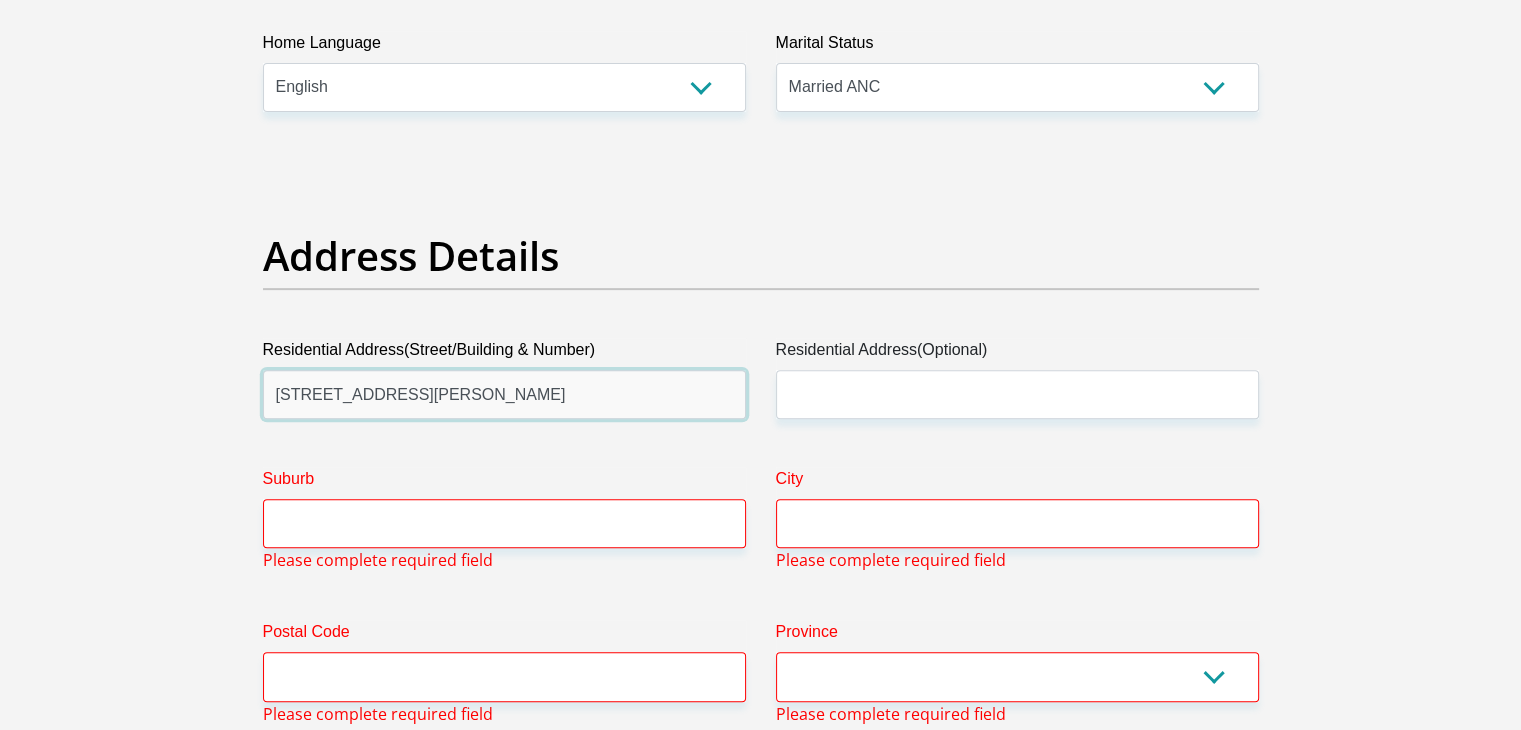 type on "[STREET_ADDRESS][PERSON_NAME]" 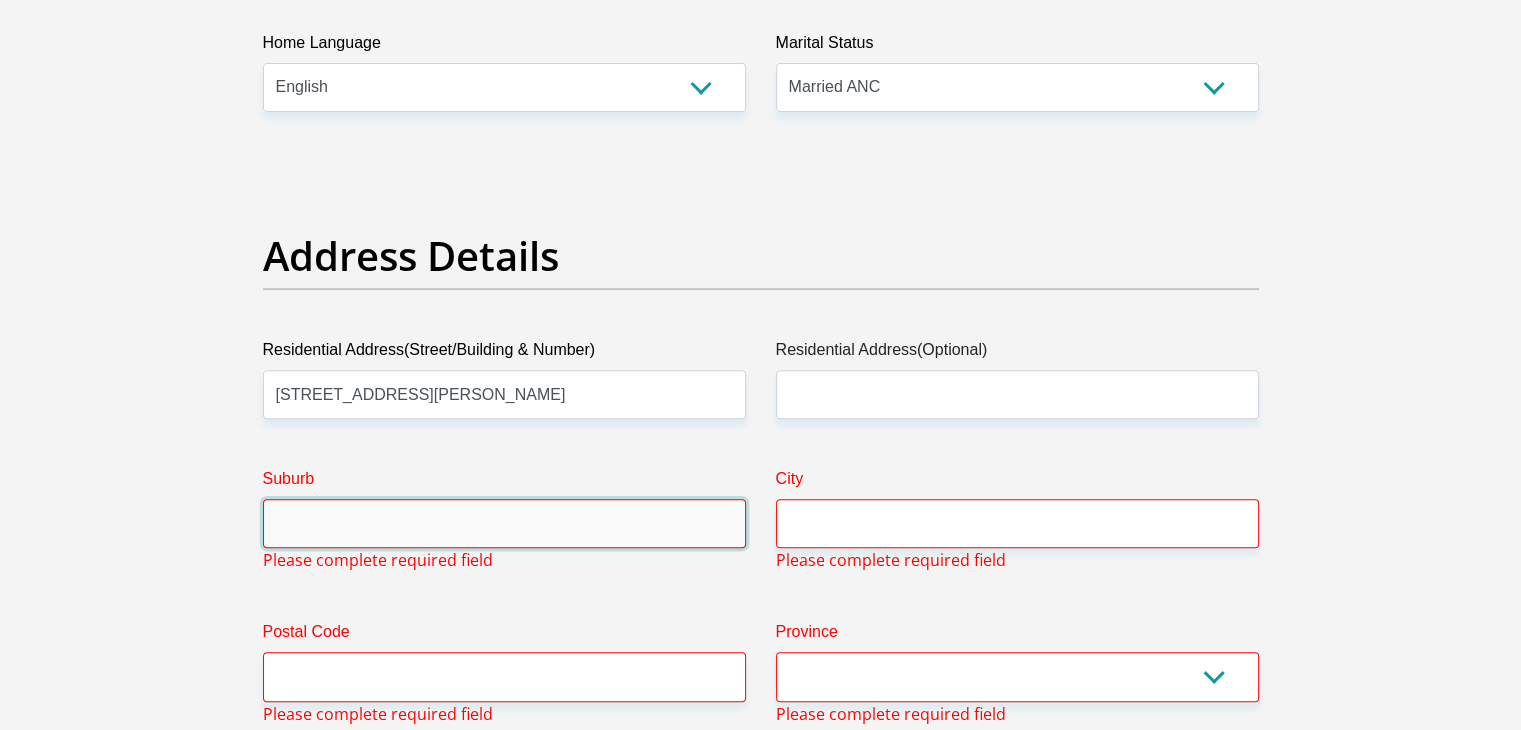 click on "Suburb" at bounding box center (504, 523) 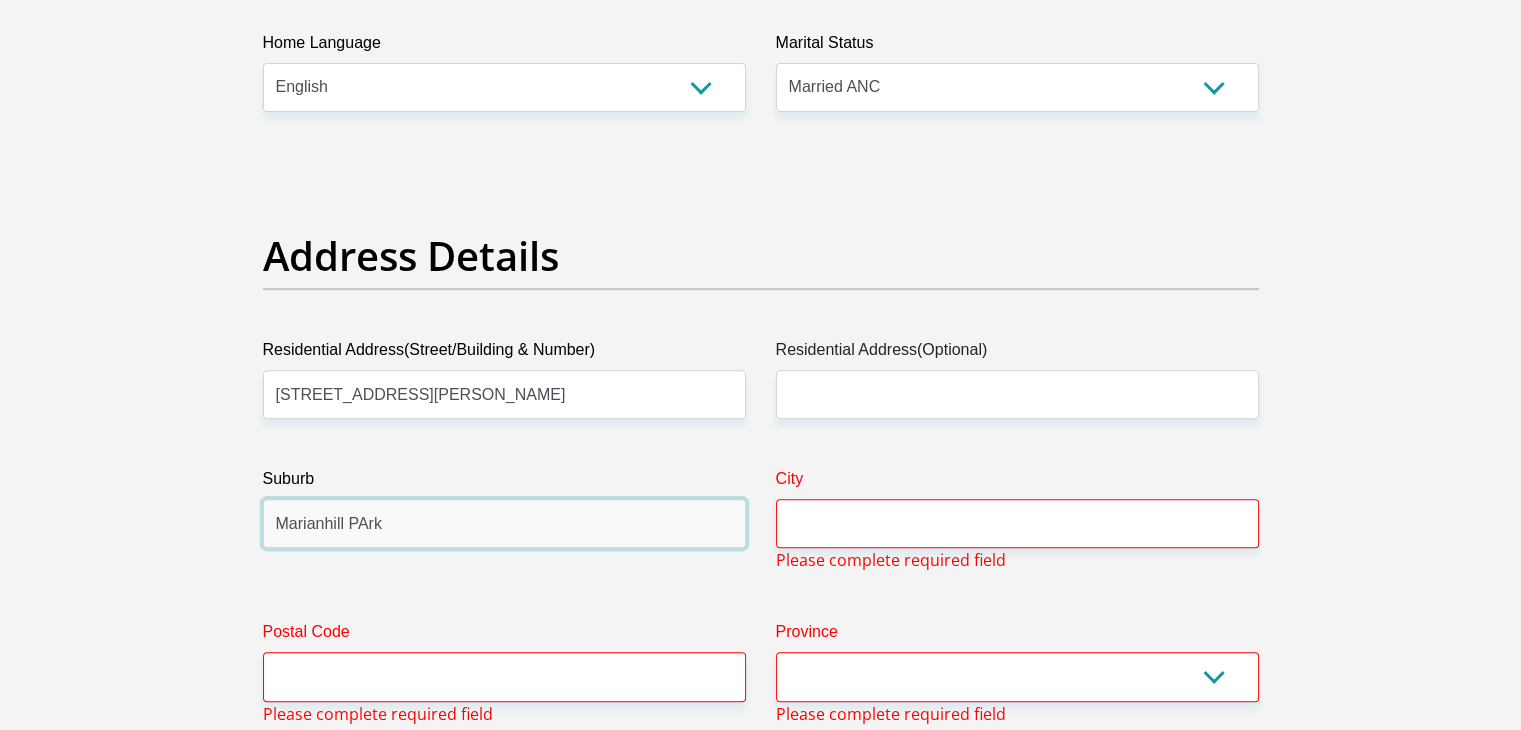 click on "Marianhill PArk" at bounding box center (504, 523) 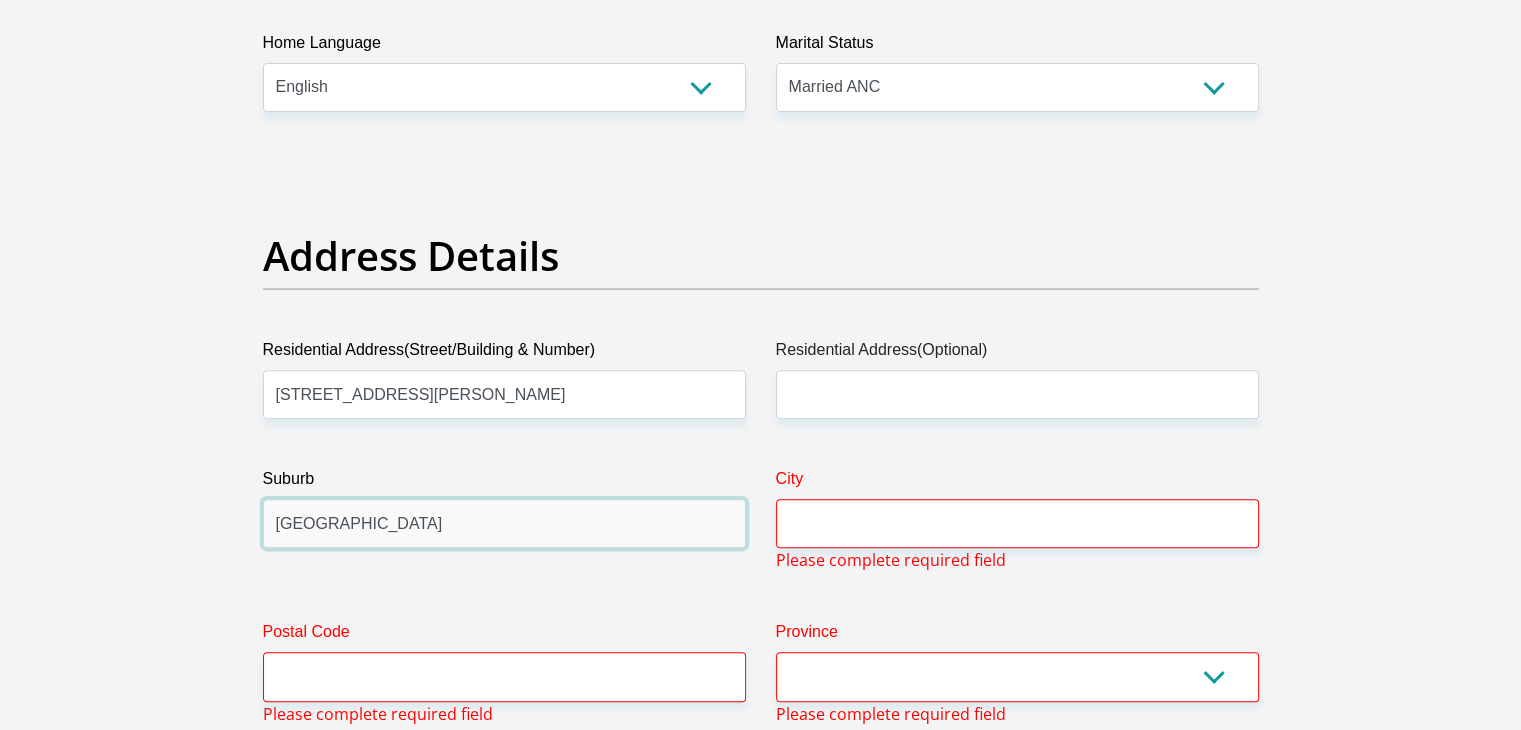 type on "[GEOGRAPHIC_DATA]" 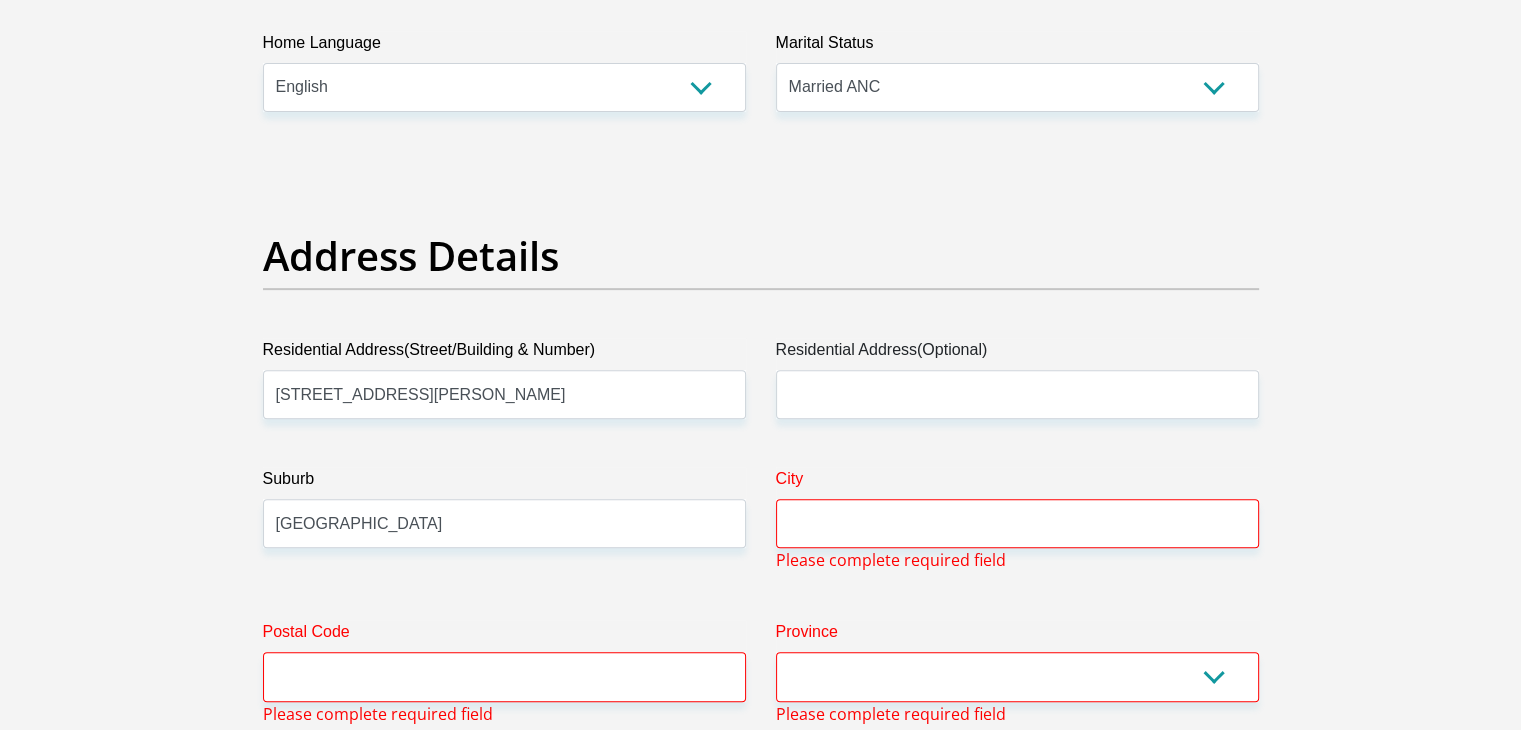 click on "Suburb
[GEOGRAPHIC_DATA]" at bounding box center (504, 519) 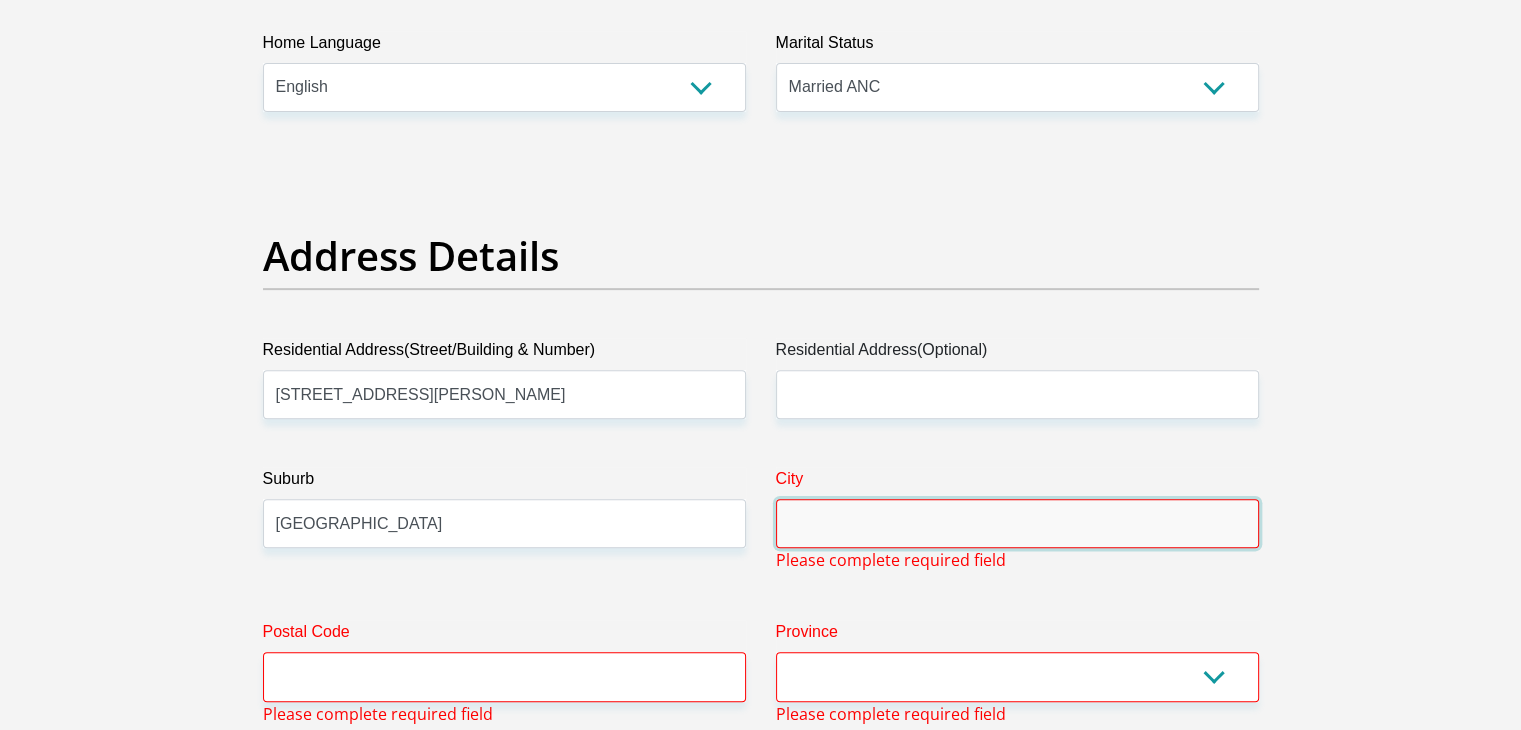 click on "City" at bounding box center [1017, 523] 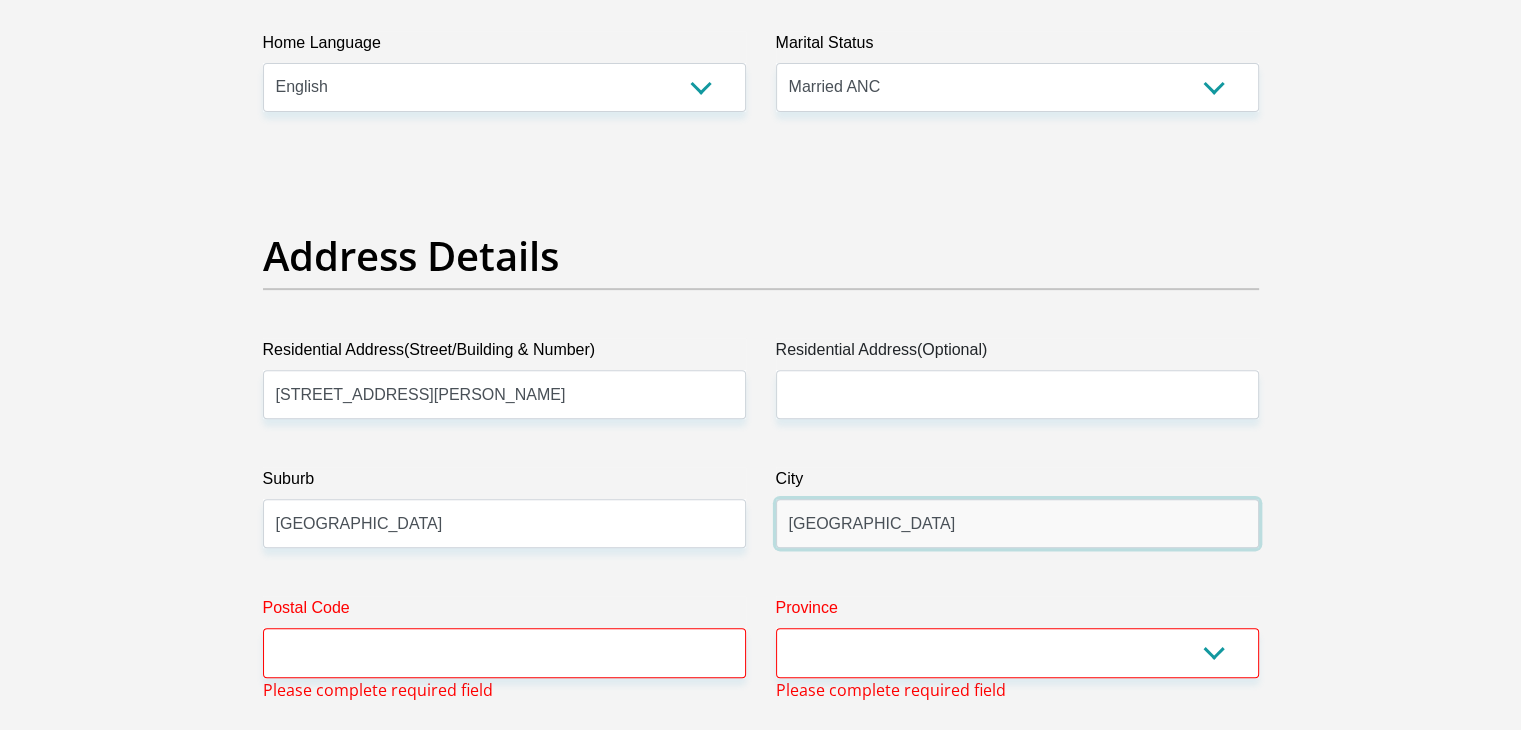 type on "[GEOGRAPHIC_DATA]" 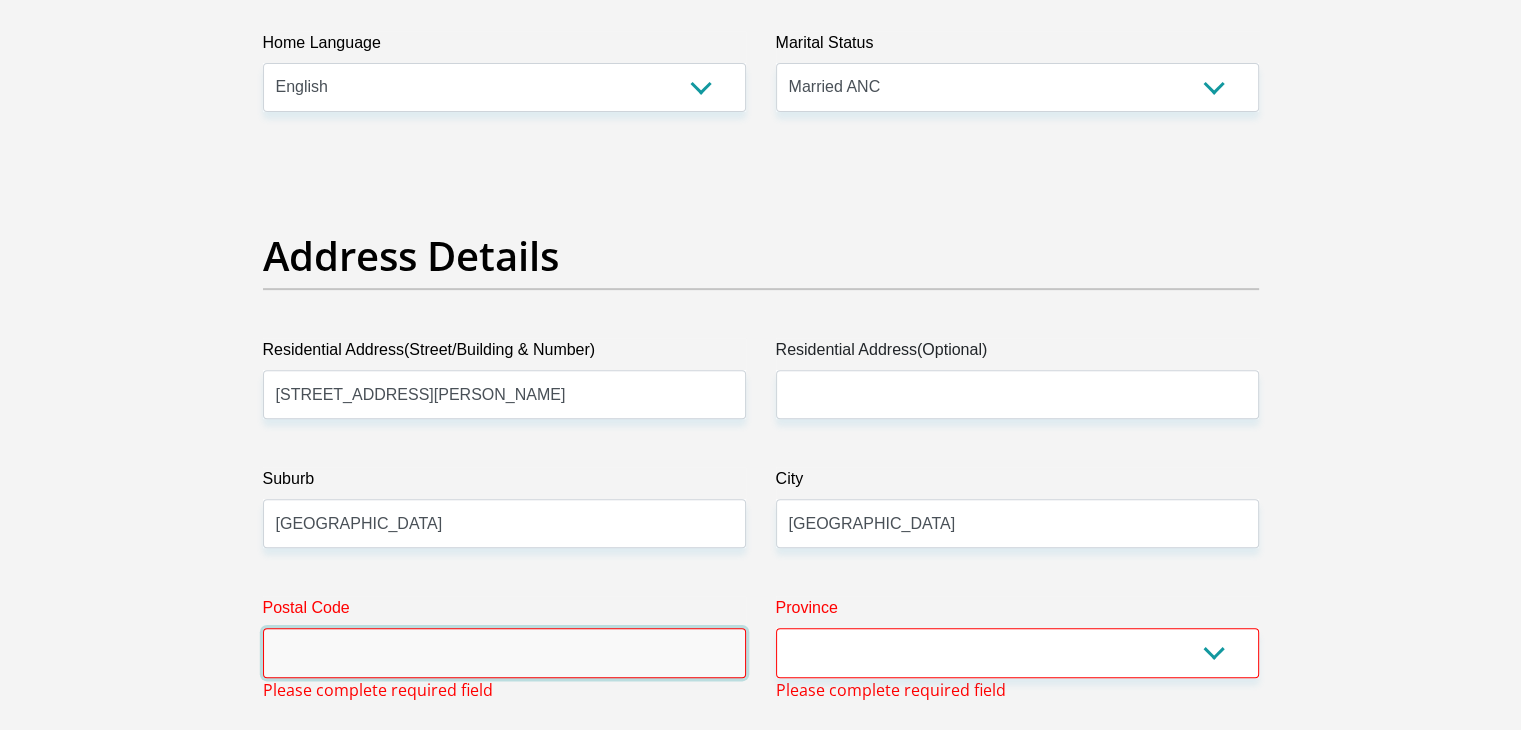 click on "Postal Code" at bounding box center (504, 652) 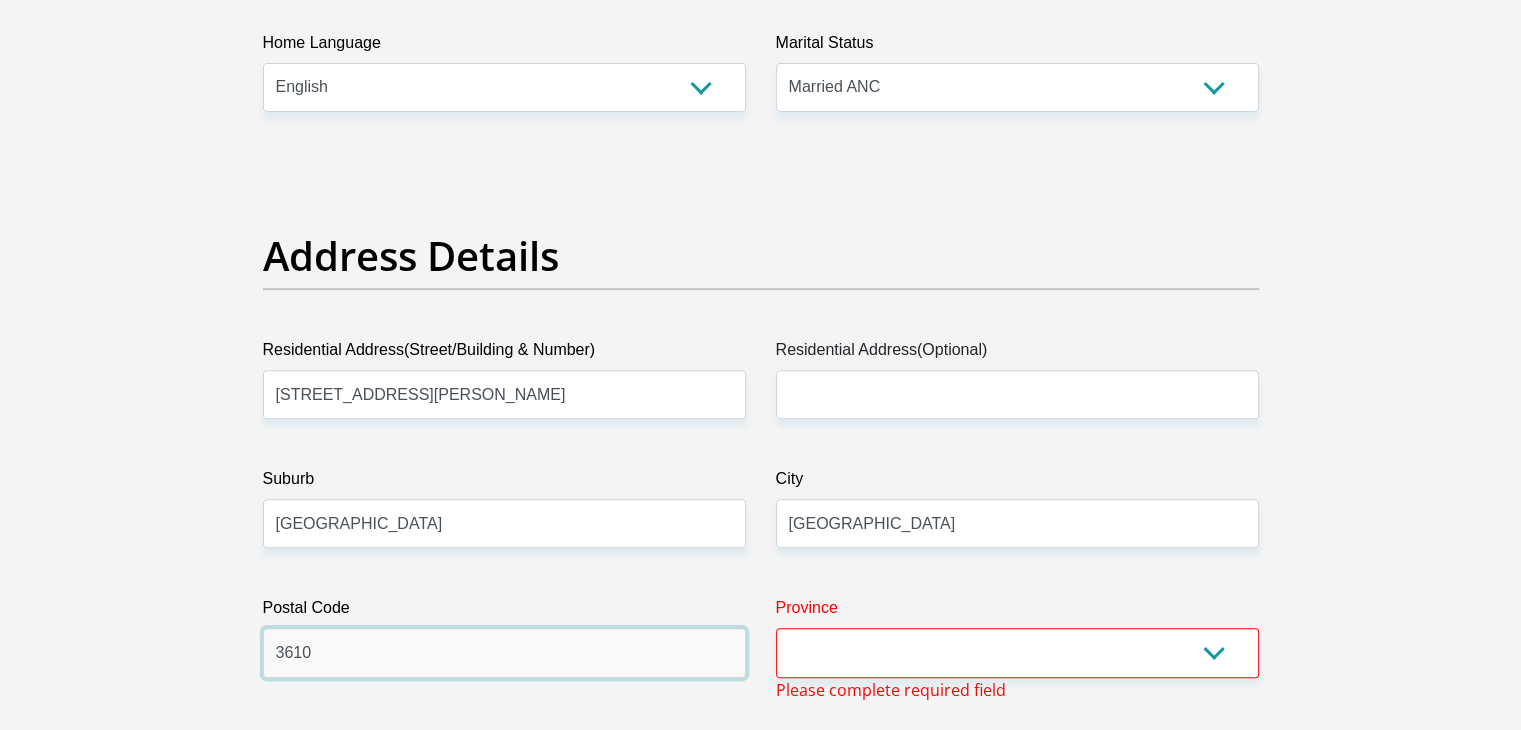 type on "3610" 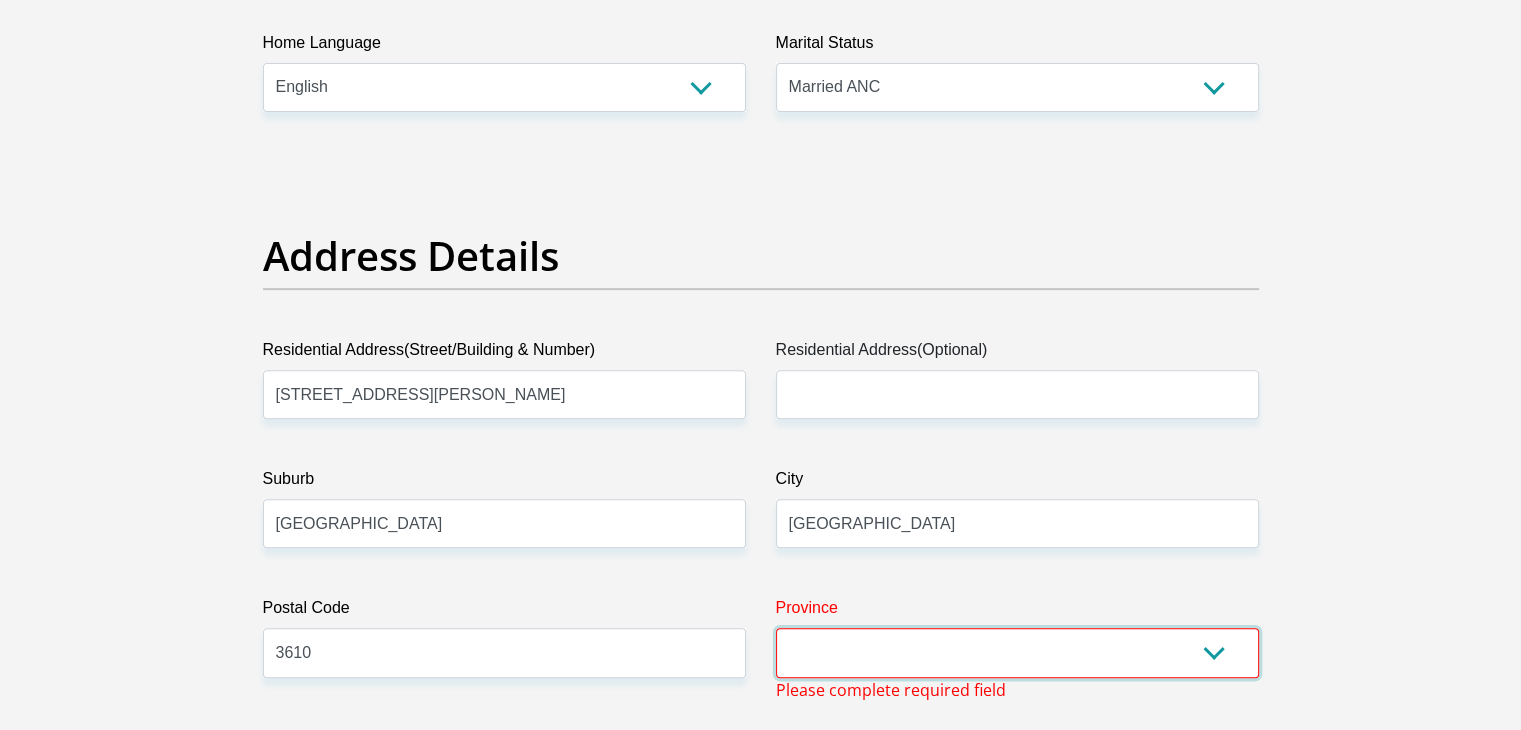 click on "Eastern Cape
Free State
[GEOGRAPHIC_DATA]
[GEOGRAPHIC_DATA][DATE]
[GEOGRAPHIC_DATA]
[GEOGRAPHIC_DATA]
[GEOGRAPHIC_DATA]
[GEOGRAPHIC_DATA]" at bounding box center [1017, 652] 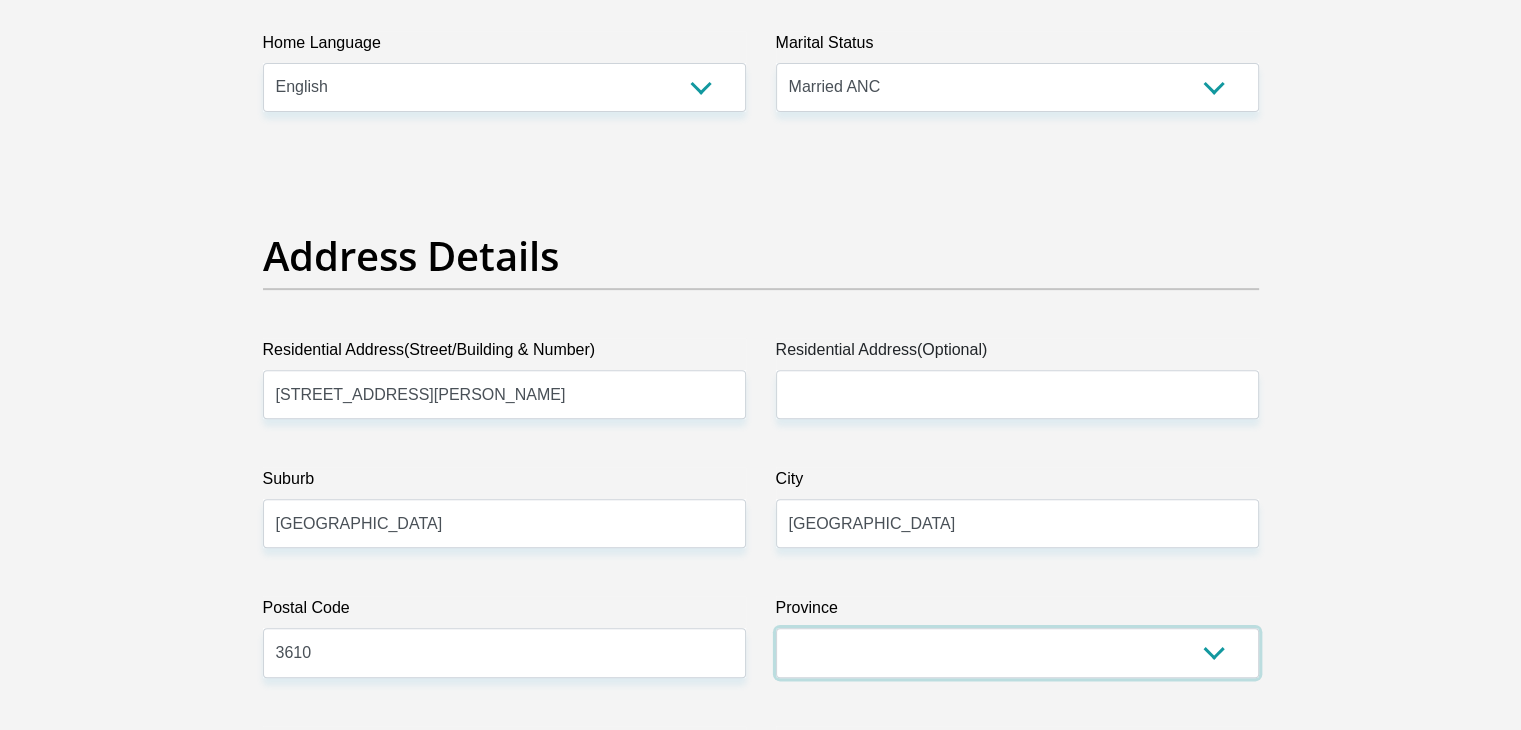 scroll, scrollTop: 1300, scrollLeft: 0, axis: vertical 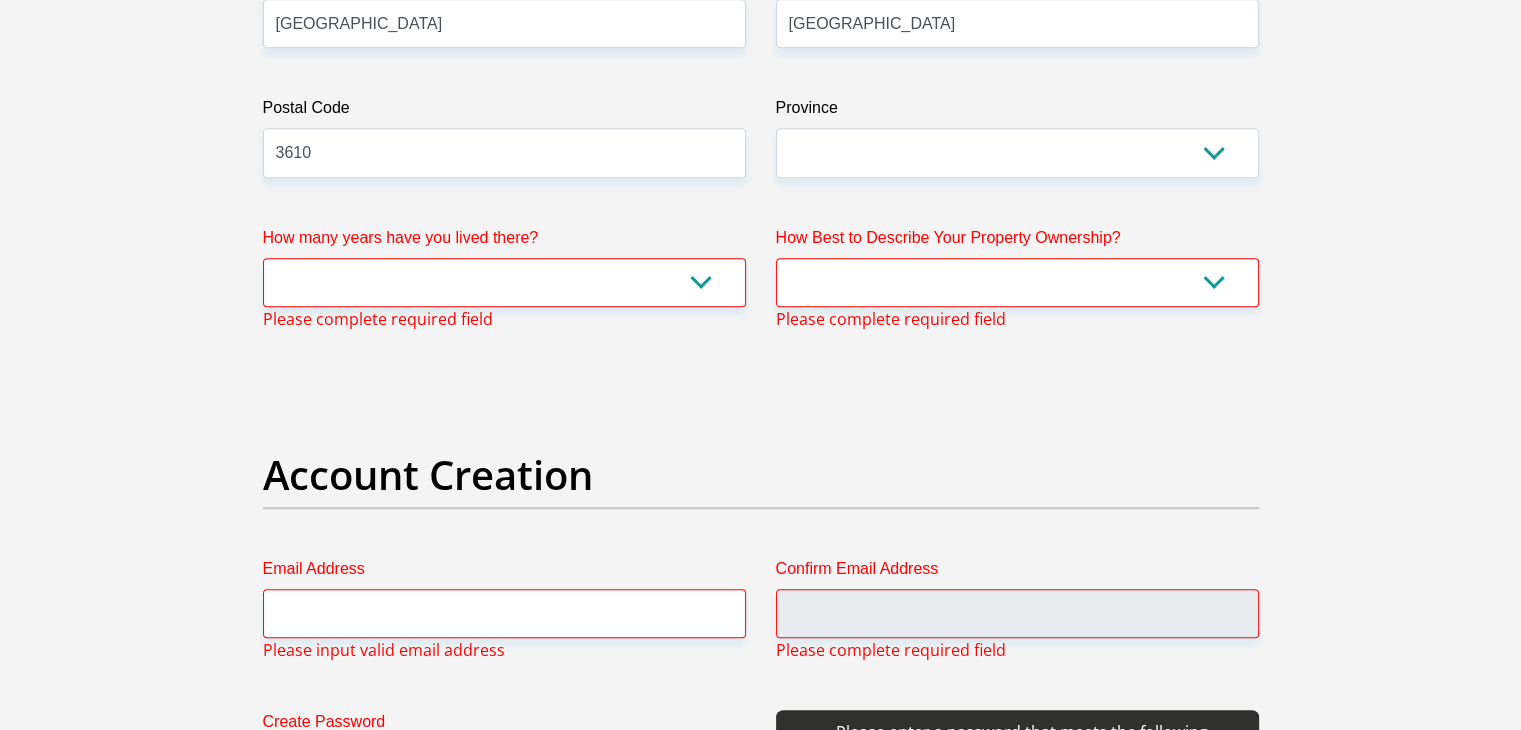 click on "Please complete required field" at bounding box center [378, 319] 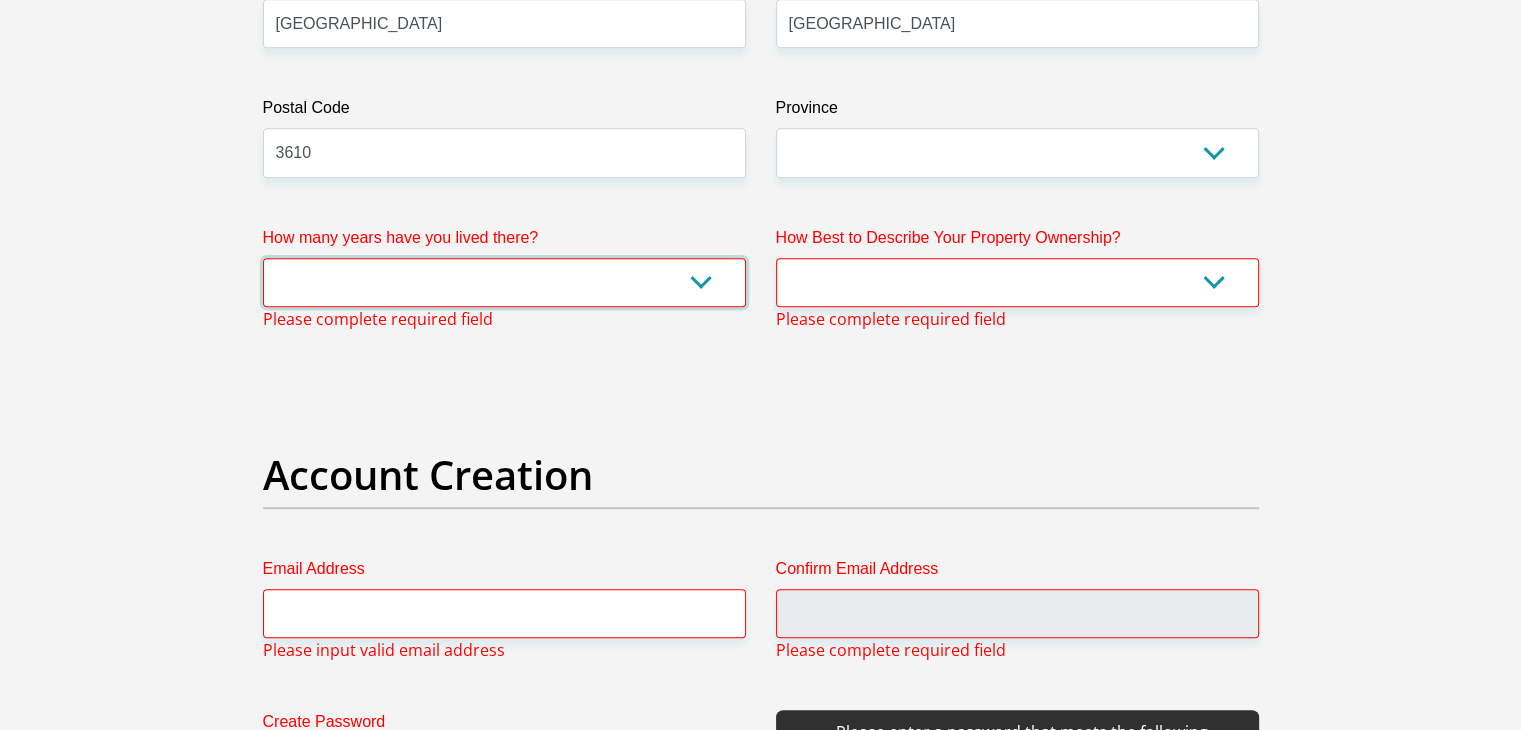 click on "less than 1 year
1-3 years
3-5 years
5+ years" at bounding box center [504, 282] 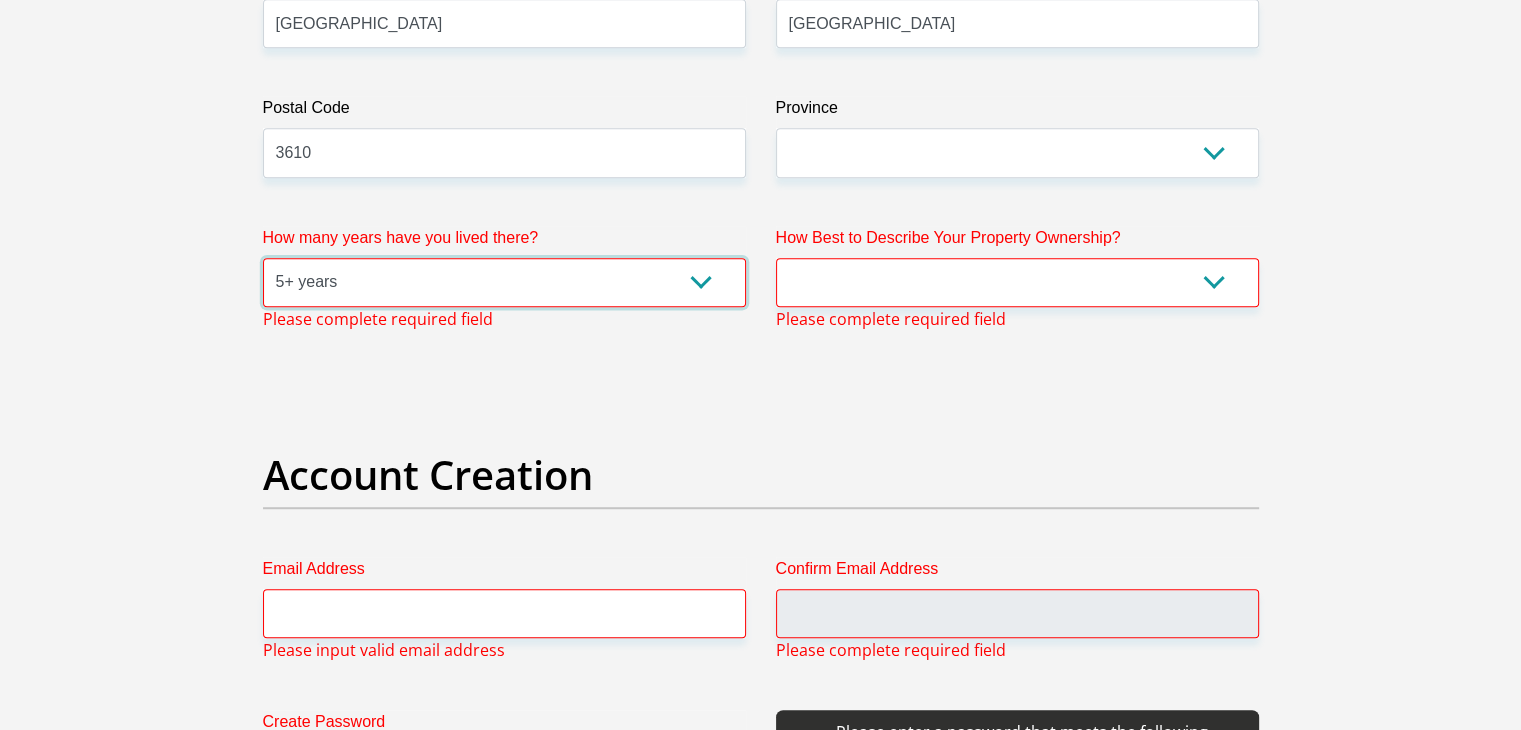 click on "less than 1 year
1-3 years
3-5 years
5+ years" at bounding box center [504, 282] 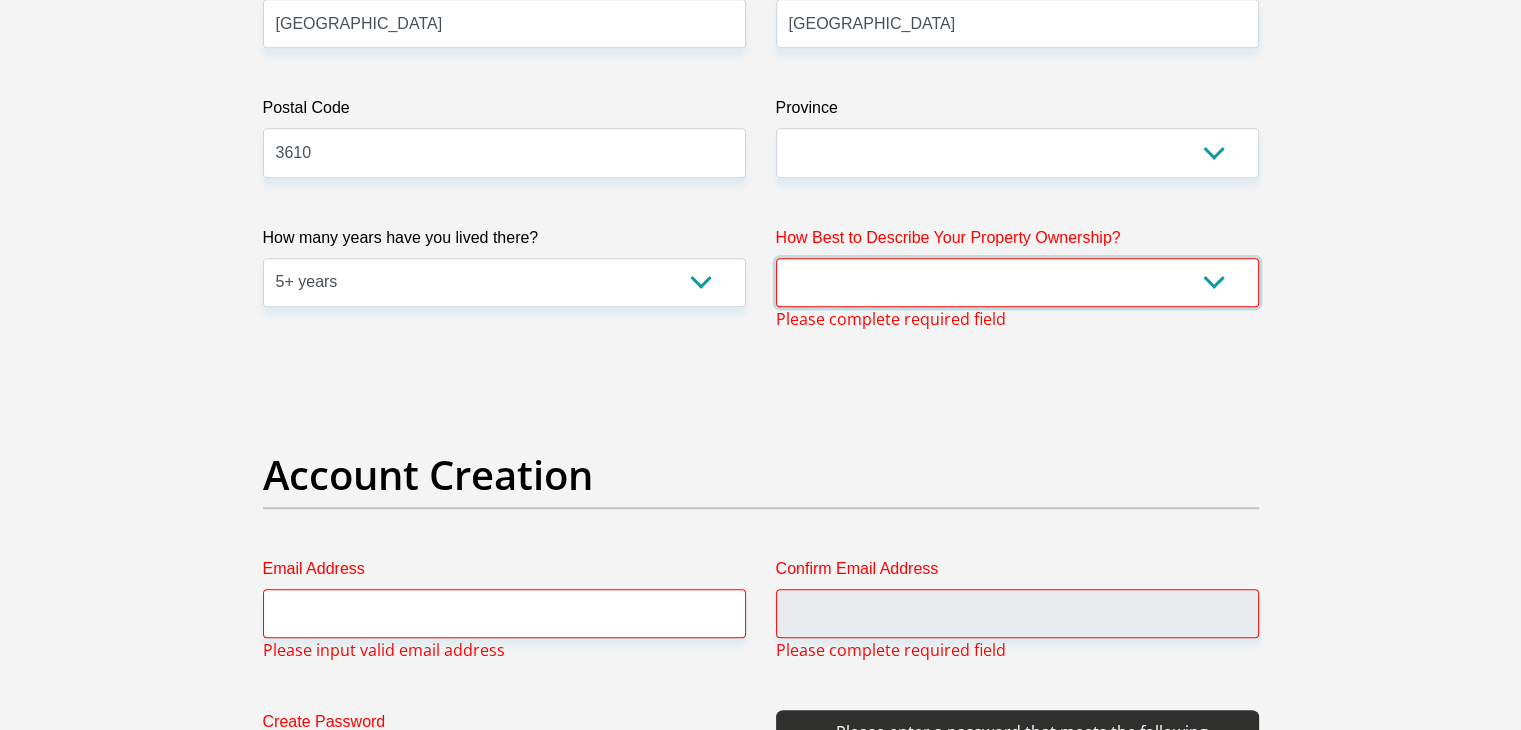 click on "Owned
Rented
Family Owned
Company Dwelling" at bounding box center (1017, 282) 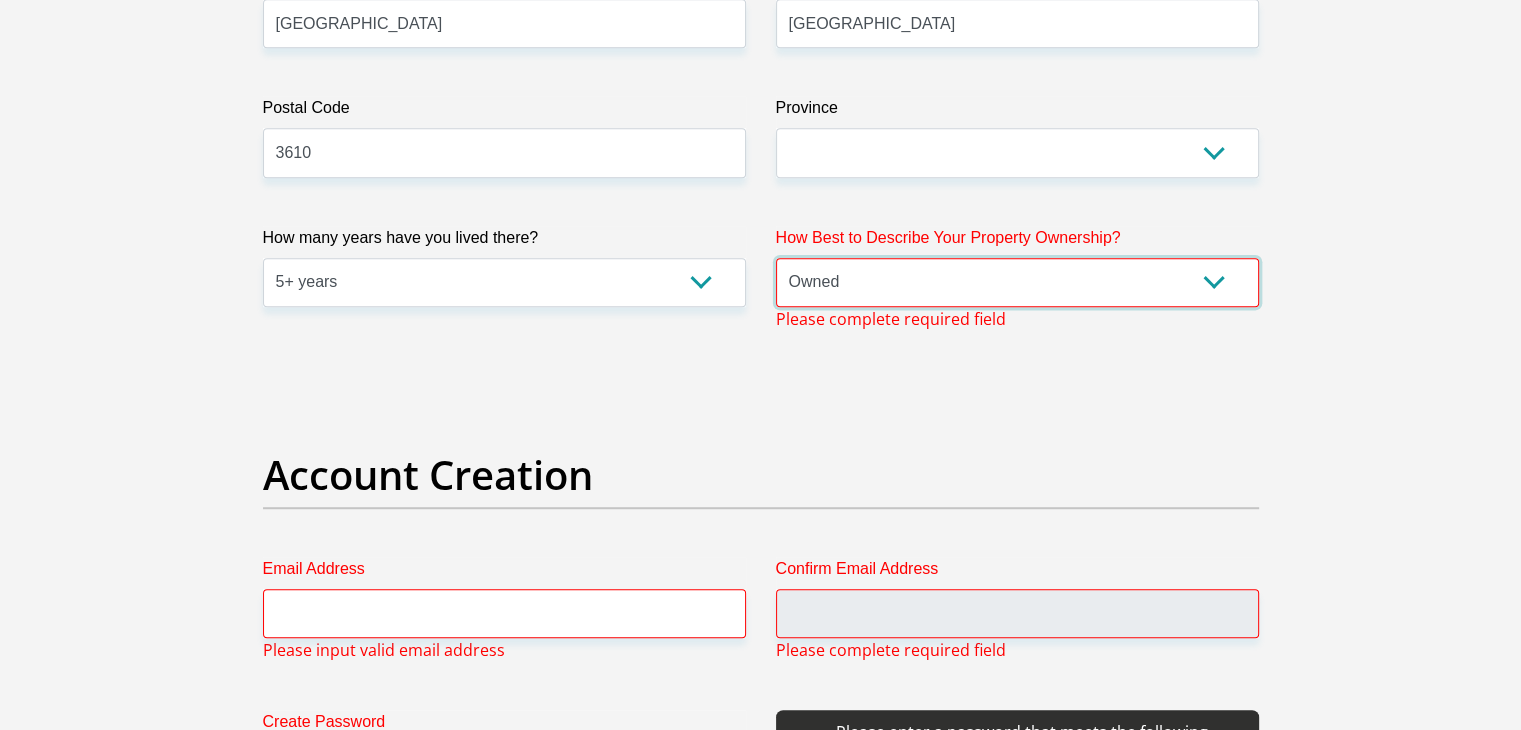 click on "Owned
Rented
Family Owned
Company Dwelling" at bounding box center [1017, 282] 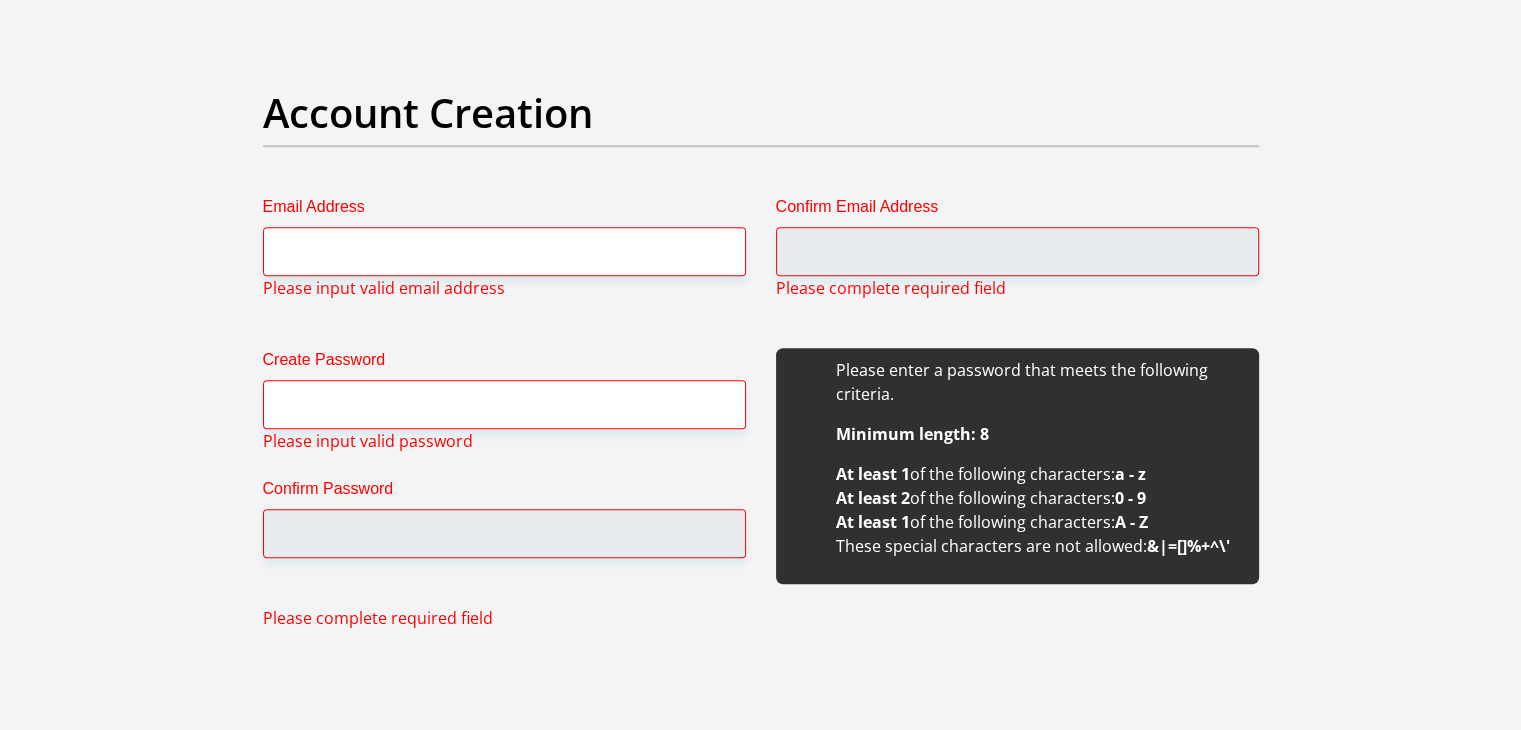 scroll, scrollTop: 1480, scrollLeft: 0, axis: vertical 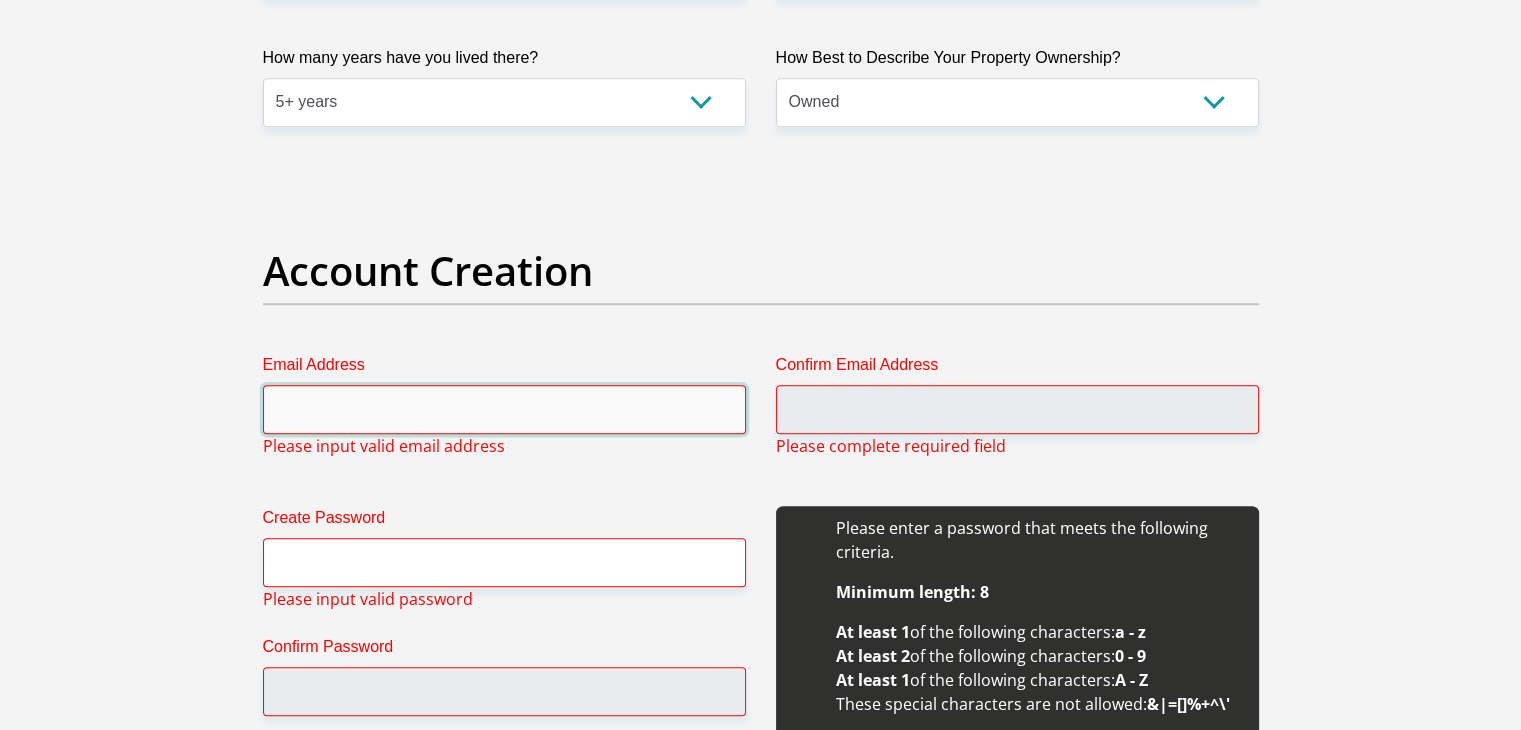 click on "Email Address" at bounding box center (504, 409) 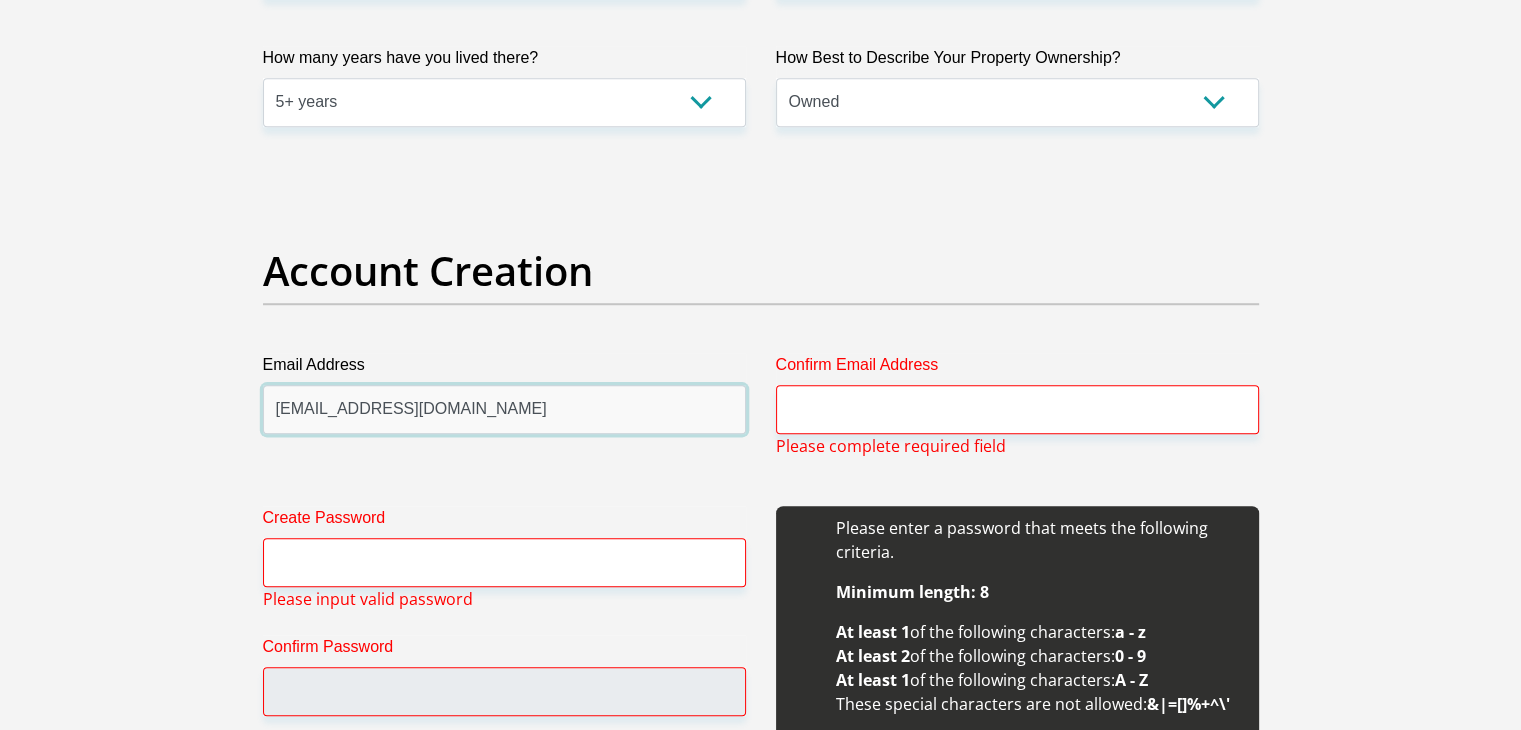 type on "[EMAIL_ADDRESS][DOMAIN_NAME]" 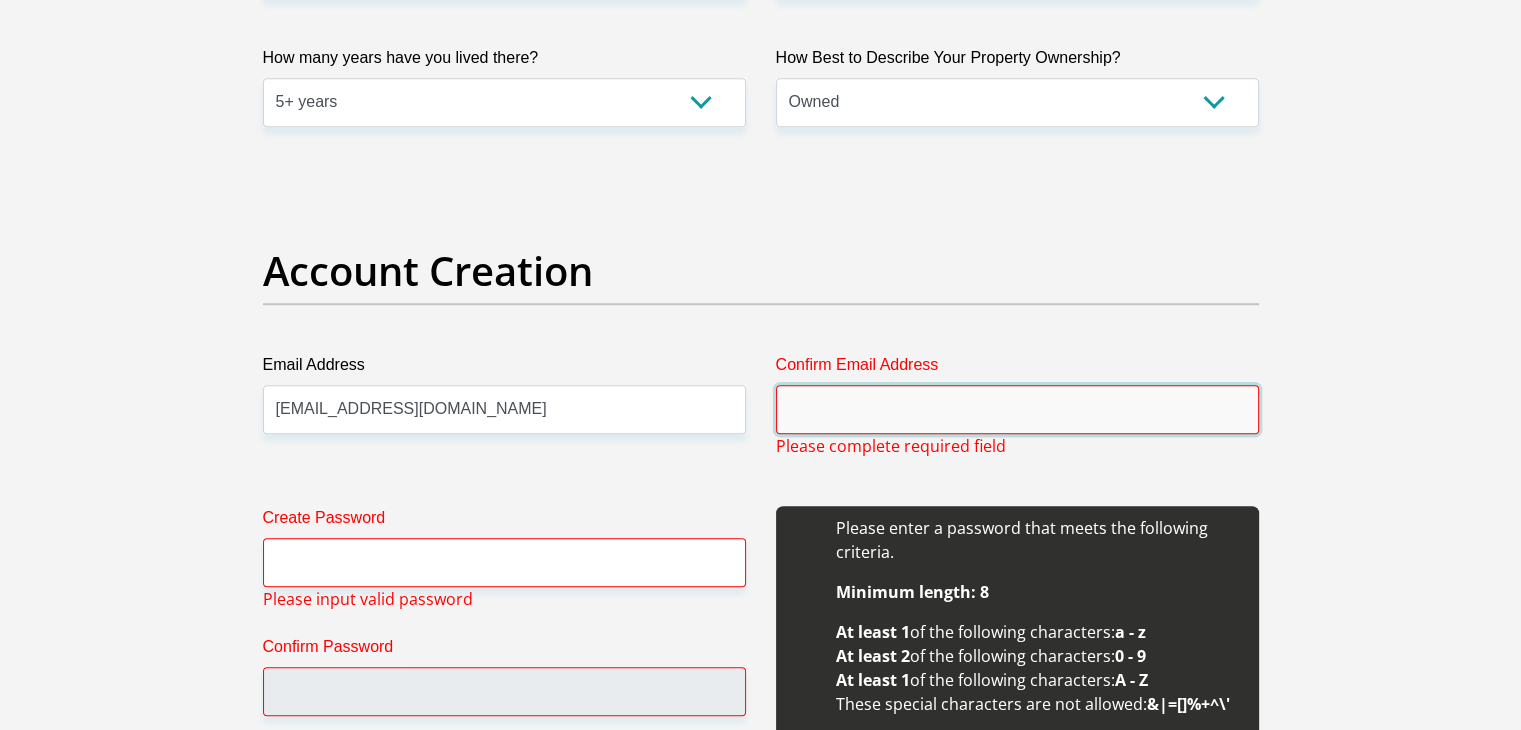 click on "Confirm Email Address" at bounding box center (1017, 409) 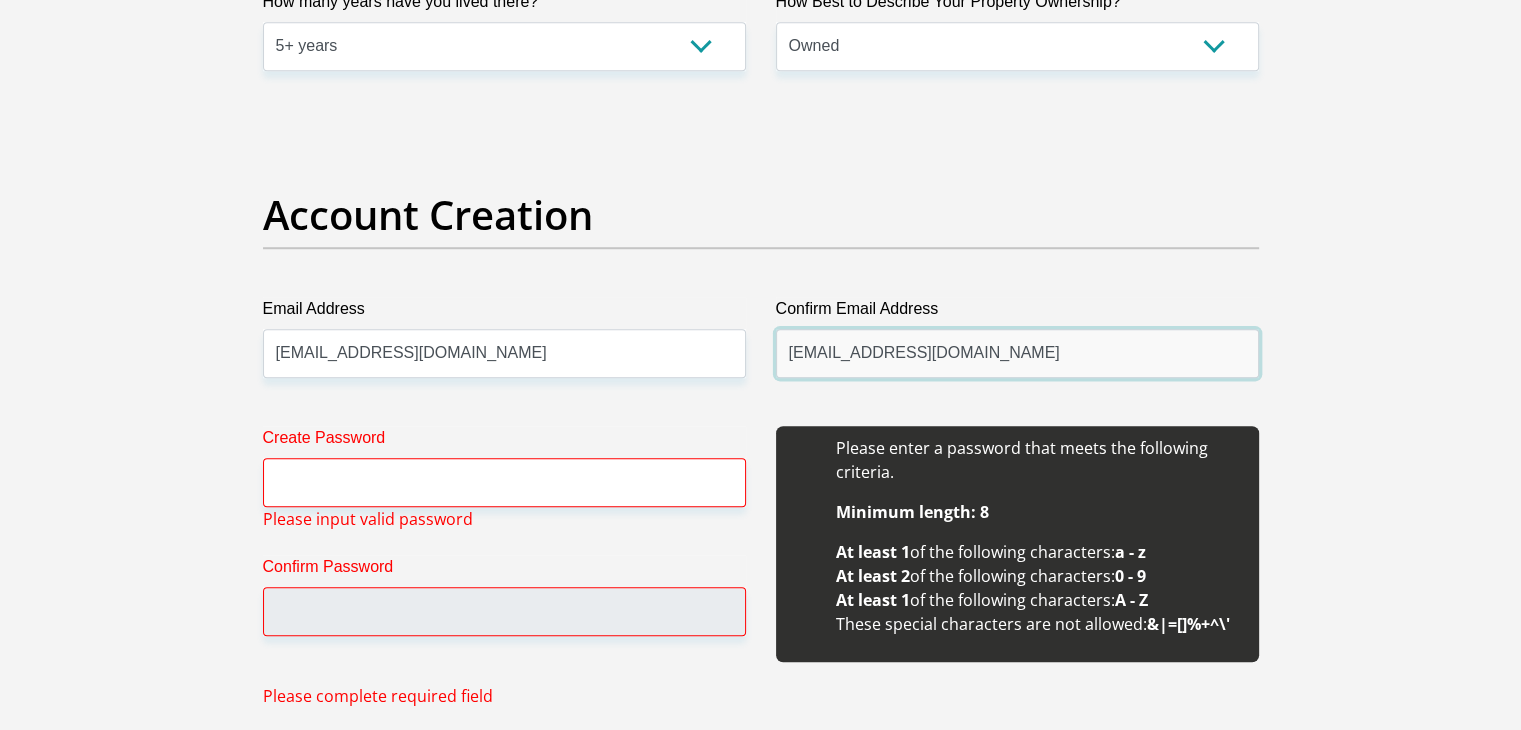 scroll, scrollTop: 1580, scrollLeft: 0, axis: vertical 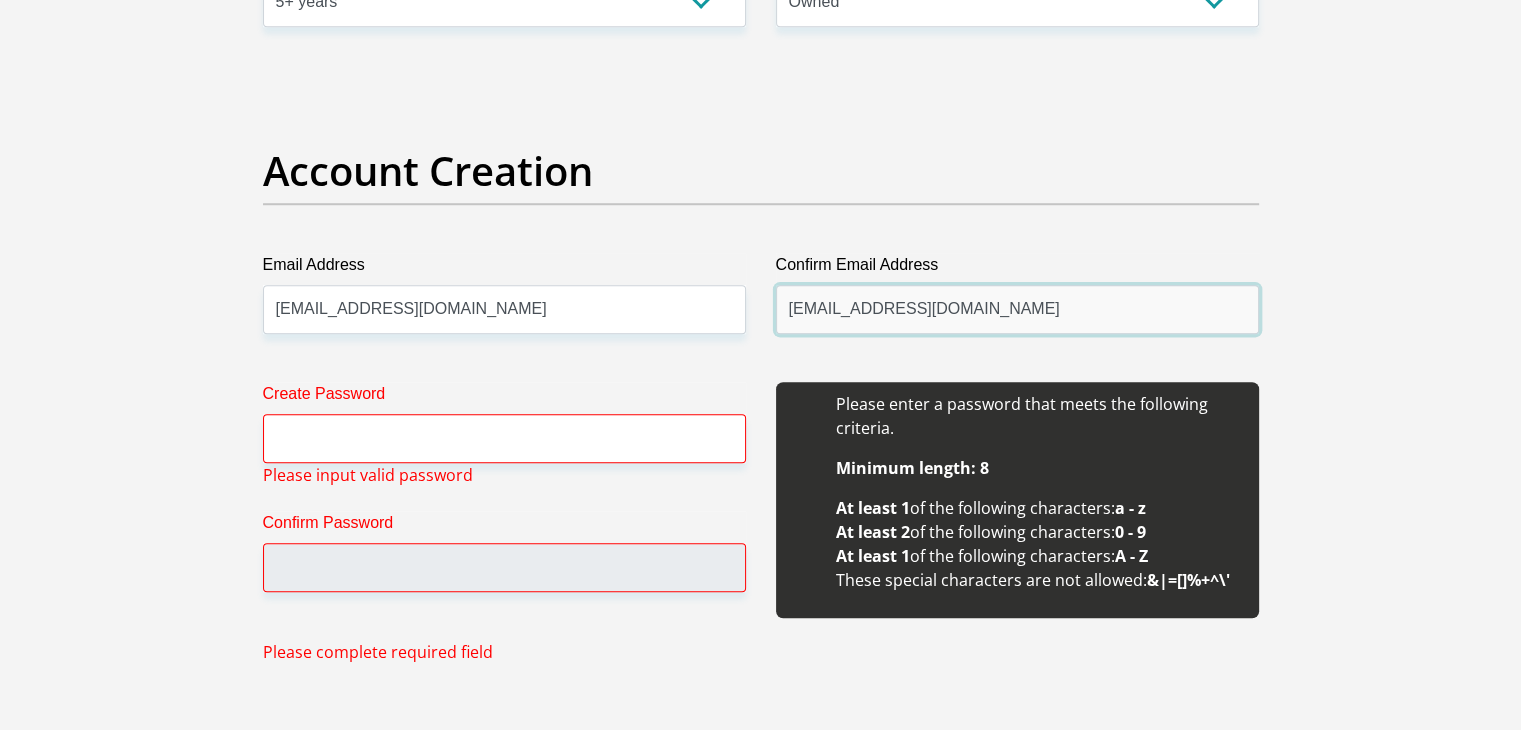 type on "[EMAIL_ADDRESS][DOMAIN_NAME]" 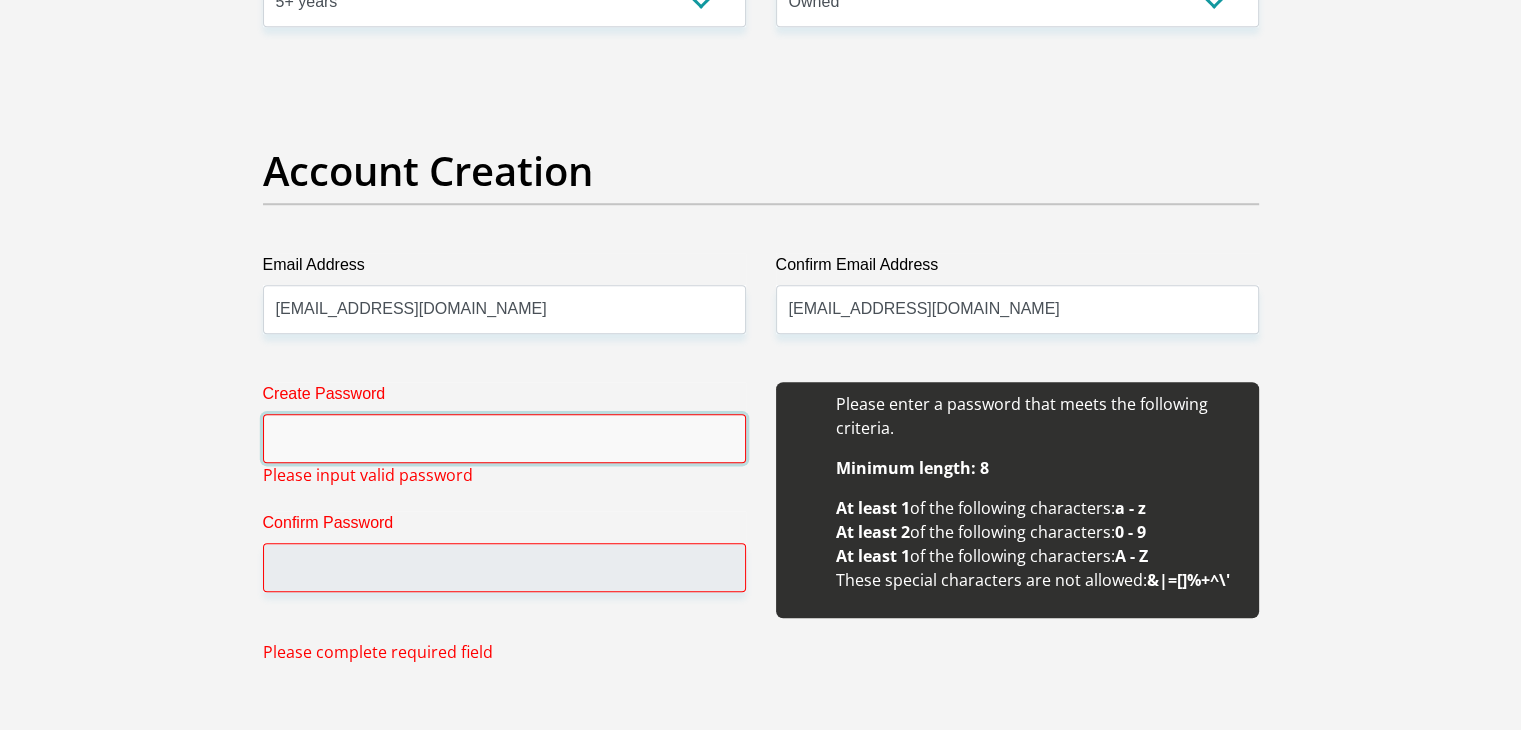 click on "Create Password" at bounding box center (504, 438) 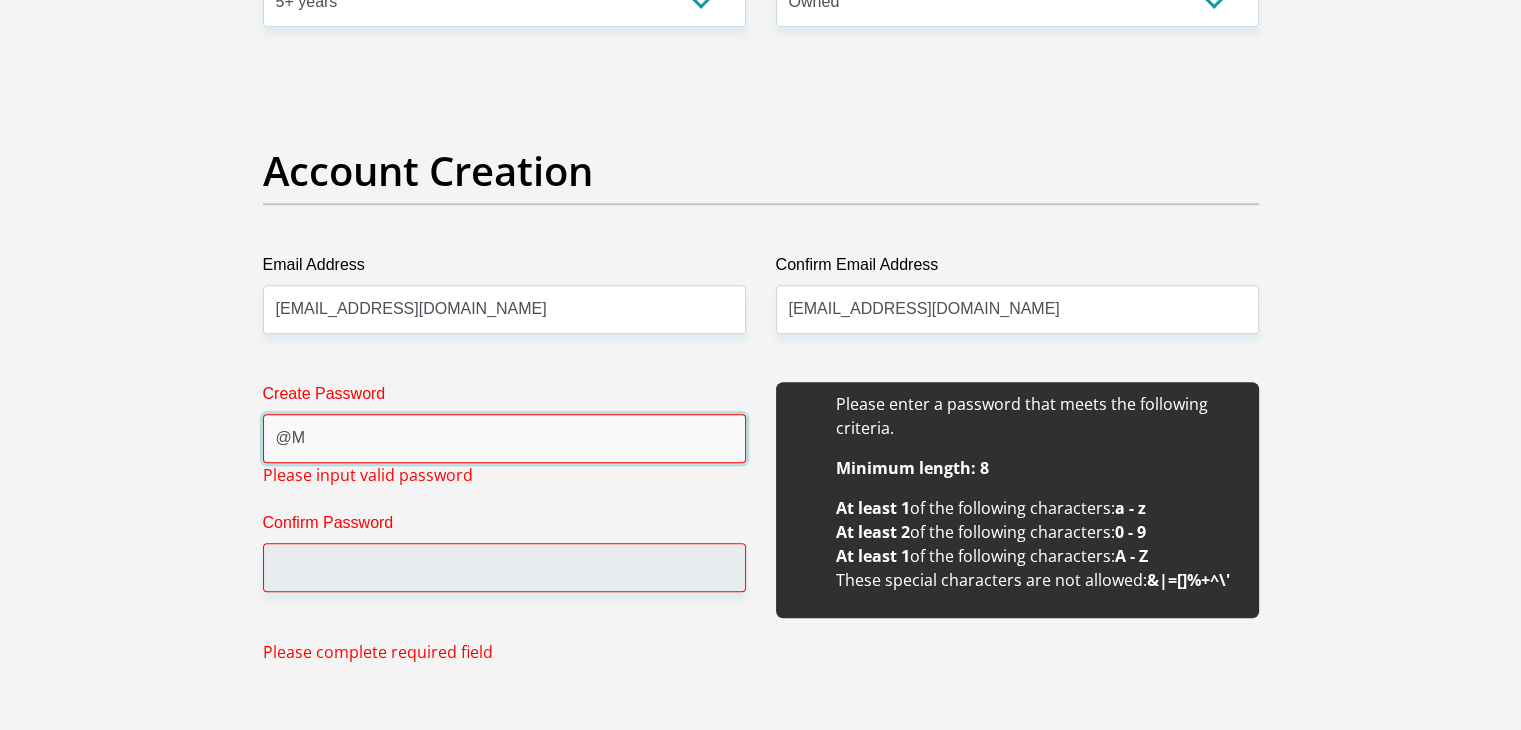 type on "@" 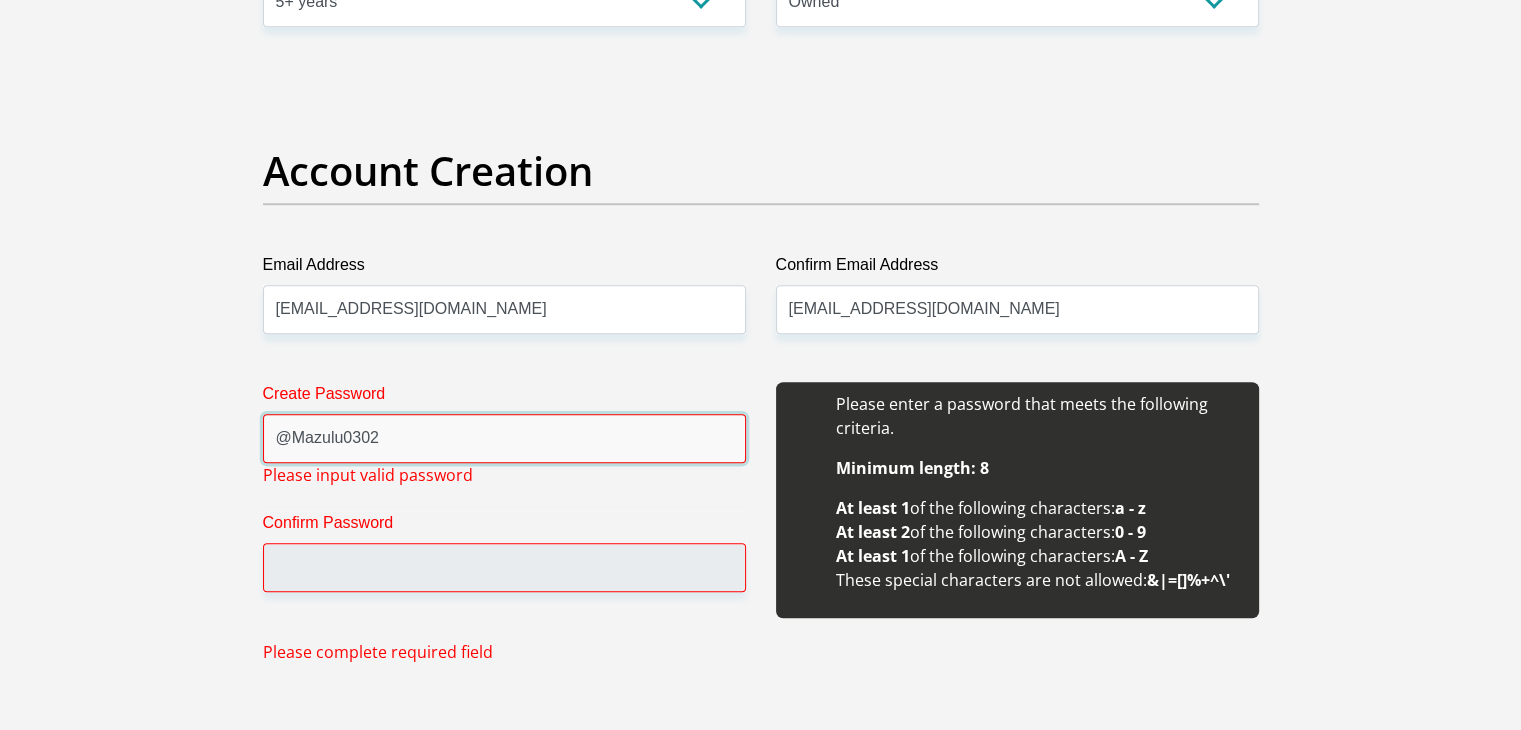 type on "@Mazulu0302" 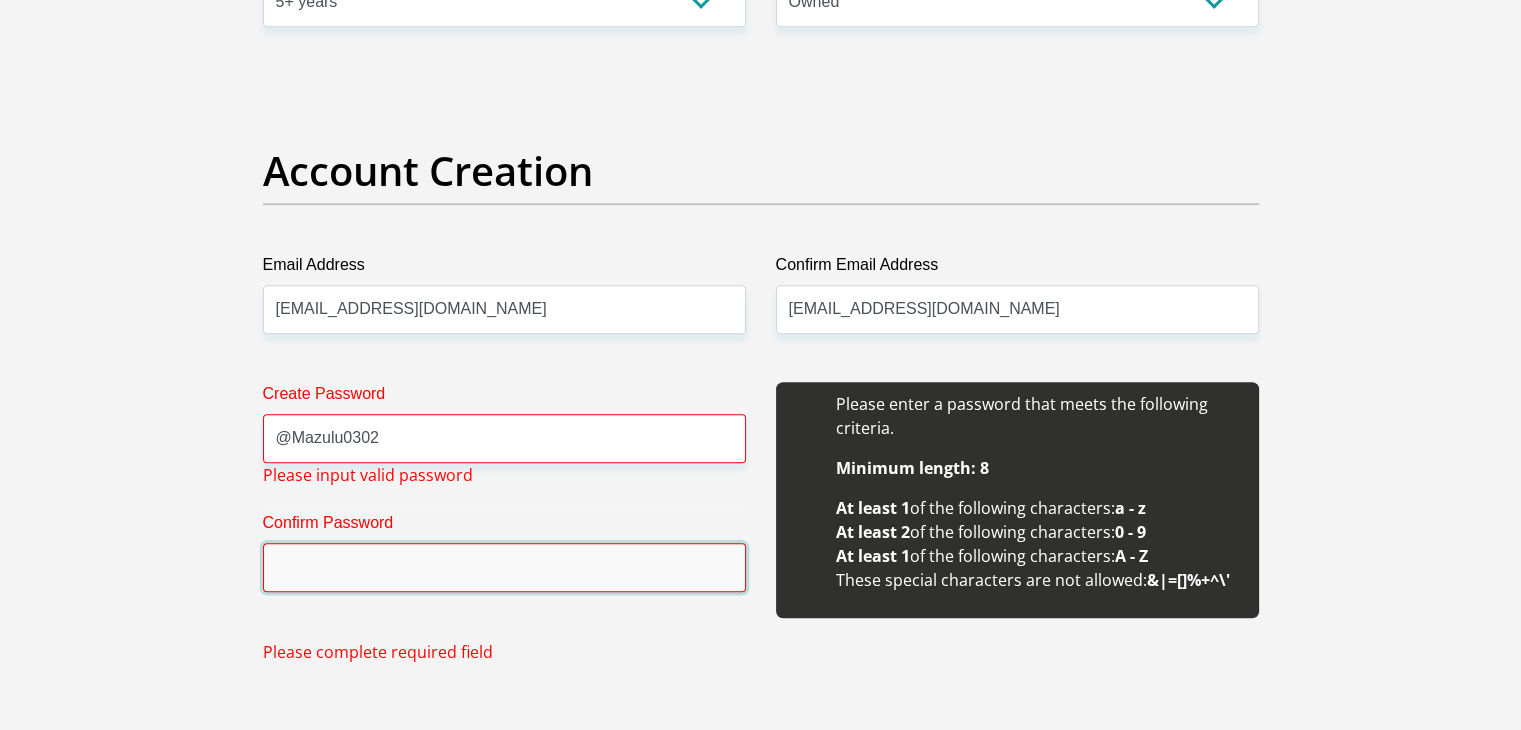 click on "Confirm Password" at bounding box center [504, 567] 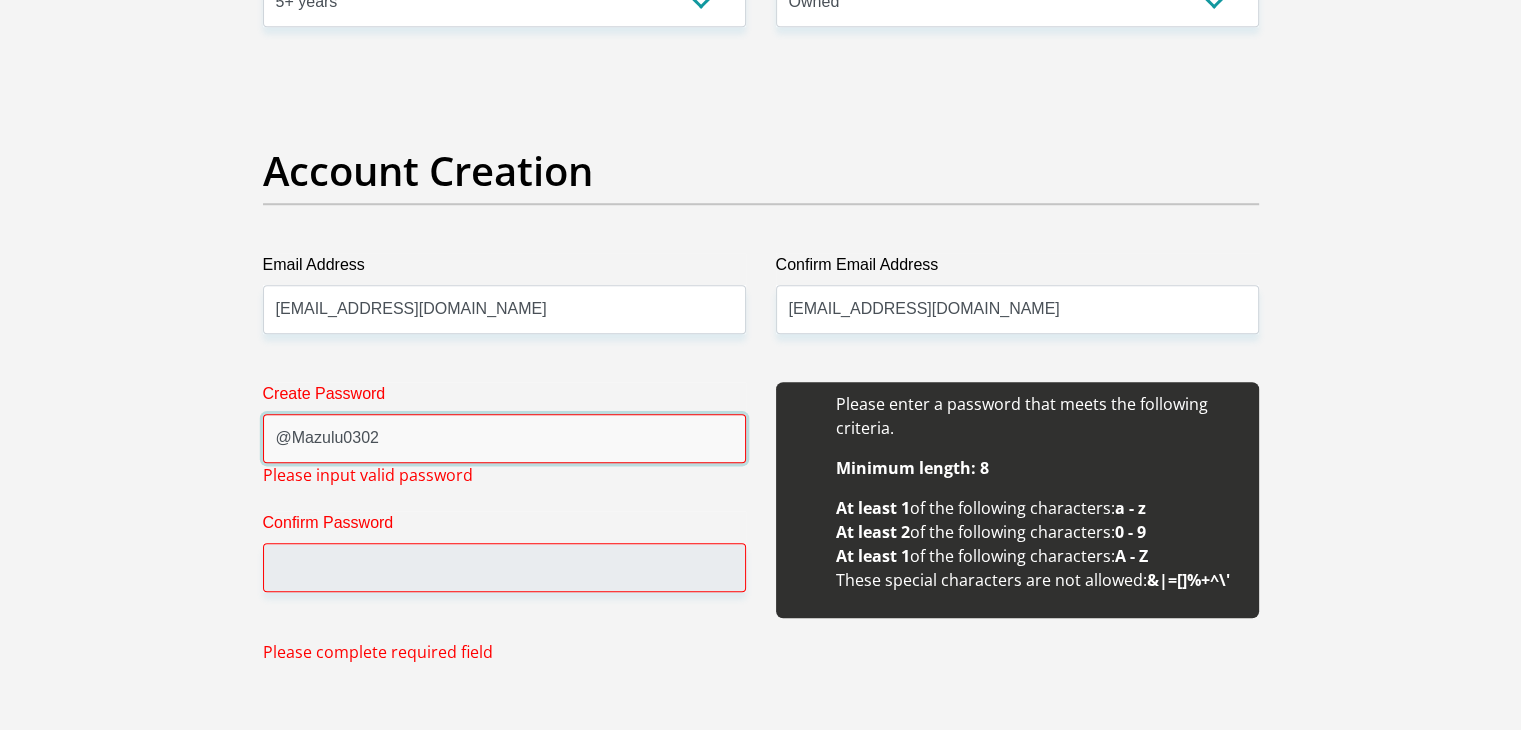 drag, startPoint x: 447, startPoint y: 430, endPoint x: 230, endPoint y: 416, distance: 217.45114 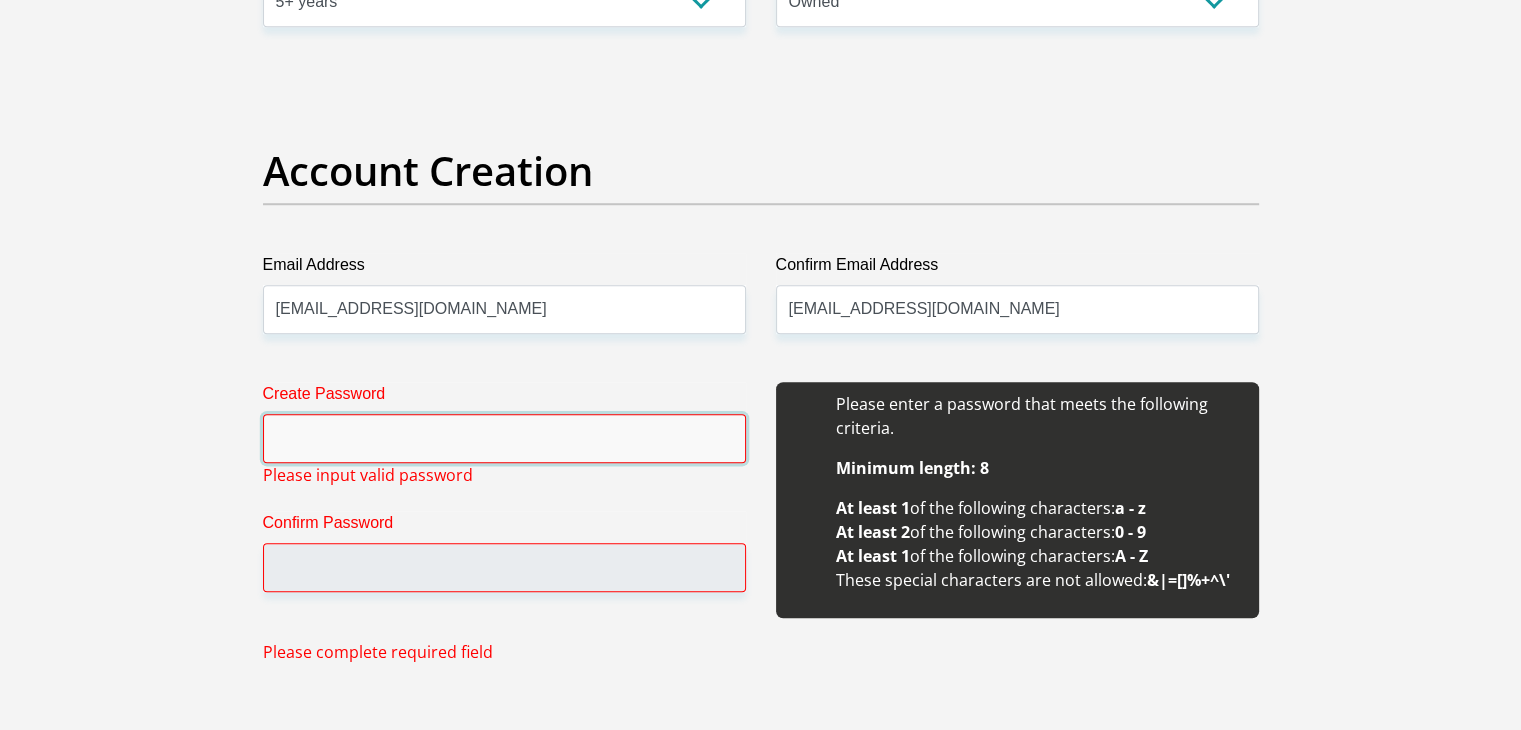 type on "m" 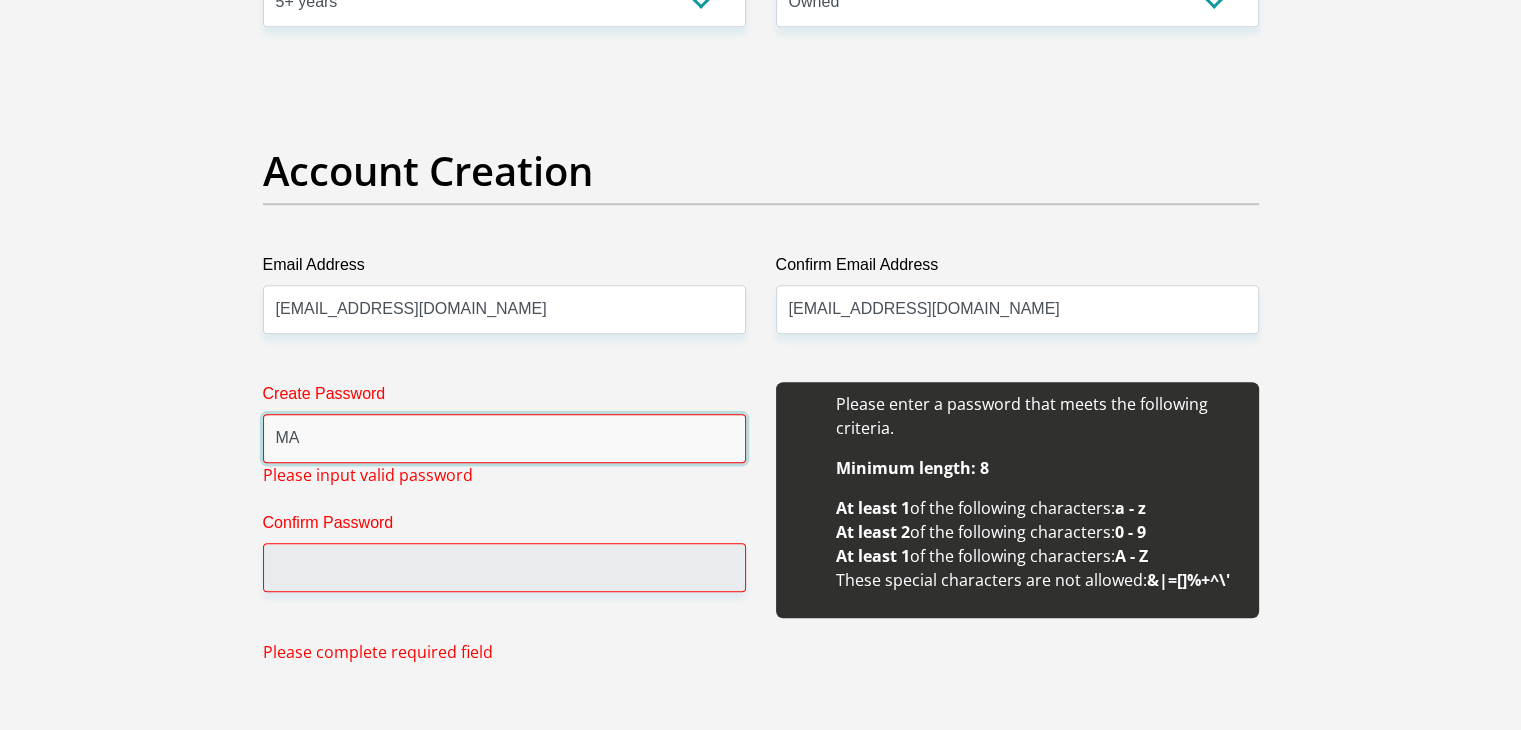 type on "M" 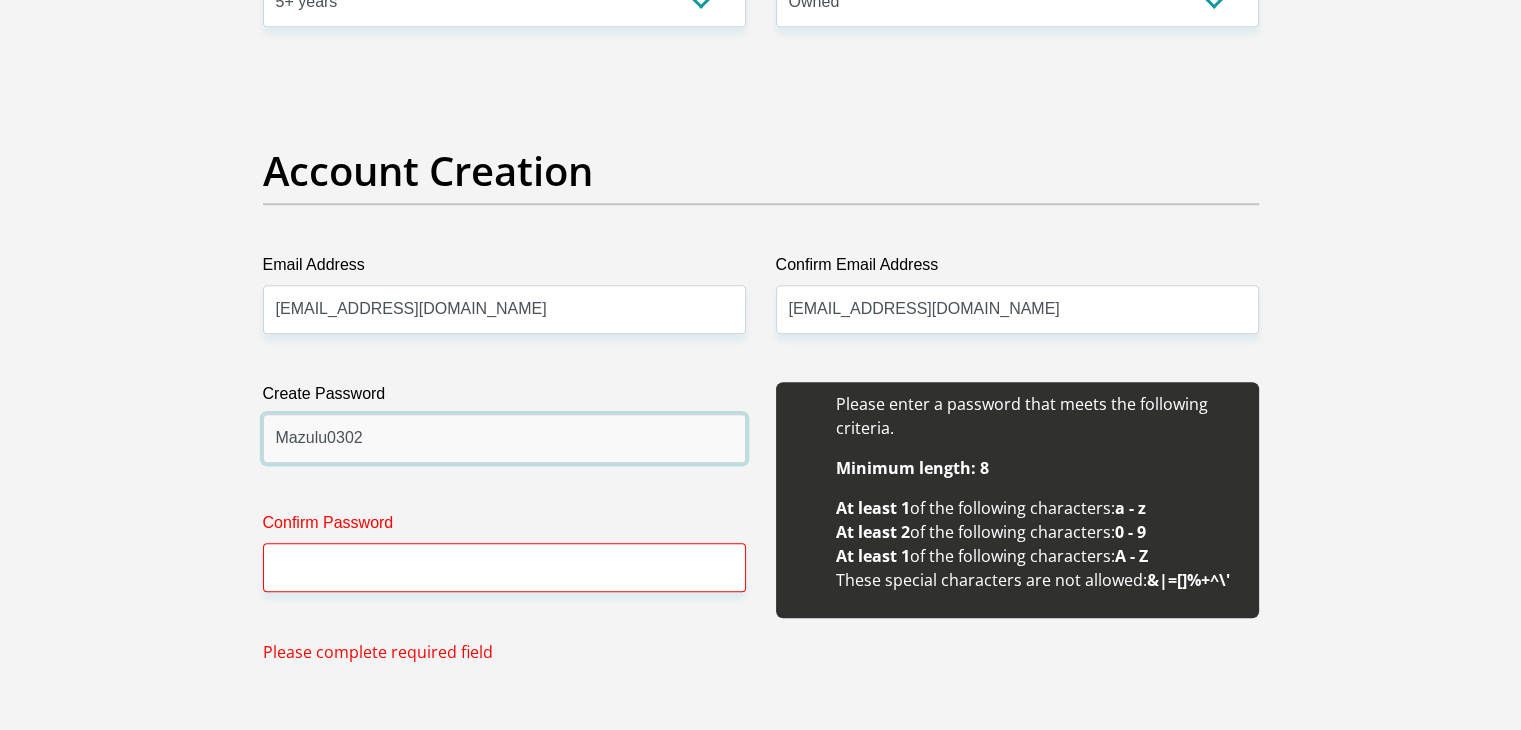 type on "Mazulu0302" 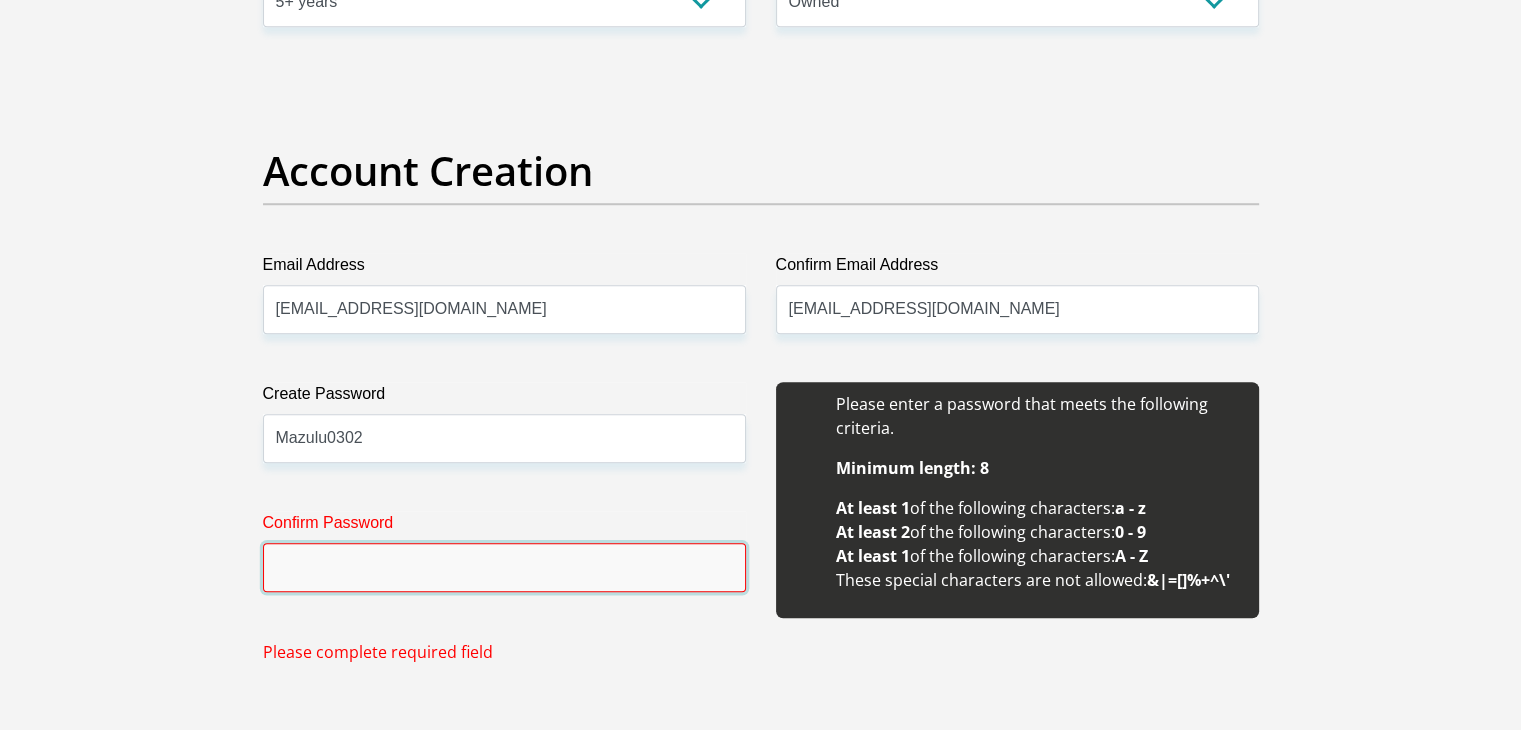 click on "Confirm Password" at bounding box center (504, 567) 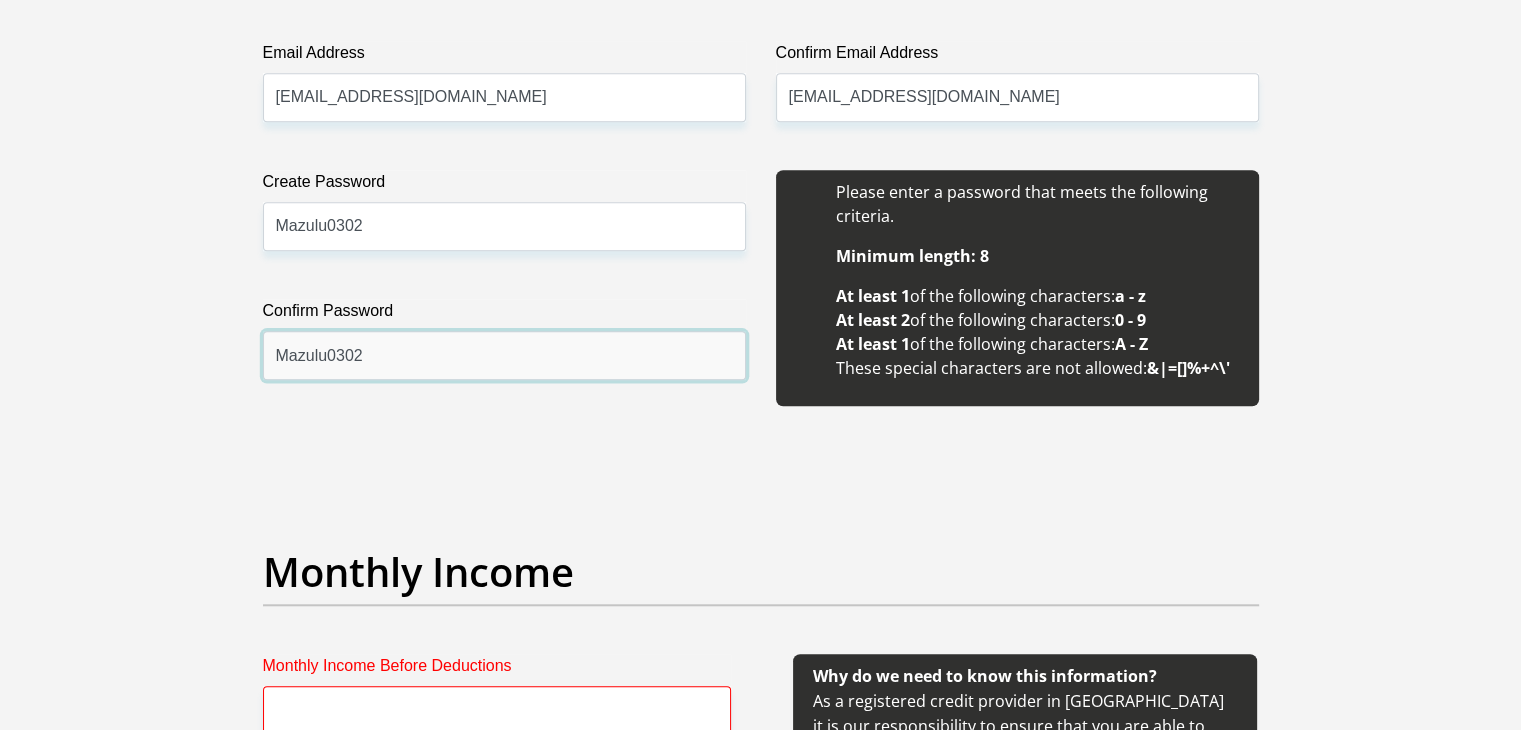 scroll, scrollTop: 2080, scrollLeft: 0, axis: vertical 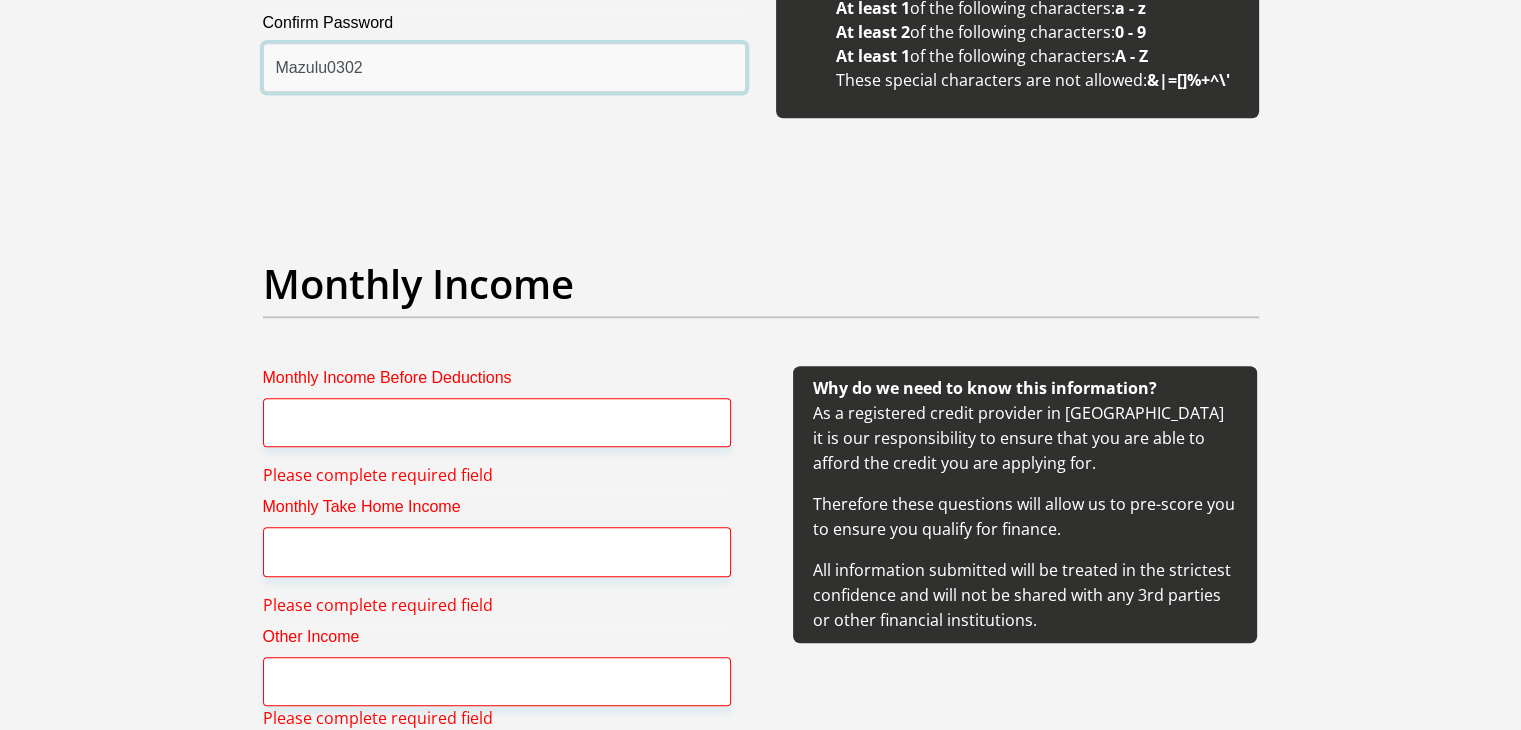 type on "Mazulu0302" 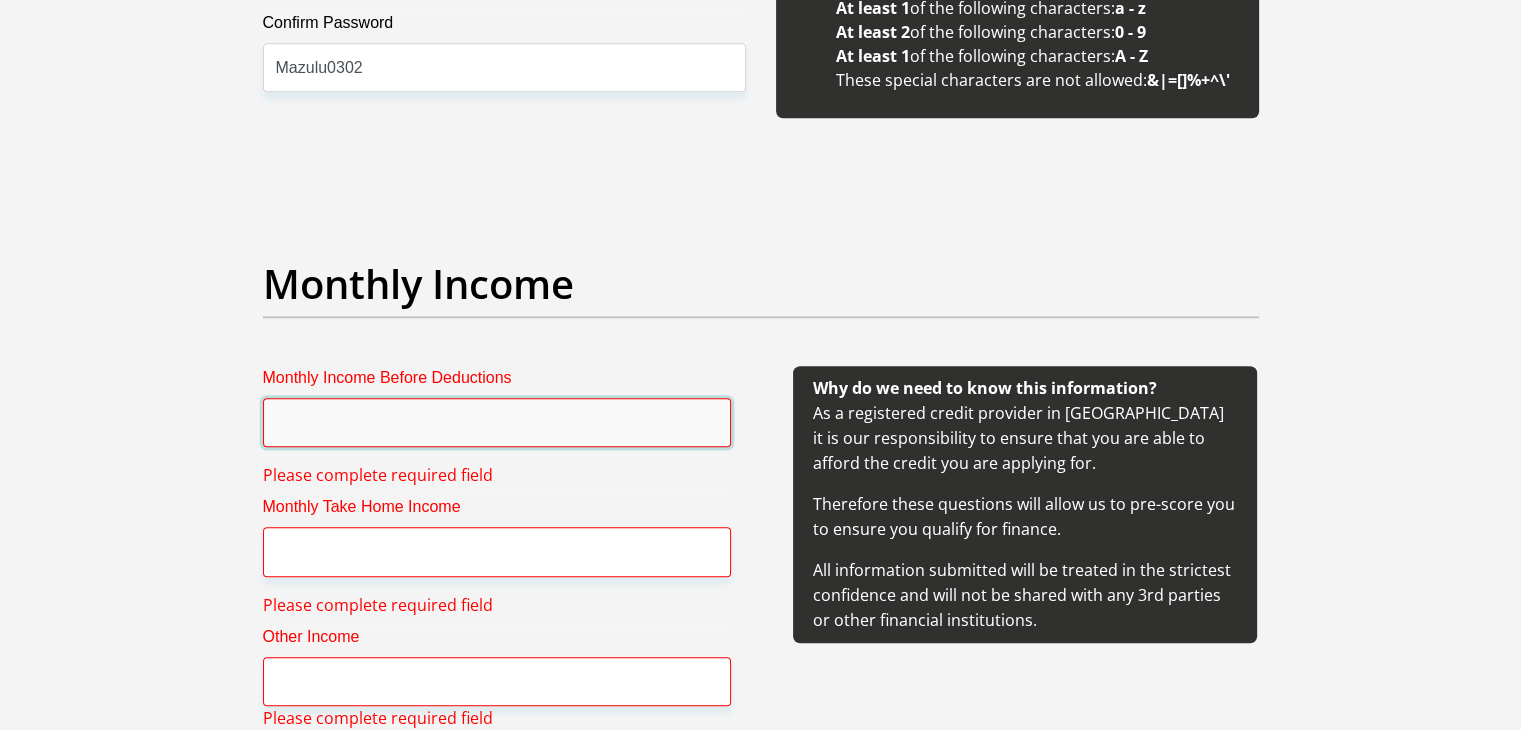 click on "Monthly Income Before Deductions" at bounding box center [497, 422] 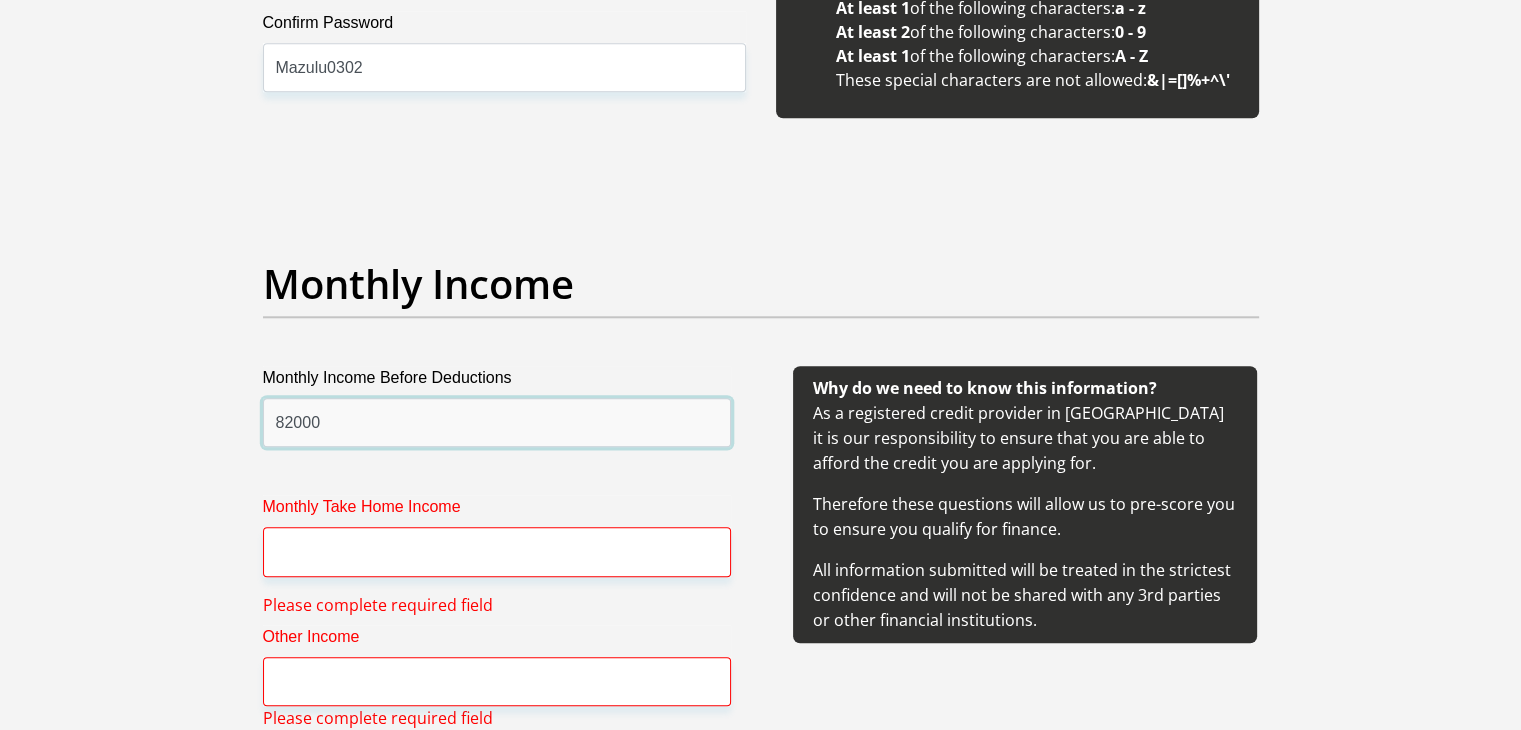 type on "82000" 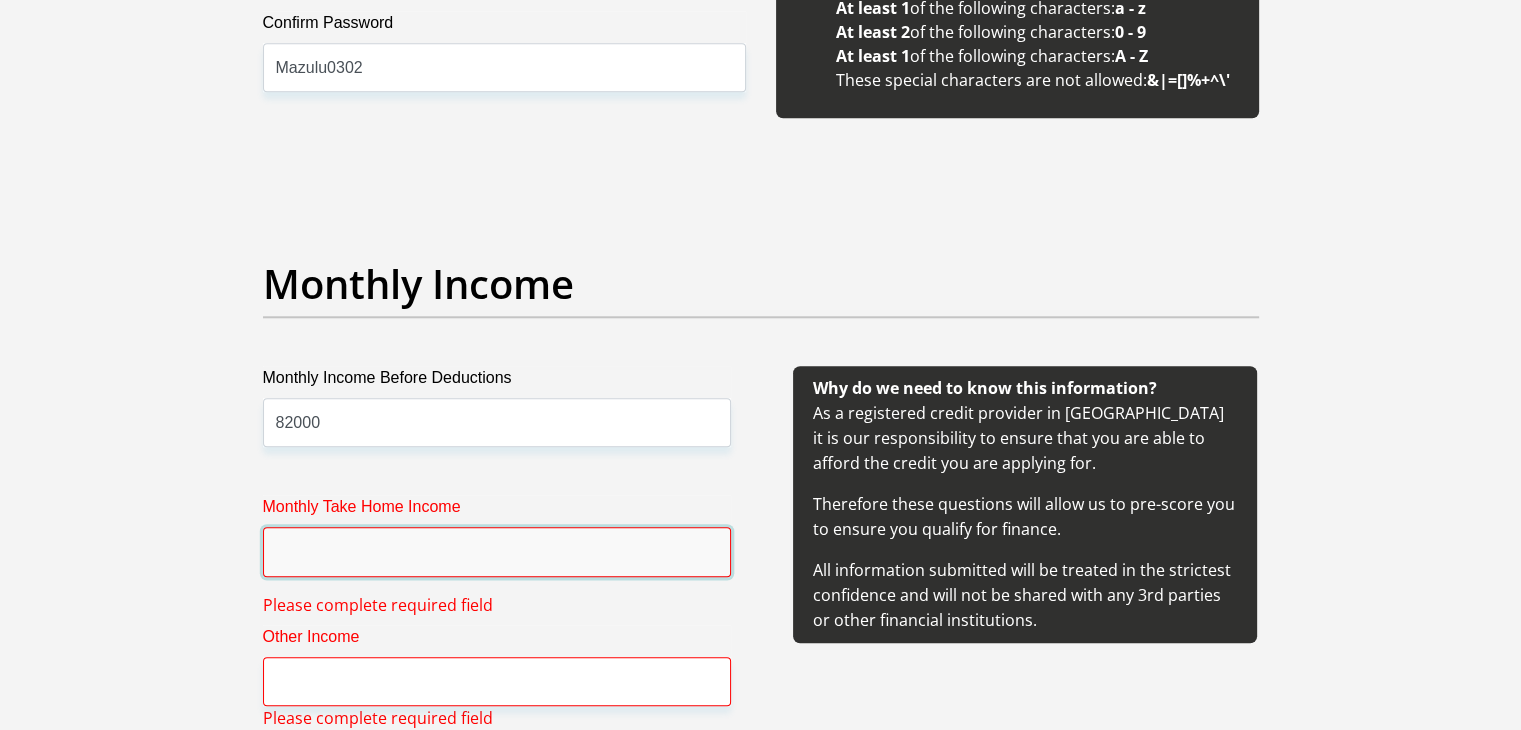 click on "Monthly Take Home Income" at bounding box center [497, 551] 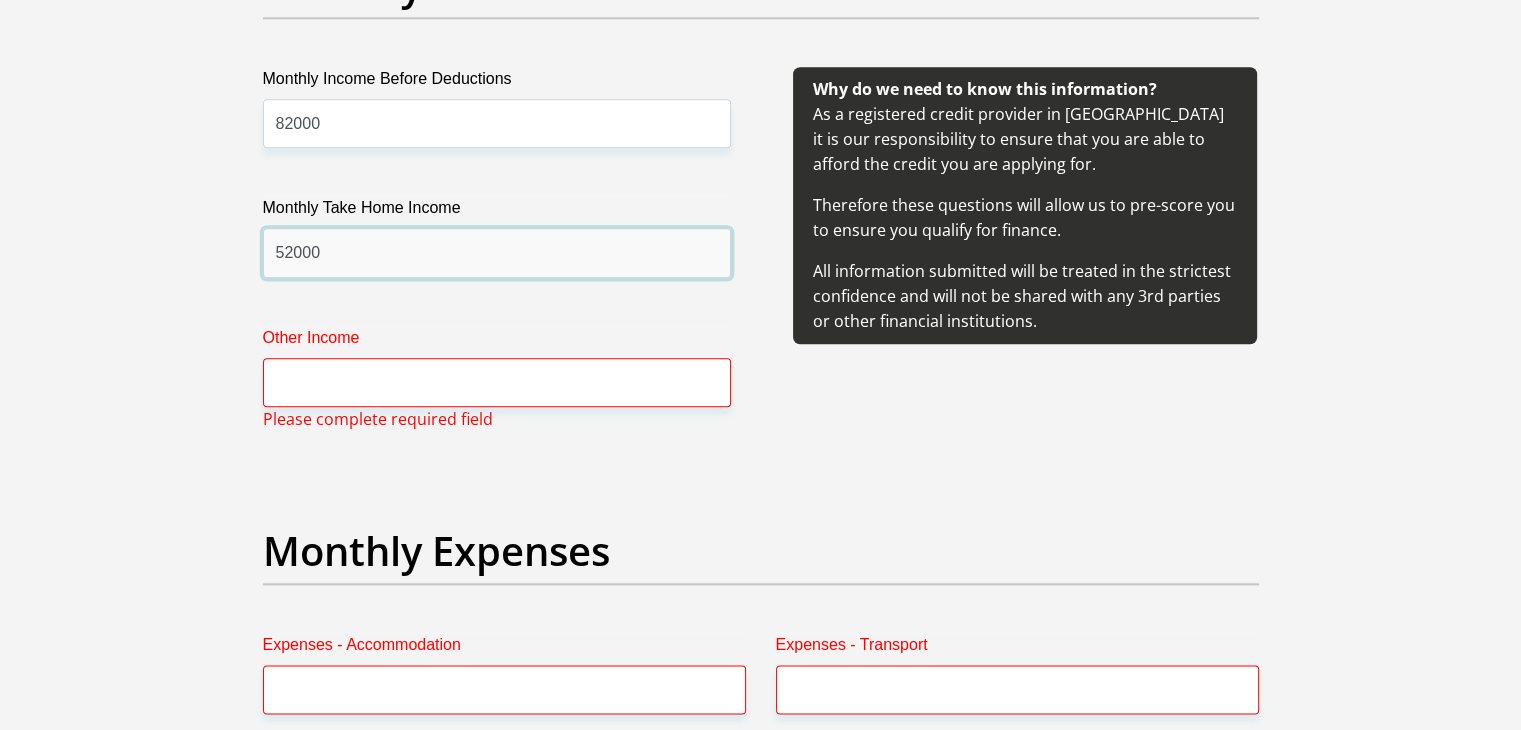 scroll, scrollTop: 2480, scrollLeft: 0, axis: vertical 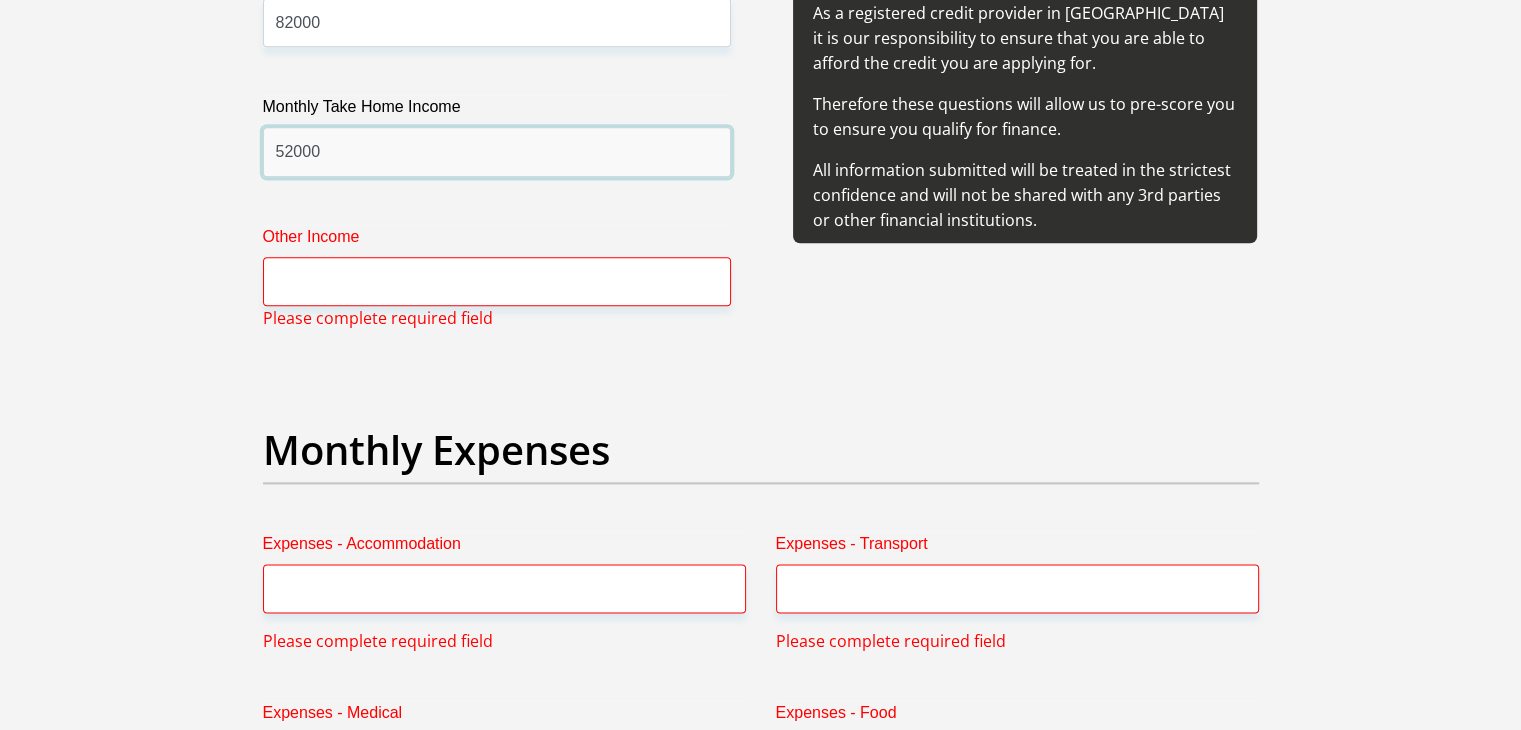 type on "52000" 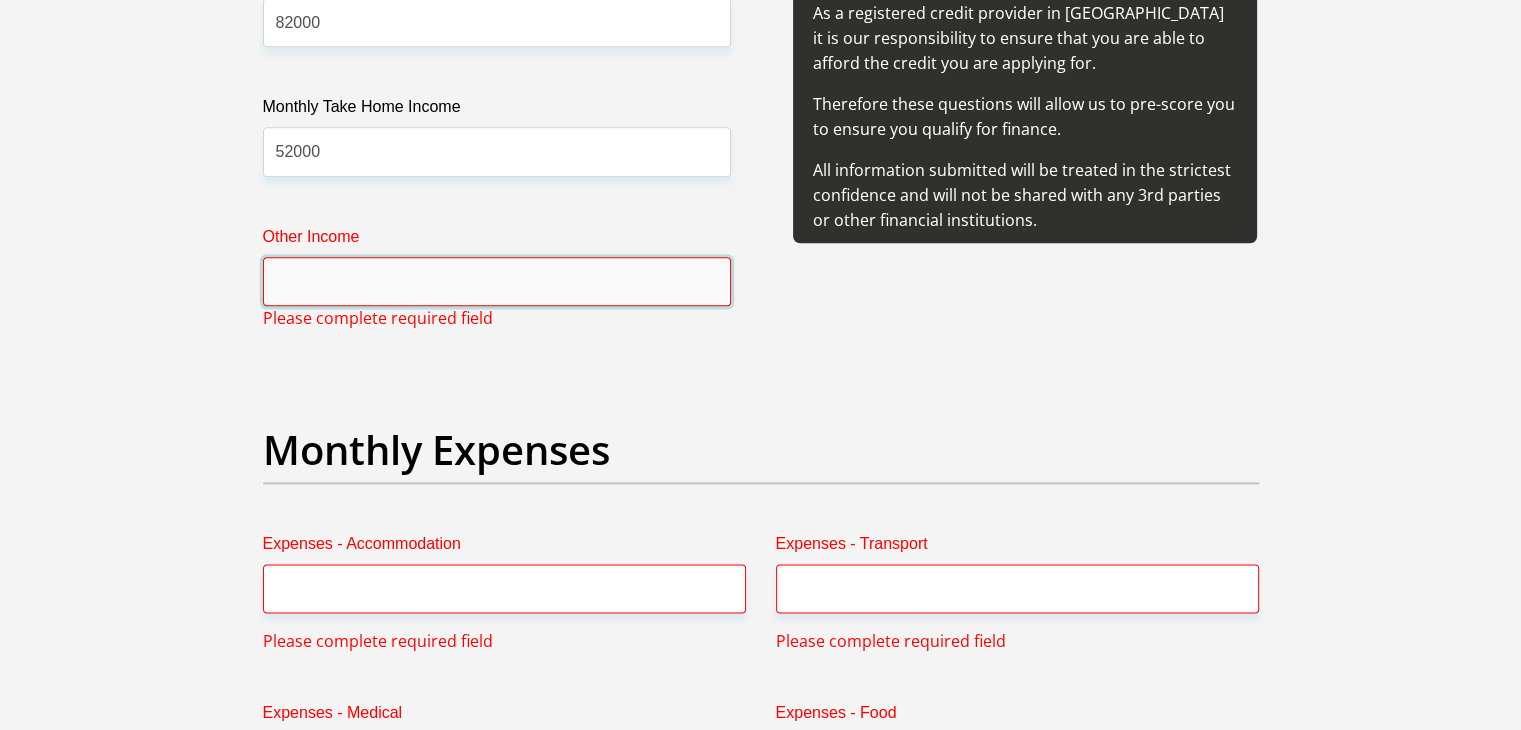 click on "Other Income" at bounding box center [497, 281] 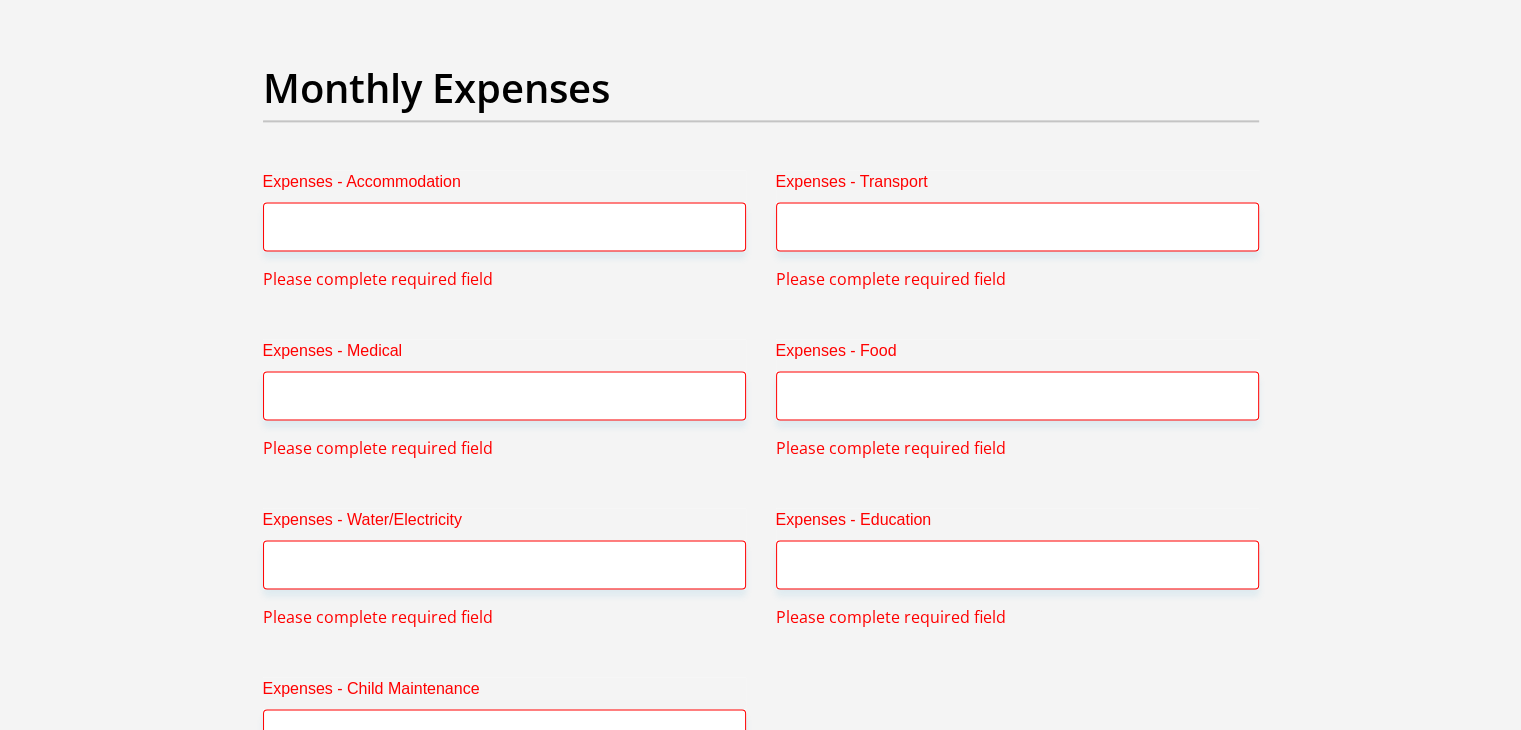 scroll, scrollTop: 2680, scrollLeft: 0, axis: vertical 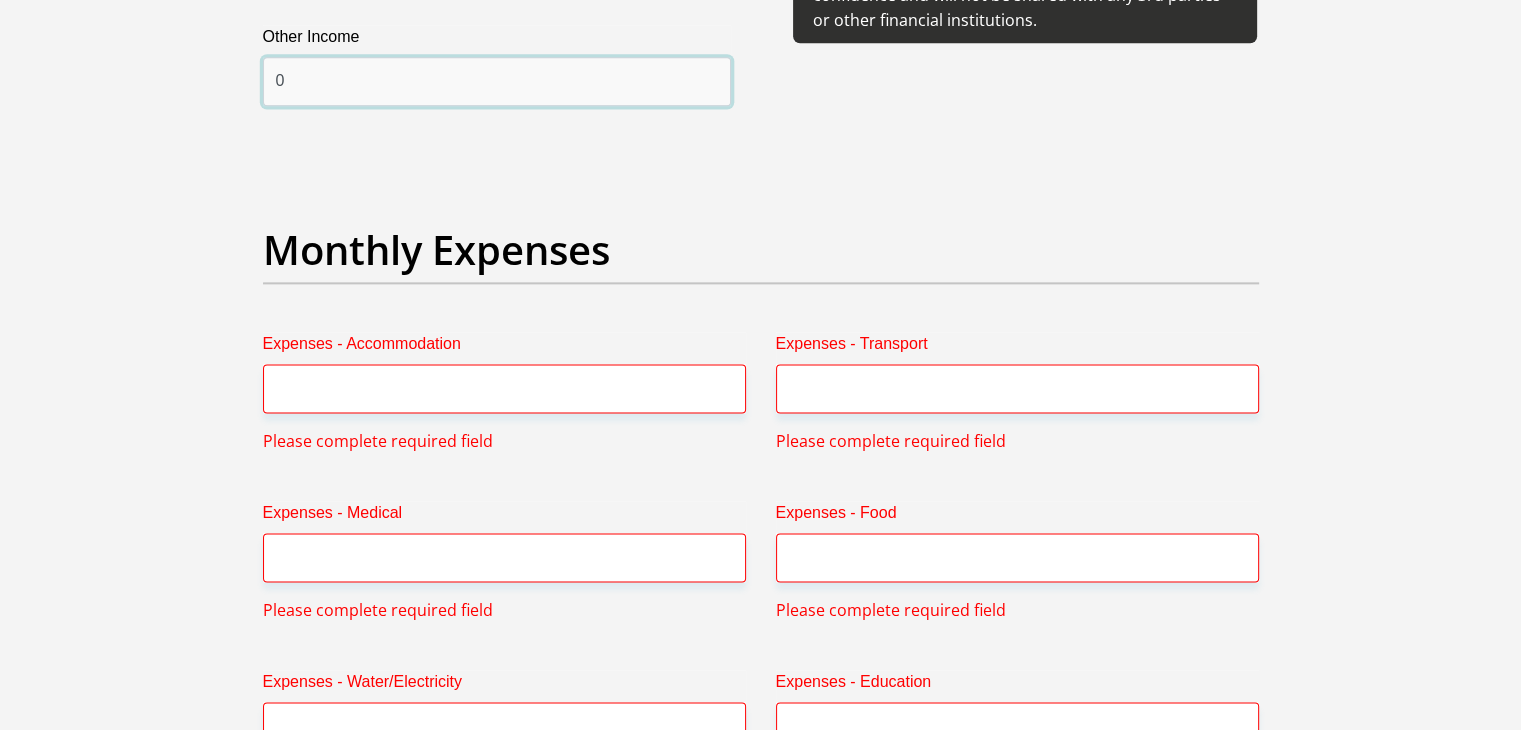 type on "0" 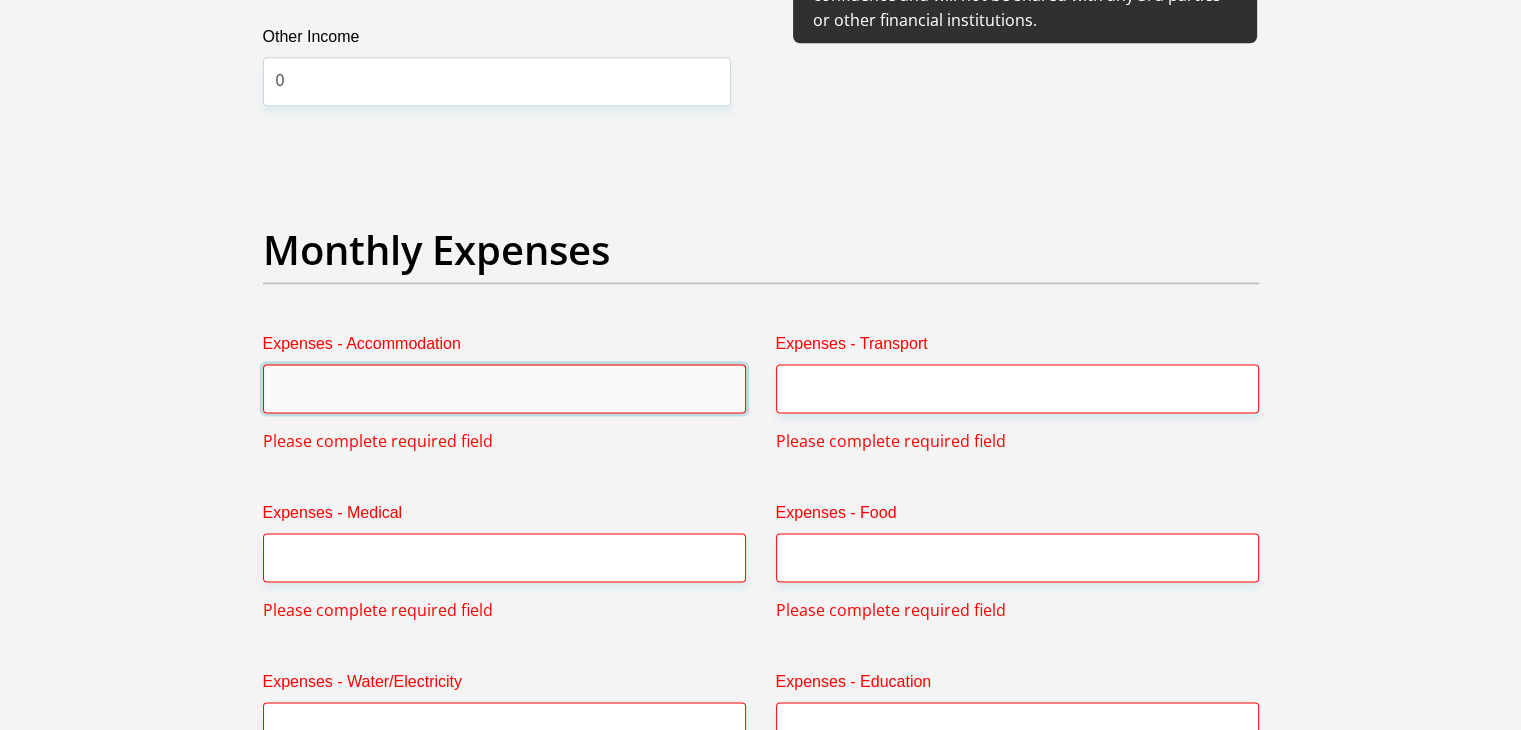 click on "Expenses - Accommodation" at bounding box center [504, 388] 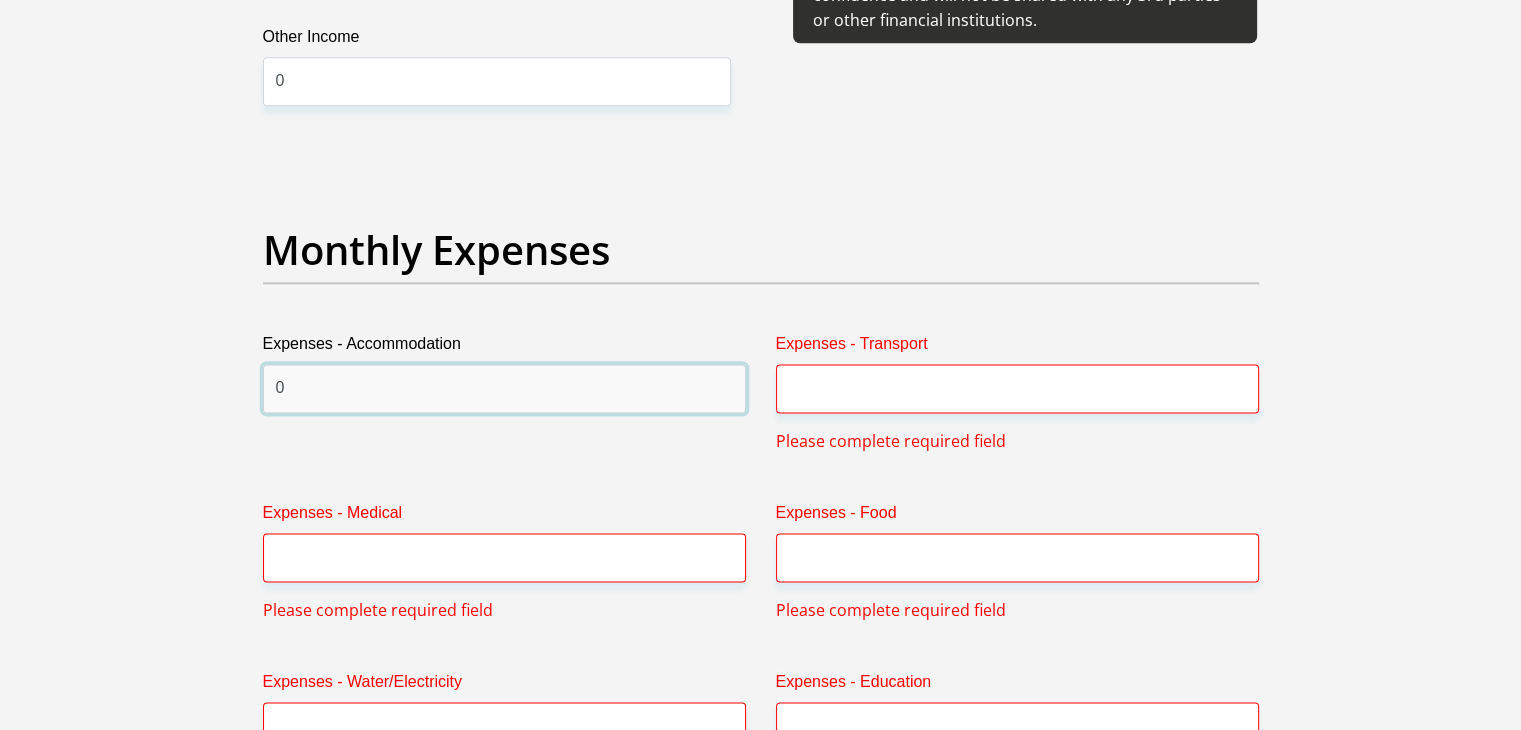 type on "0" 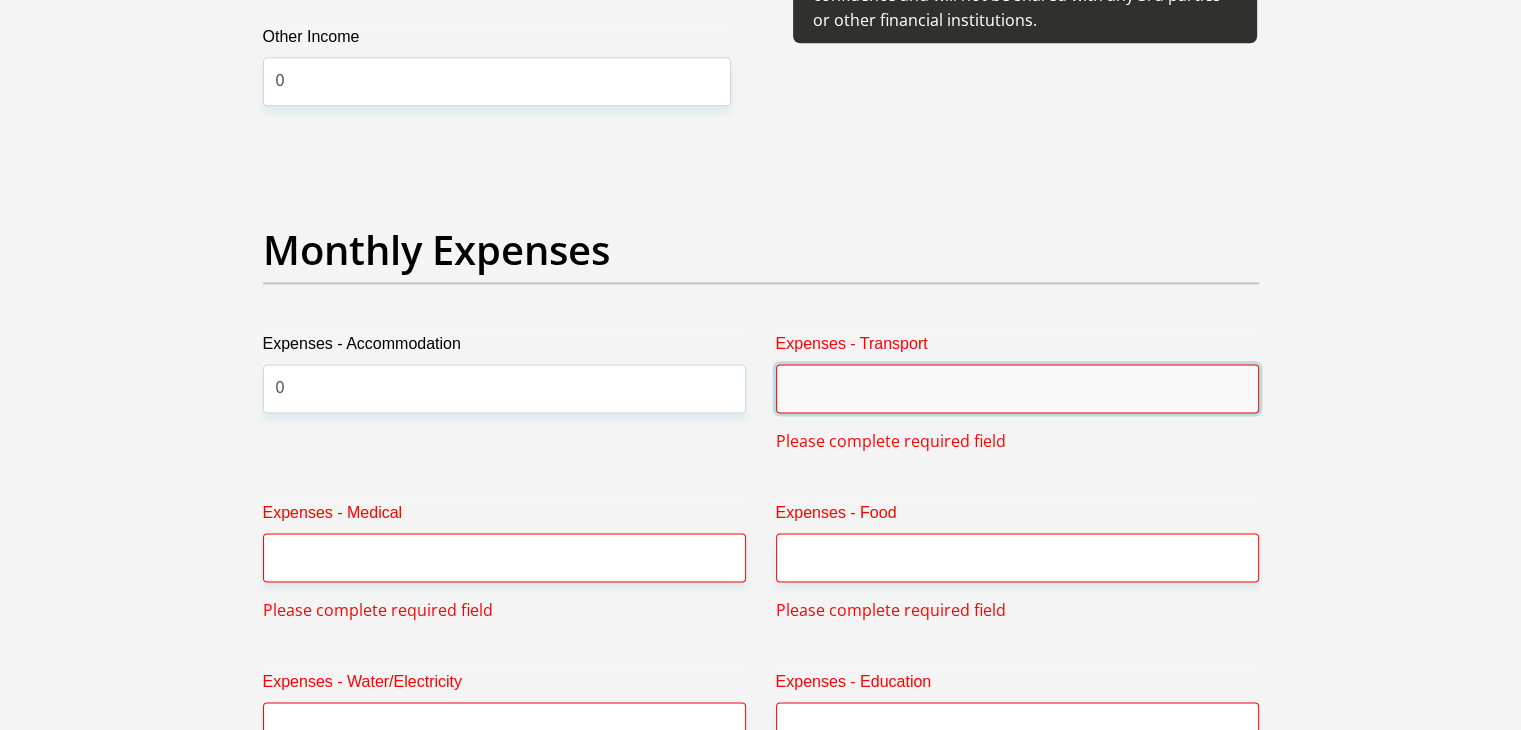 click on "Expenses - Transport" at bounding box center (1017, 388) 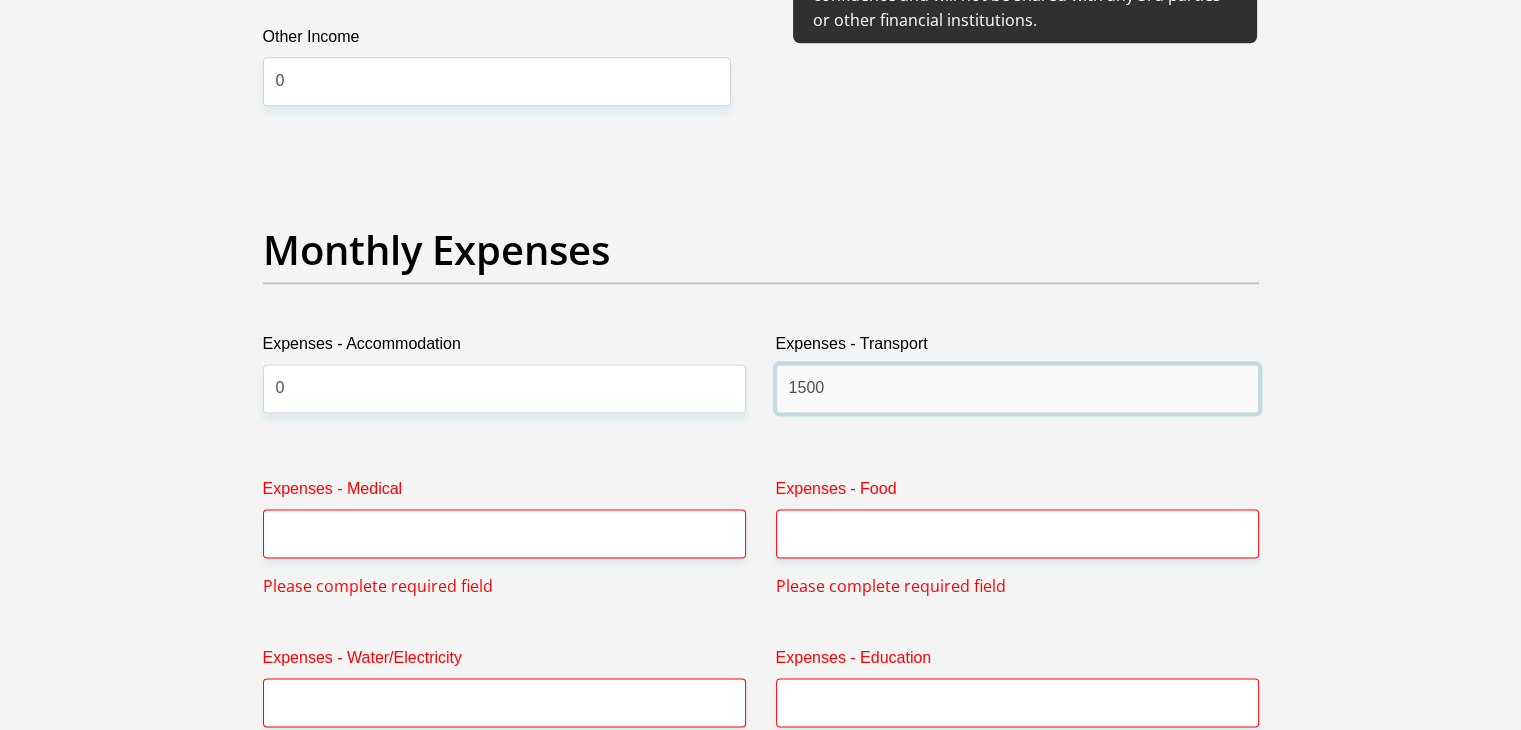 type on "1500" 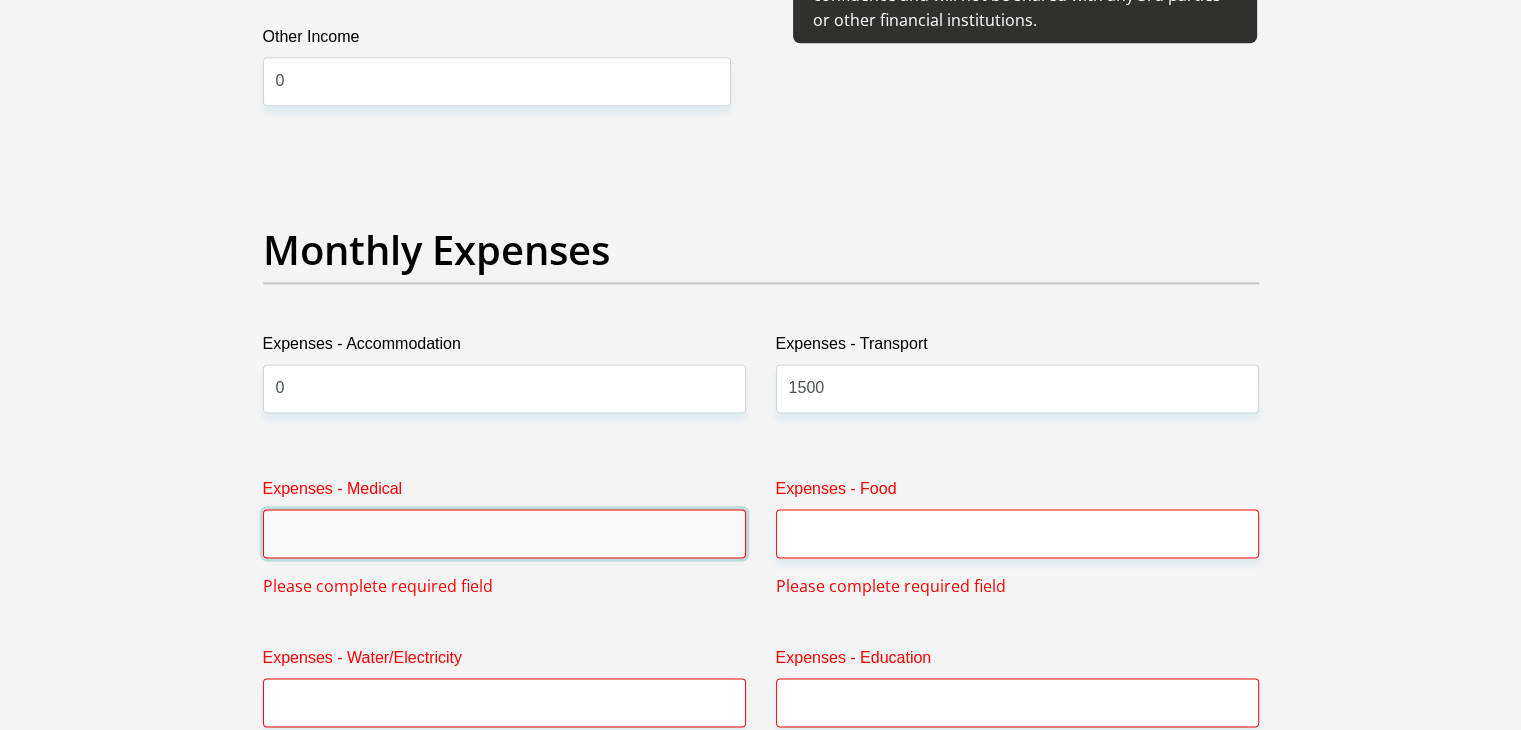 click on "Expenses - Medical" at bounding box center [504, 533] 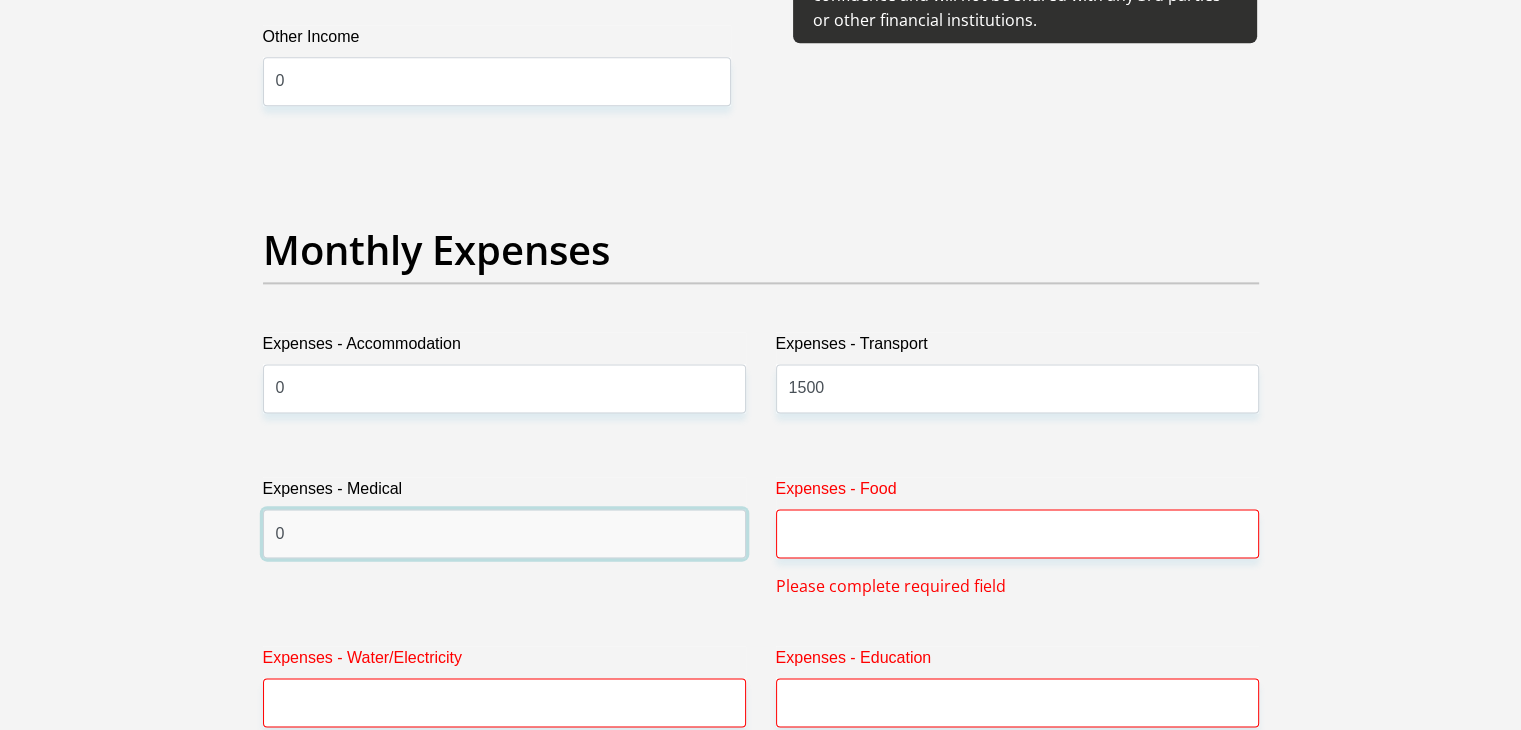 type on "0" 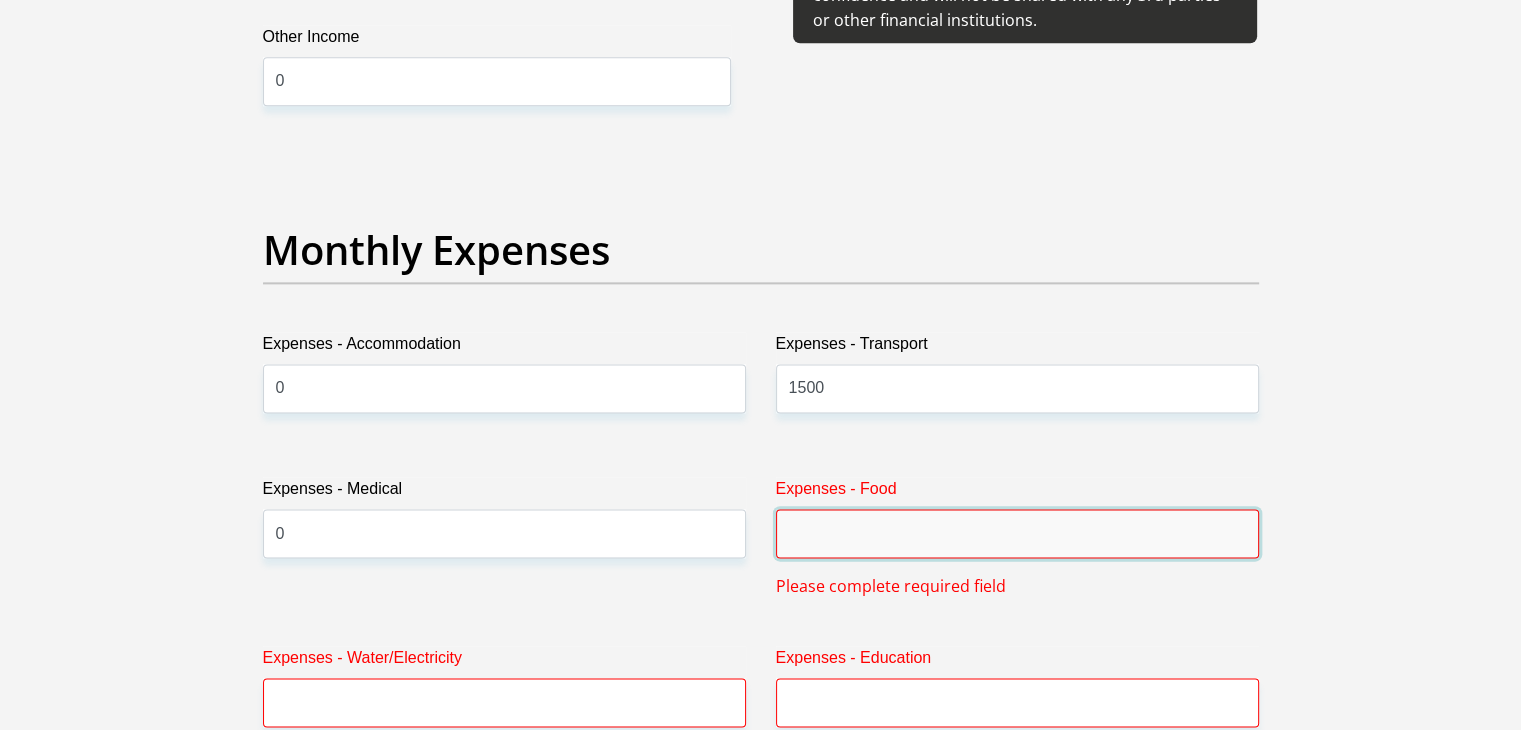 click on "Expenses - Food" at bounding box center [1017, 533] 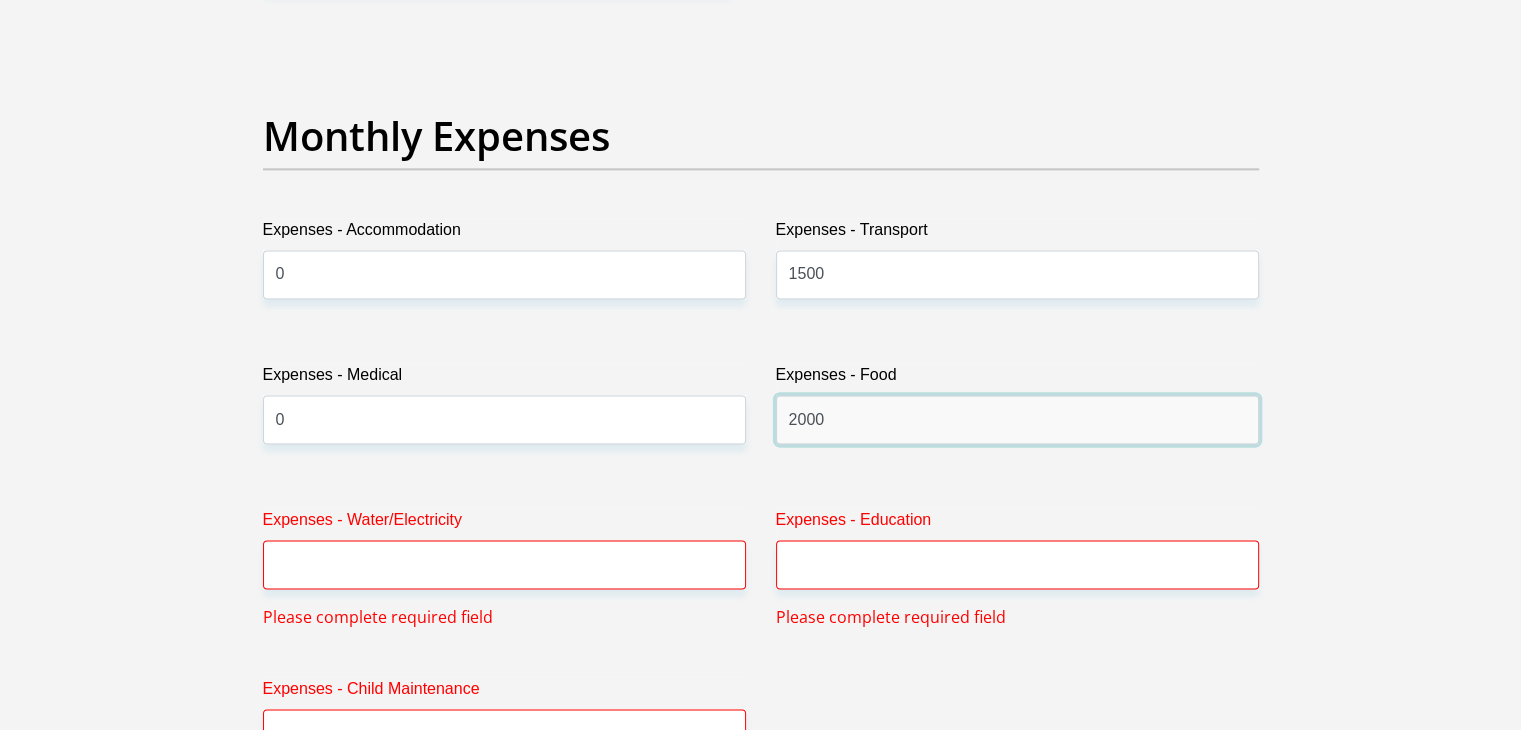 scroll, scrollTop: 2880, scrollLeft: 0, axis: vertical 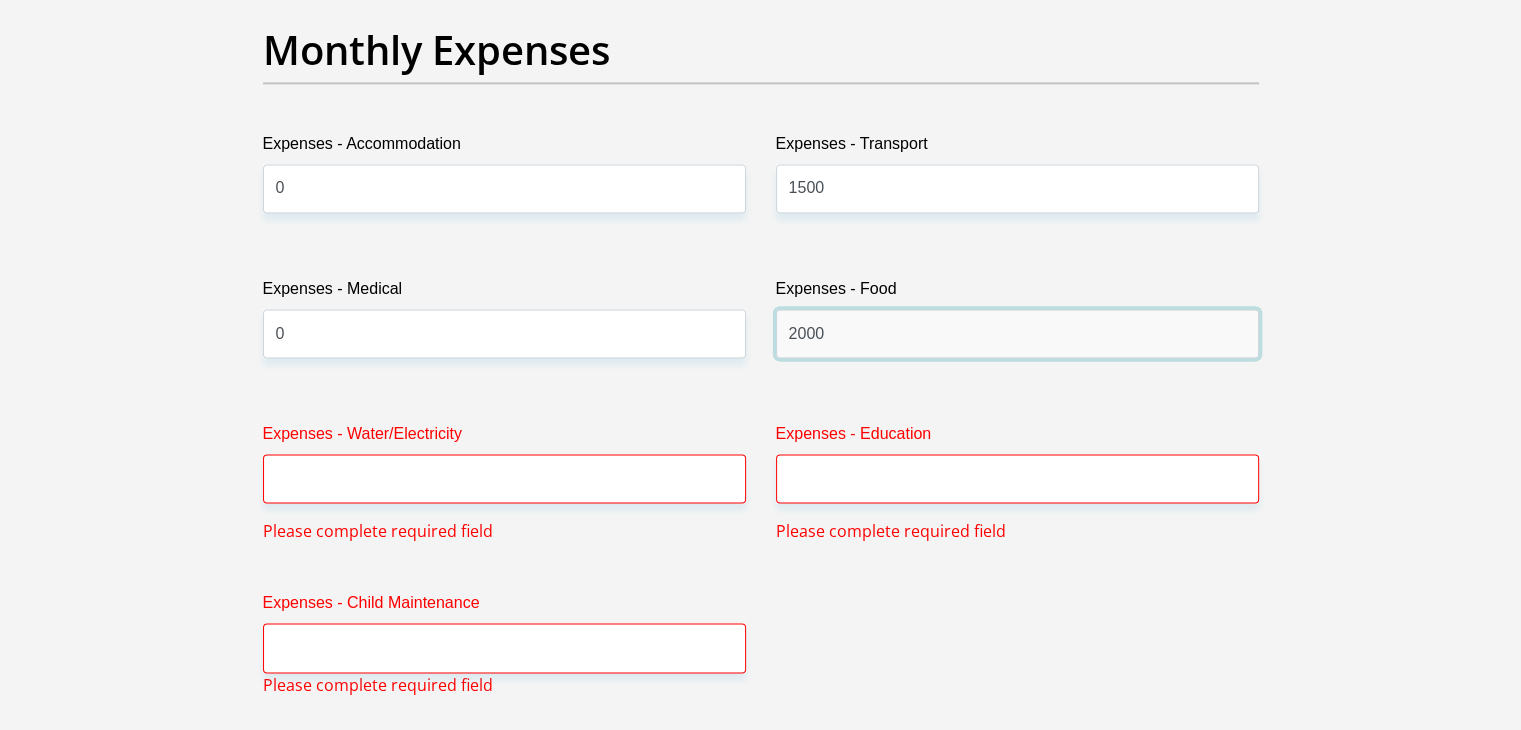 type on "2000" 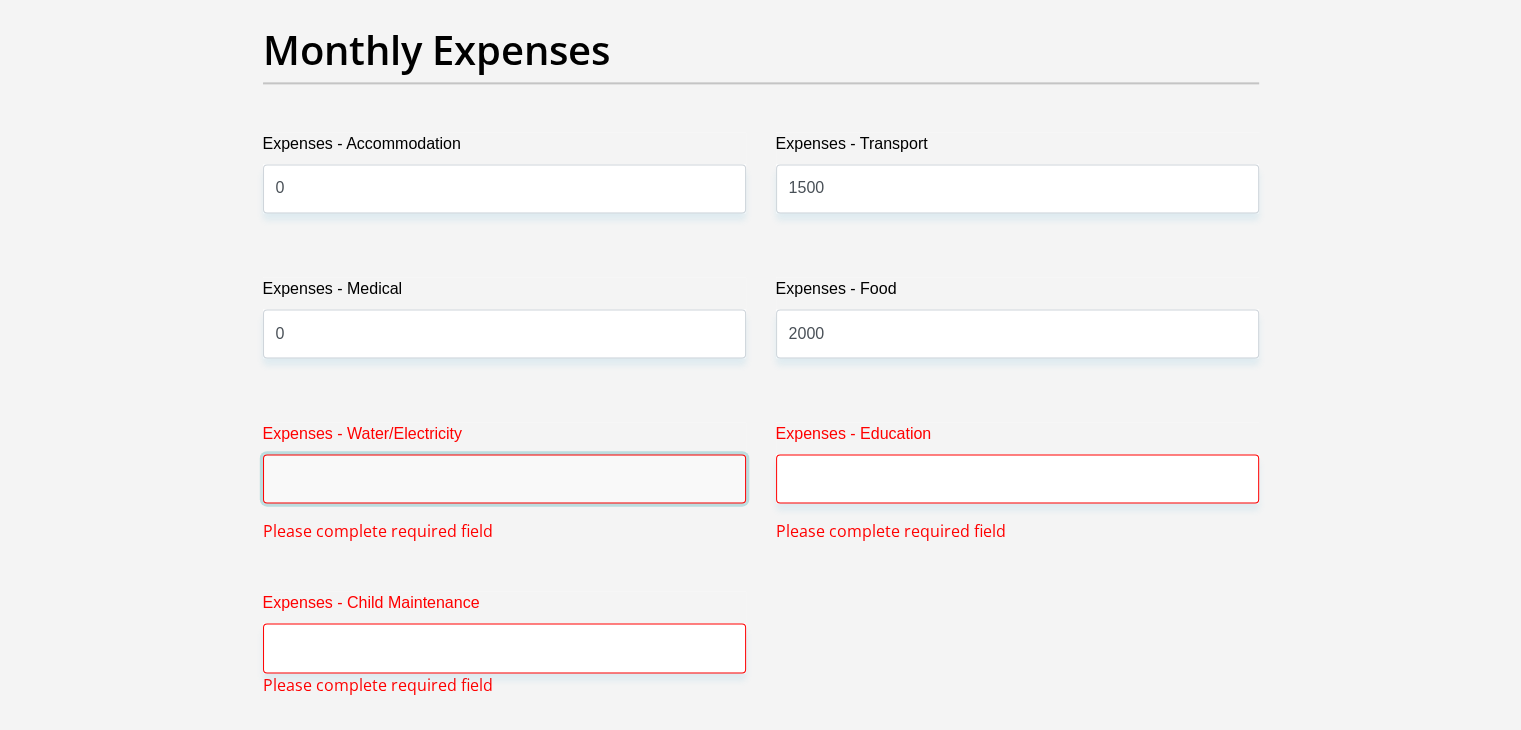 click on "Expenses - Water/Electricity" at bounding box center (504, 478) 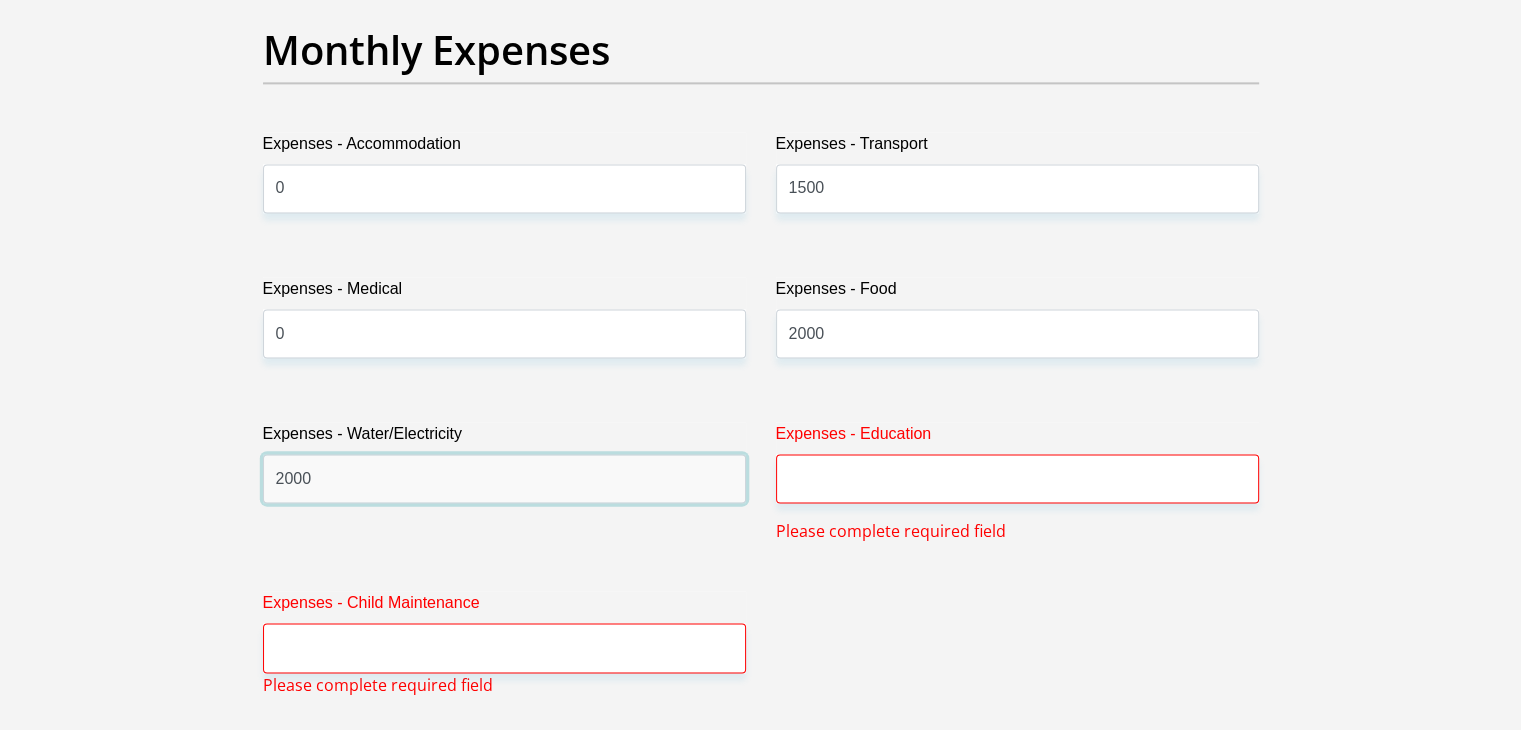 type on "2000" 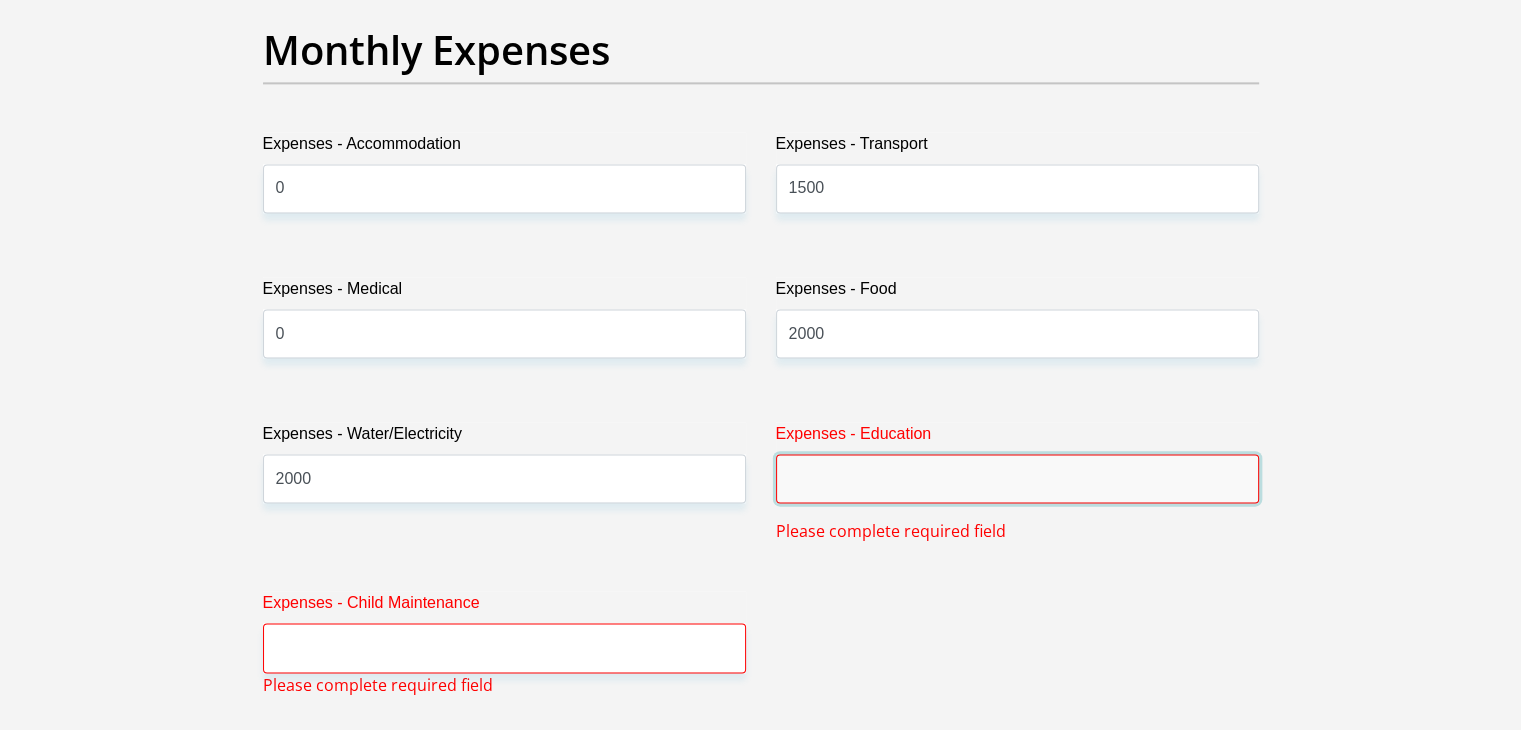 click on "Expenses - Education" at bounding box center (1017, 478) 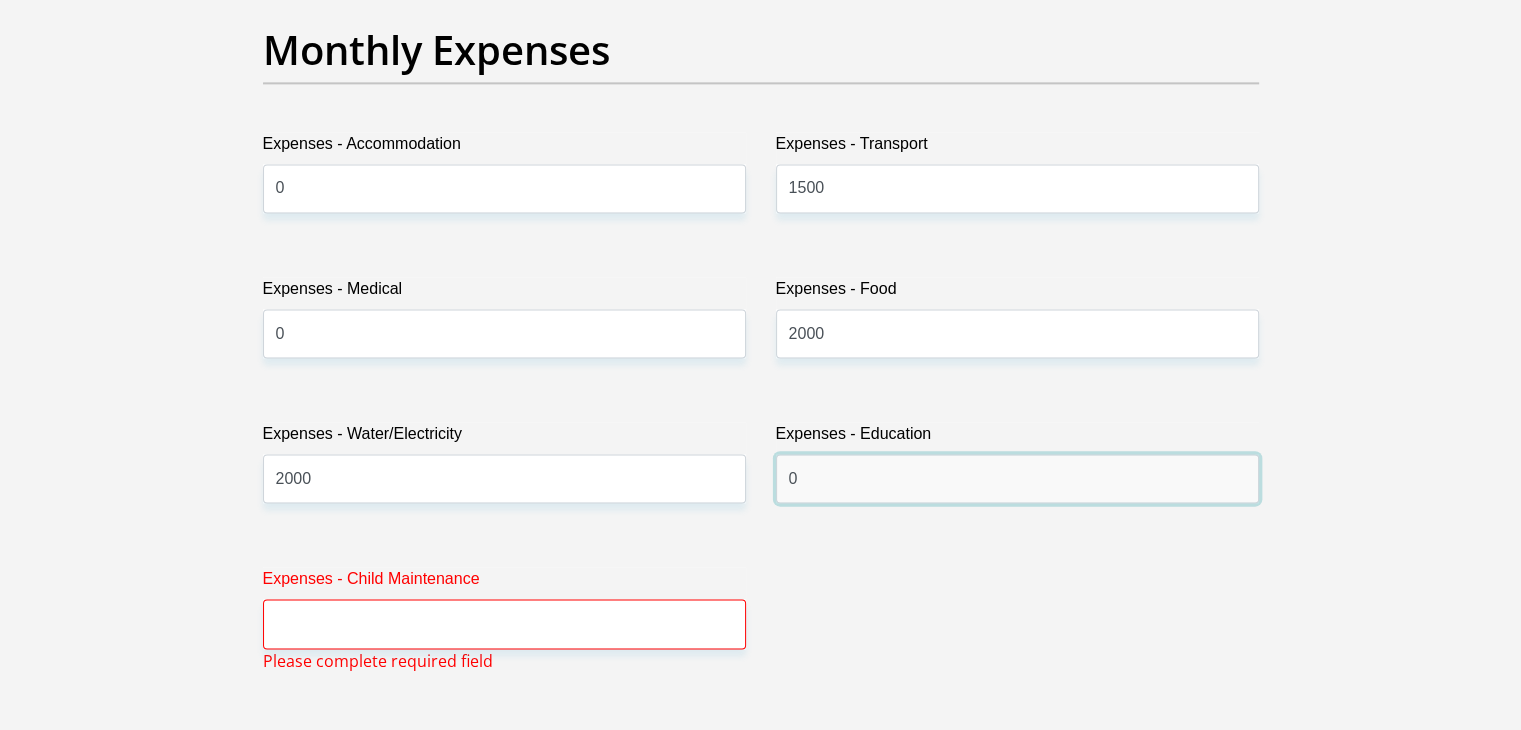 type on "0" 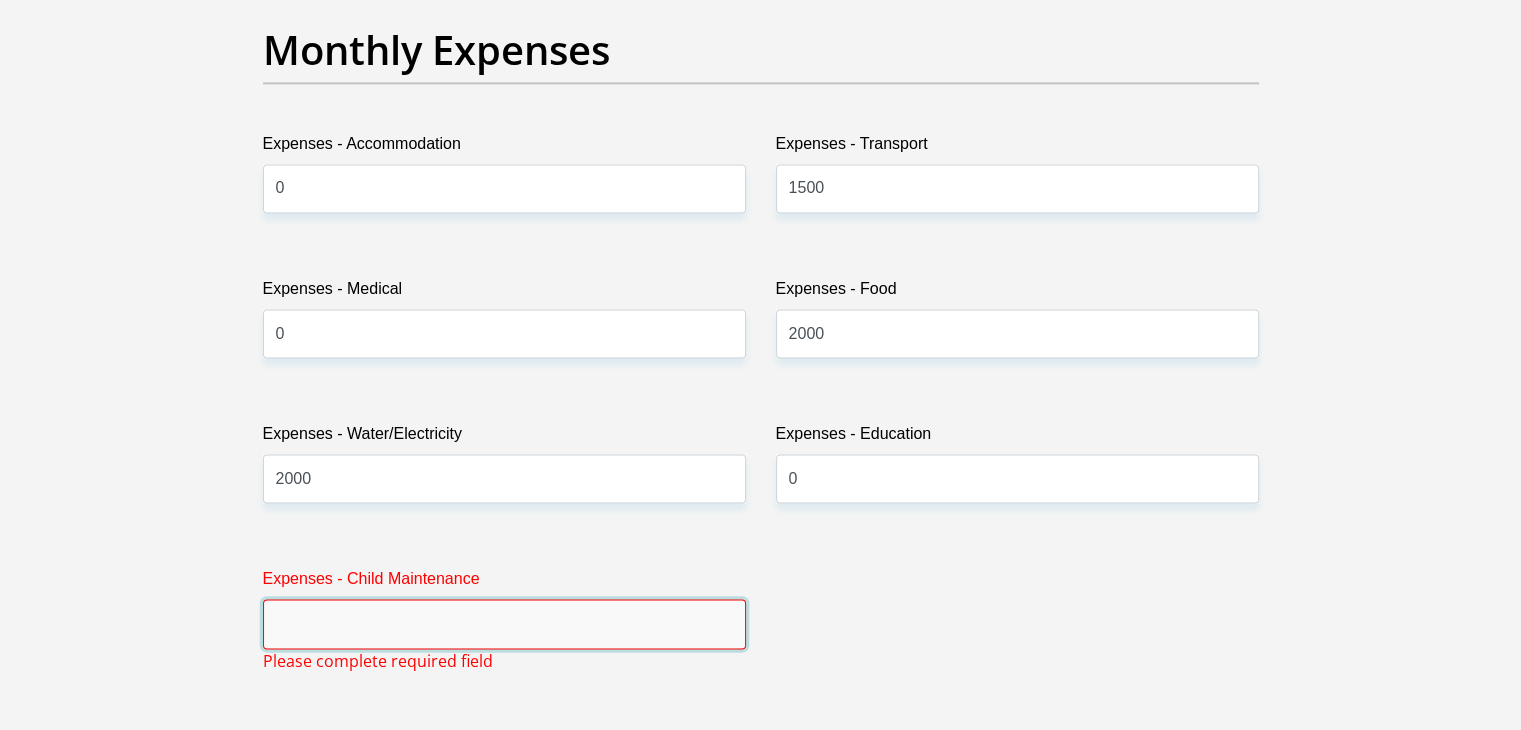 click on "Expenses - Child Maintenance" at bounding box center (504, 623) 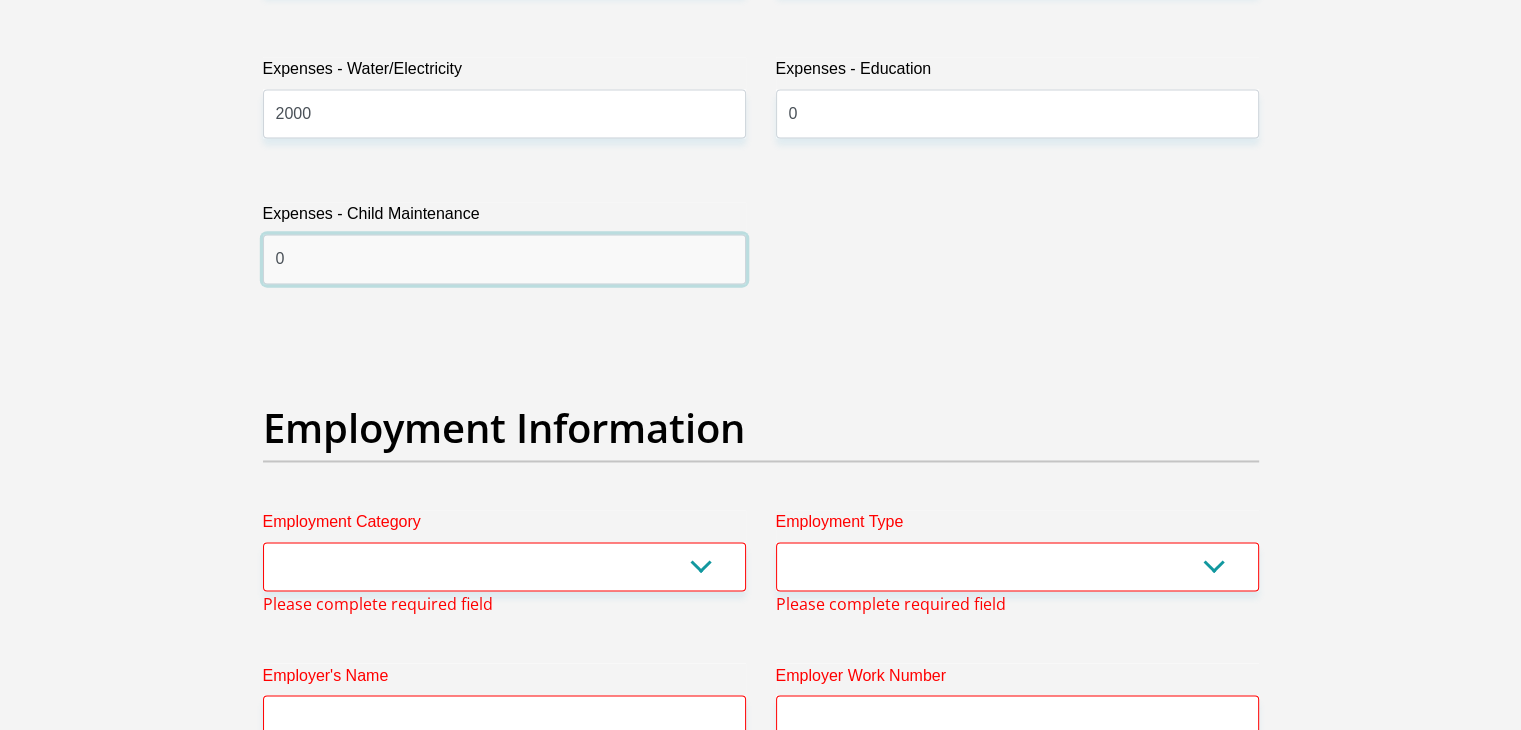 scroll, scrollTop: 3480, scrollLeft: 0, axis: vertical 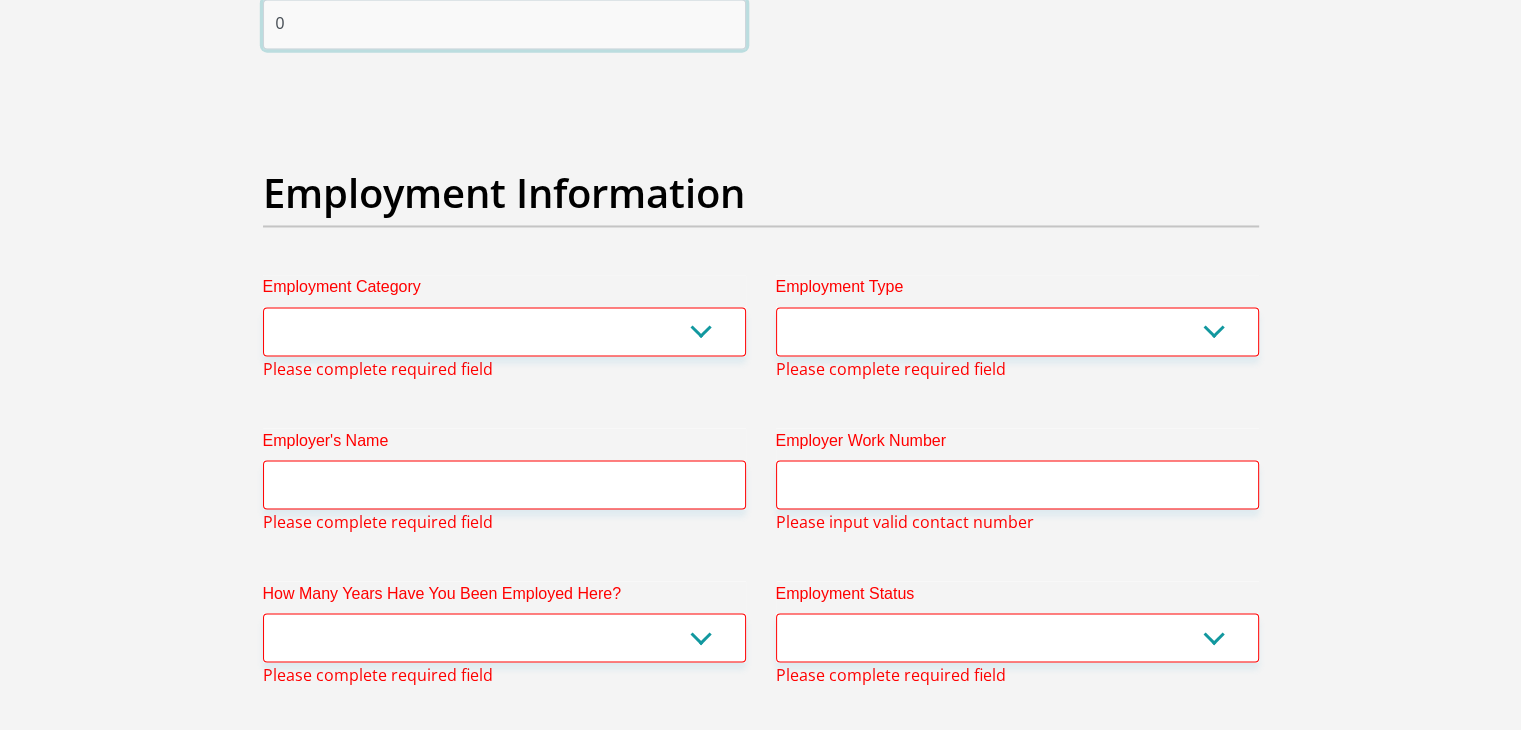 type on "0" 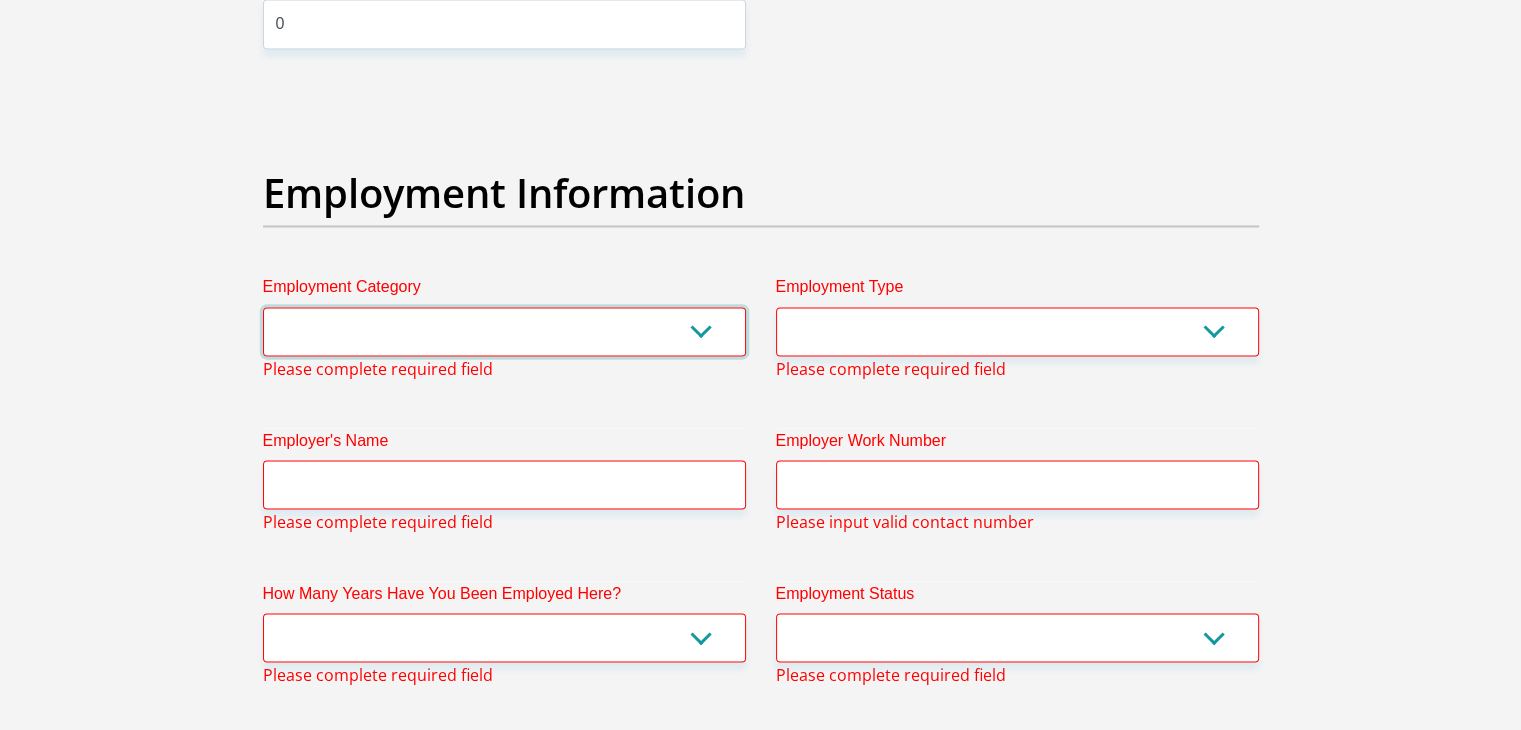 click on "AGRICULTURE
ALCOHOL & TOBACCO
CONSTRUCTION MATERIALS
METALLURGY
EQUIPMENT FOR RENEWABLE ENERGY
SPECIALIZED CONTRACTORS
CAR
GAMING (INCL. INTERNET
OTHER WHOLESALE
UNLICENSED PHARMACEUTICALS
CURRENCY EXCHANGE HOUSES
OTHER FINANCIAL INSTITUTIONS & INSURANCE
REAL ESTATE AGENTS
OIL & GAS
OTHER MATERIALS (E.G. IRON ORE)
PRECIOUS STONES & PRECIOUS METALS
POLITICAL ORGANIZATIONS
RELIGIOUS ORGANIZATIONS(NOT SECTS)
ACTI. HAVING BUSINESS DEAL WITH PUBLIC ADMINISTRATION
LAUNDROMATS" at bounding box center (504, 331) 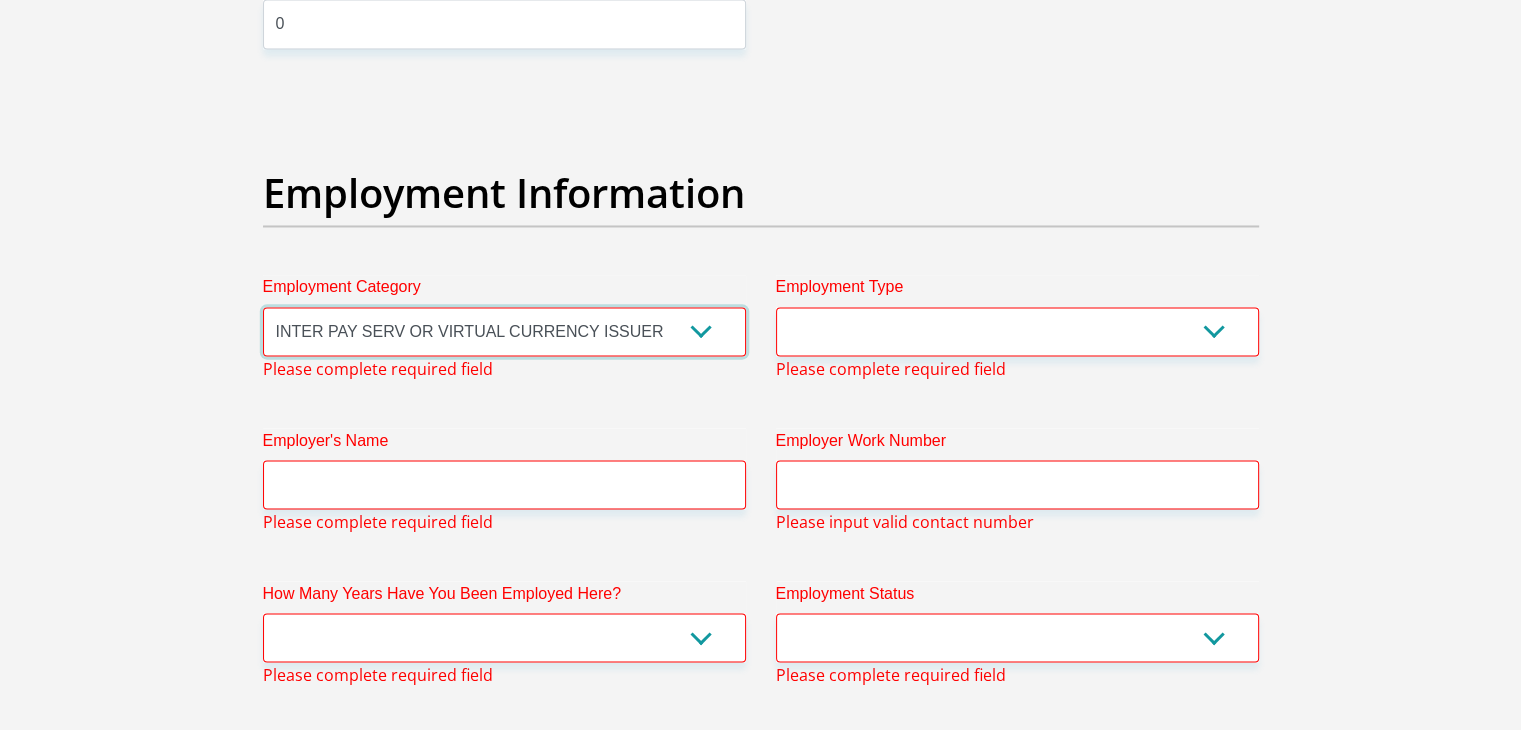 click on "AGRICULTURE
ALCOHOL & TOBACCO
CONSTRUCTION MATERIALS
METALLURGY
EQUIPMENT FOR RENEWABLE ENERGY
SPECIALIZED CONTRACTORS
CAR
GAMING (INCL. INTERNET
OTHER WHOLESALE
UNLICENSED PHARMACEUTICALS
CURRENCY EXCHANGE HOUSES
OTHER FINANCIAL INSTITUTIONS & INSURANCE
REAL ESTATE AGENTS
OIL & GAS
OTHER MATERIALS (E.G. IRON ORE)
PRECIOUS STONES & PRECIOUS METALS
POLITICAL ORGANIZATIONS
RELIGIOUS ORGANIZATIONS(NOT SECTS)
ACTI. HAVING BUSINESS DEAL WITH PUBLIC ADMINISTRATION
LAUNDROMATS" at bounding box center [504, 331] 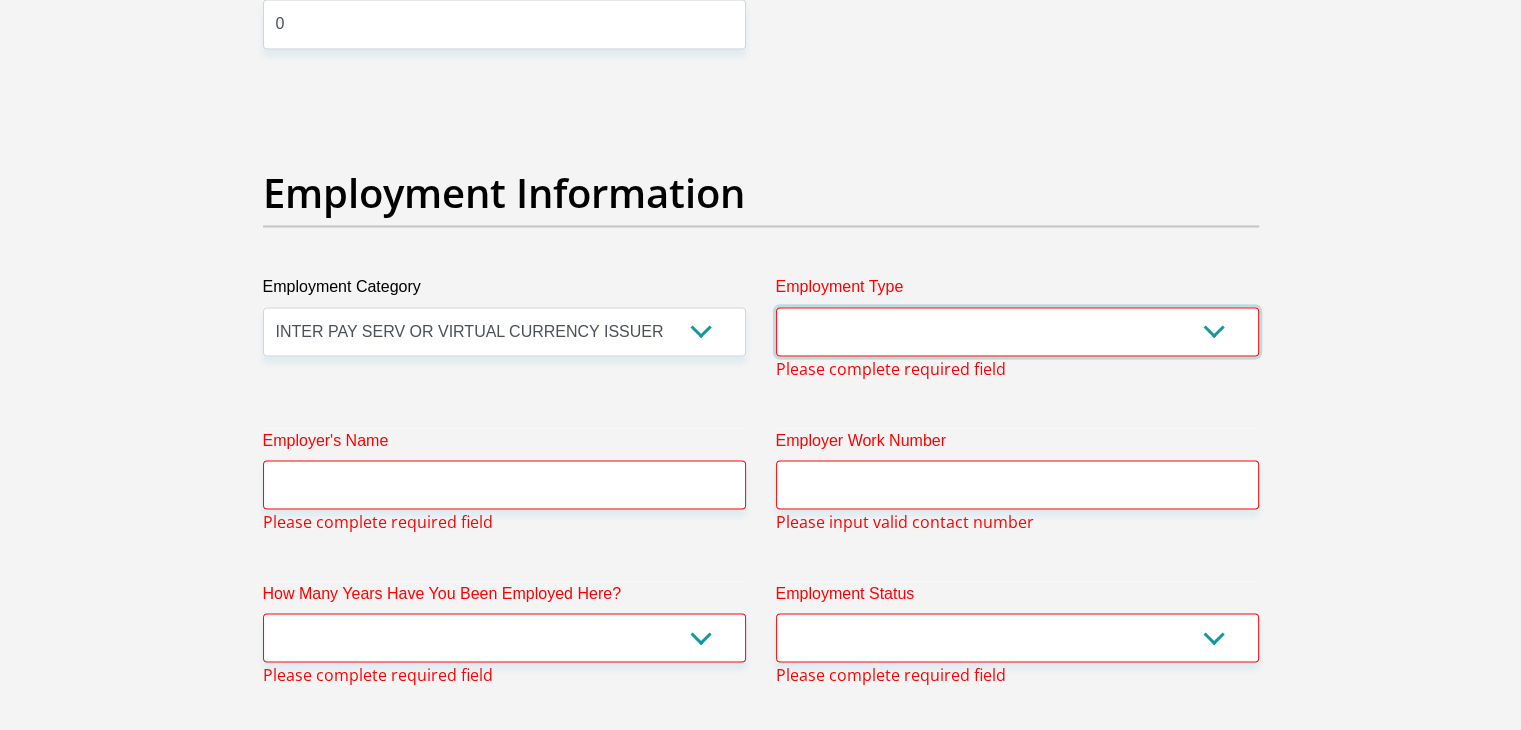 click on "College/Lecturer
Craft Seller
Creative
Driver
Executive
Farmer
Forces - Non Commissioned
Forces - Officer
Hawker
Housewife
Labourer
Licenced Professional
Manager
Miner
Non Licenced Professional
Office Staff/Clerk
Outside Worker
Pensioner
Permanent Teacher
Production/Manufacturing
Sales
Self-Employed
Semi-Professional Worker
Service Industry  Social Worker  Student" at bounding box center (1017, 331) 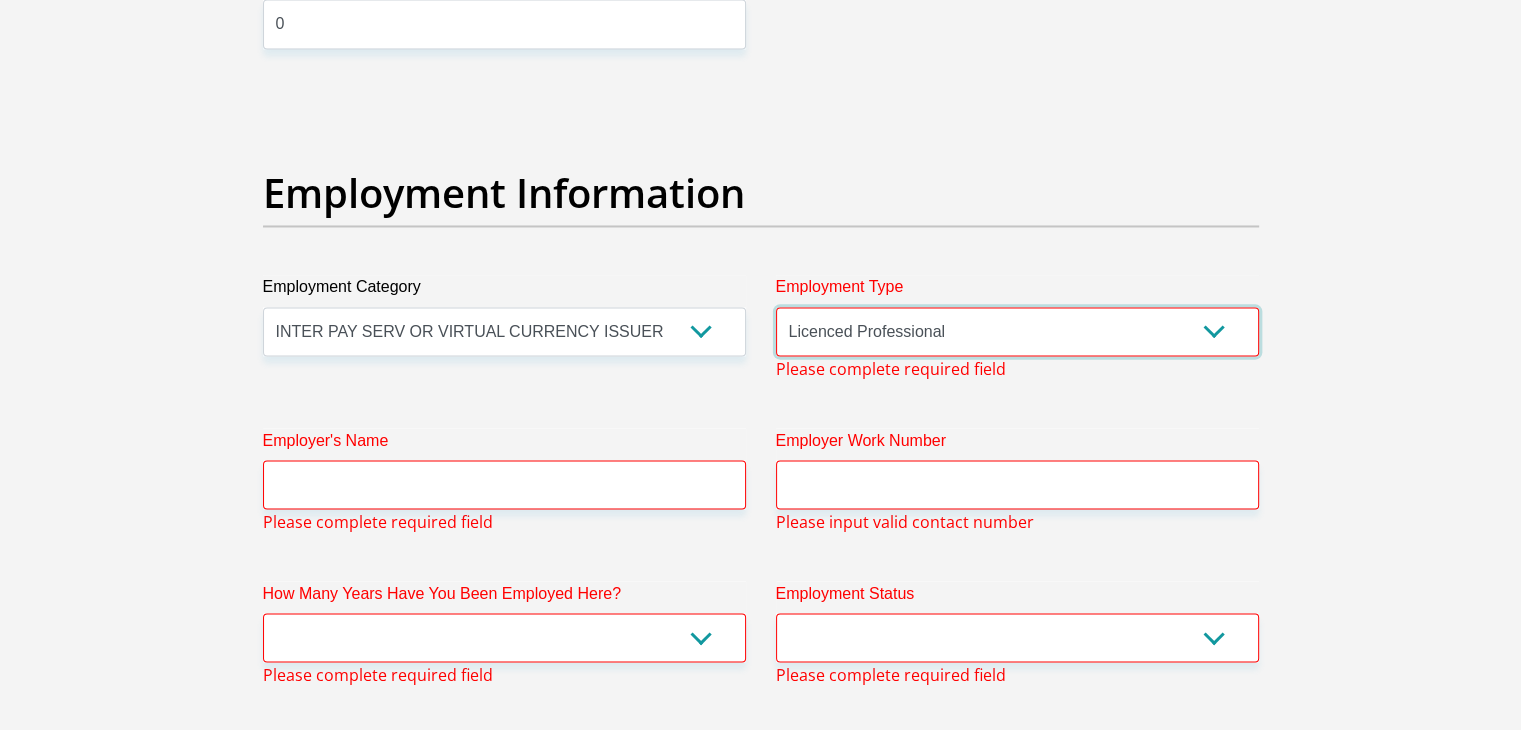 click on "College/Lecturer
Craft Seller
Creative
Driver
Executive
Farmer
Forces - Non Commissioned
Forces - Officer
Hawker
Housewife
Labourer
Licenced Professional
Manager
Miner
Non Licenced Professional
Office Staff/Clerk
Outside Worker
Pensioner
Permanent Teacher
Production/Manufacturing
Sales
Self-Employed
Semi-Professional Worker
Service Industry  Social Worker  Student" at bounding box center [1017, 331] 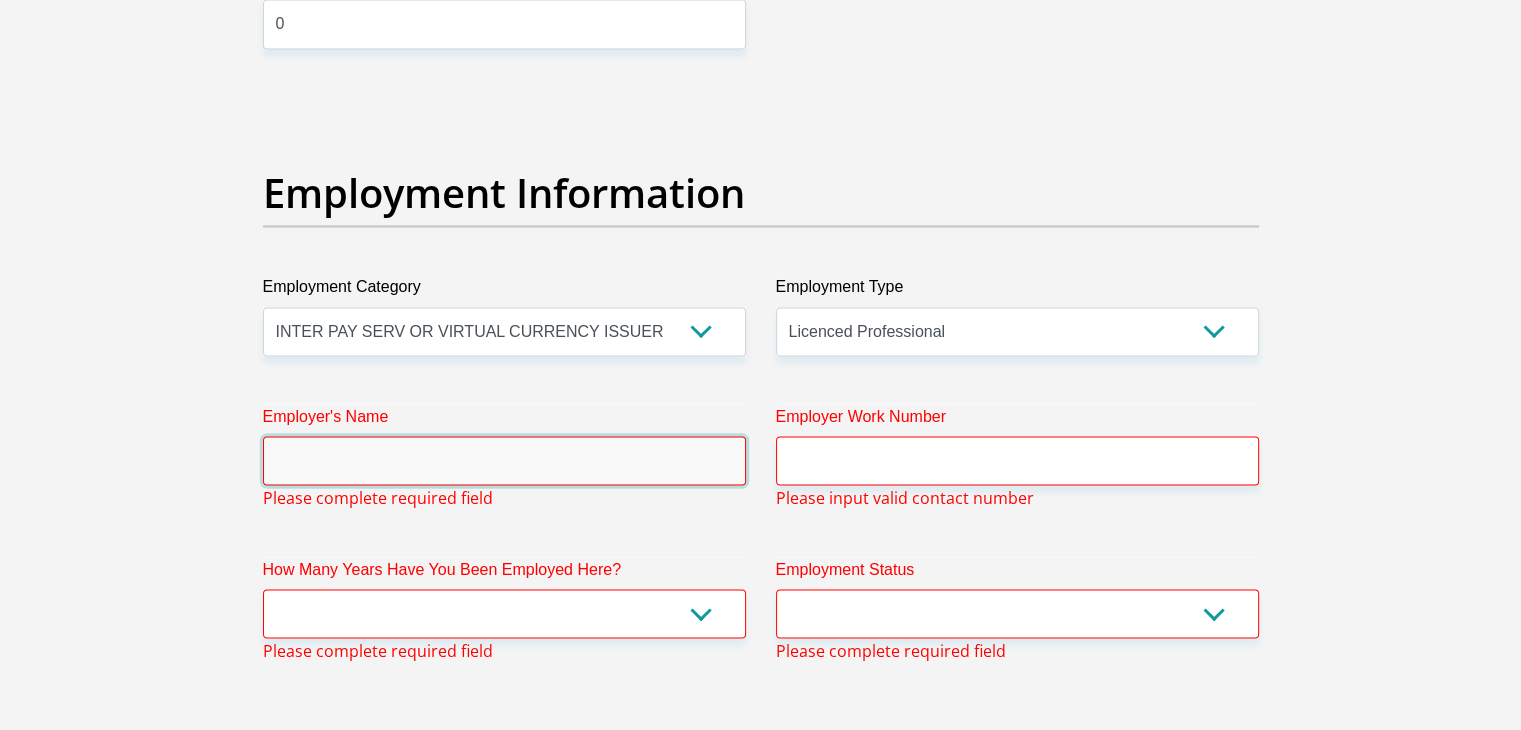 click on "Employer's Name" at bounding box center (504, 460) 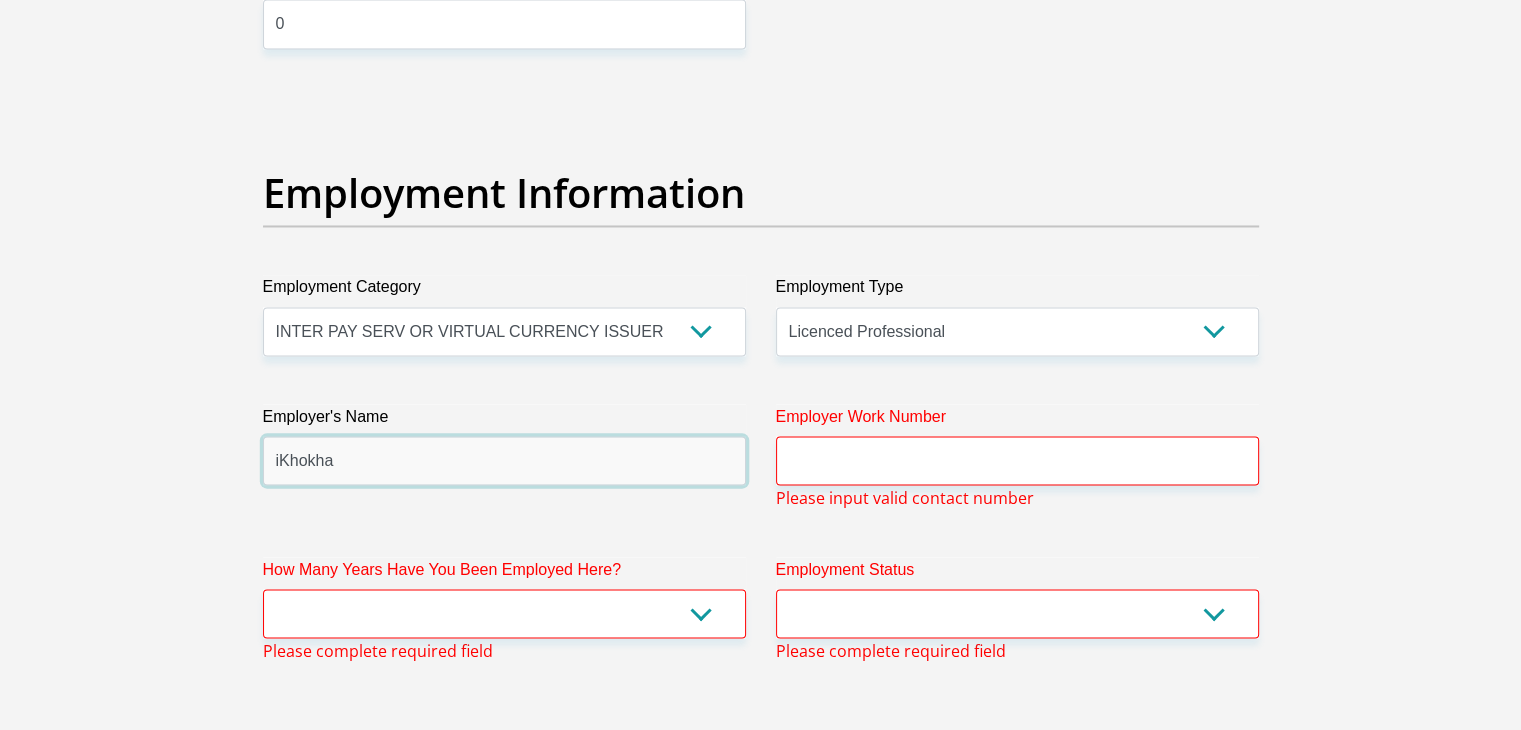 type on "iKhokha" 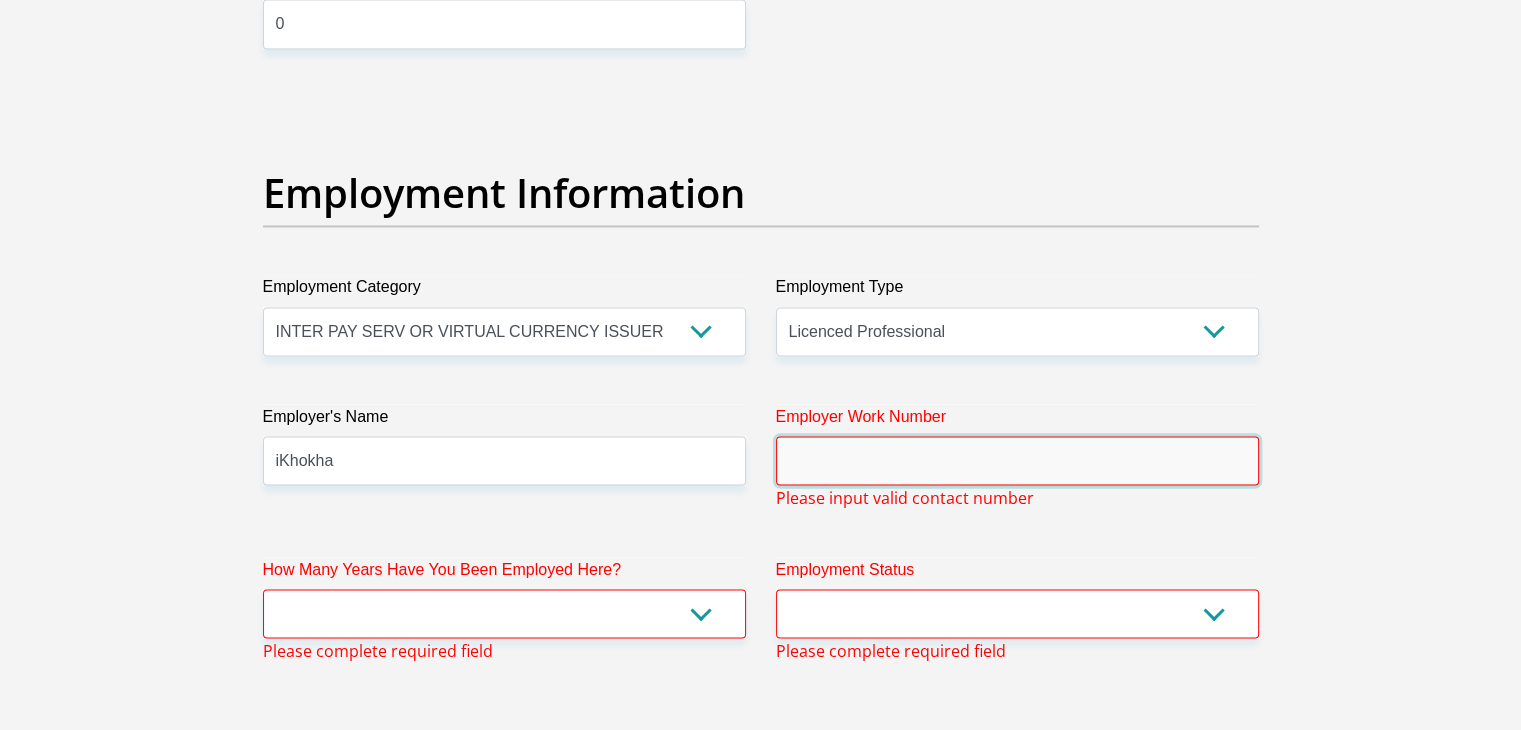 click on "Employer Work Number" at bounding box center [1017, 460] 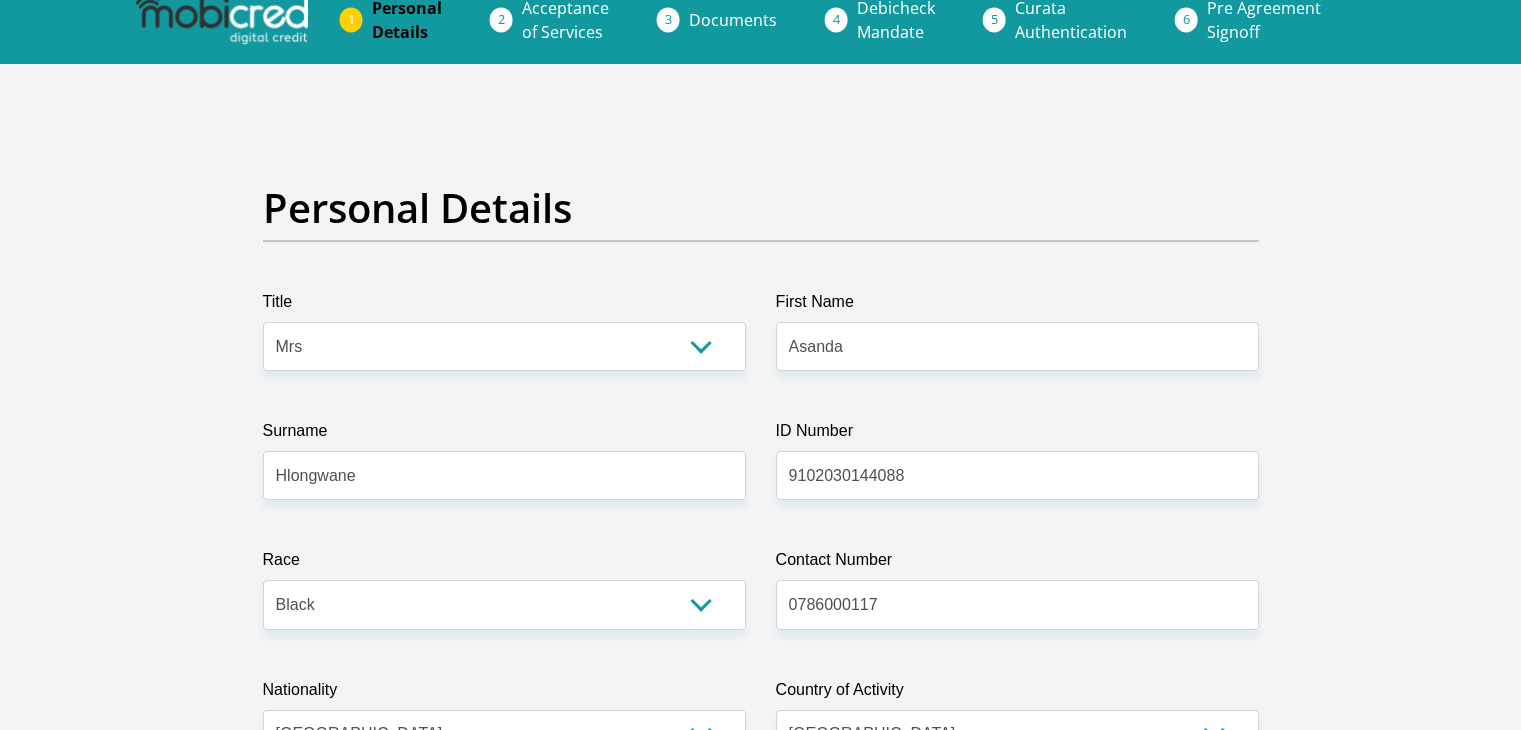 scroll, scrollTop: 0, scrollLeft: 0, axis: both 